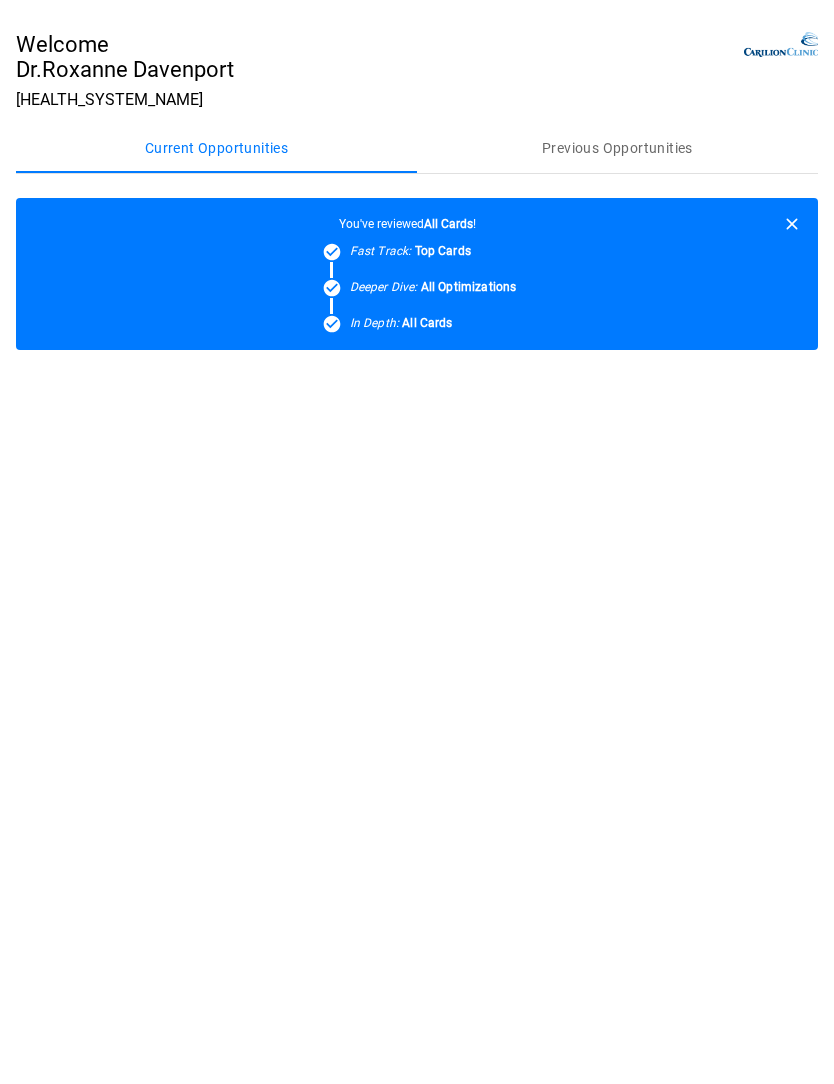 scroll, scrollTop: 0, scrollLeft: 0, axis: both 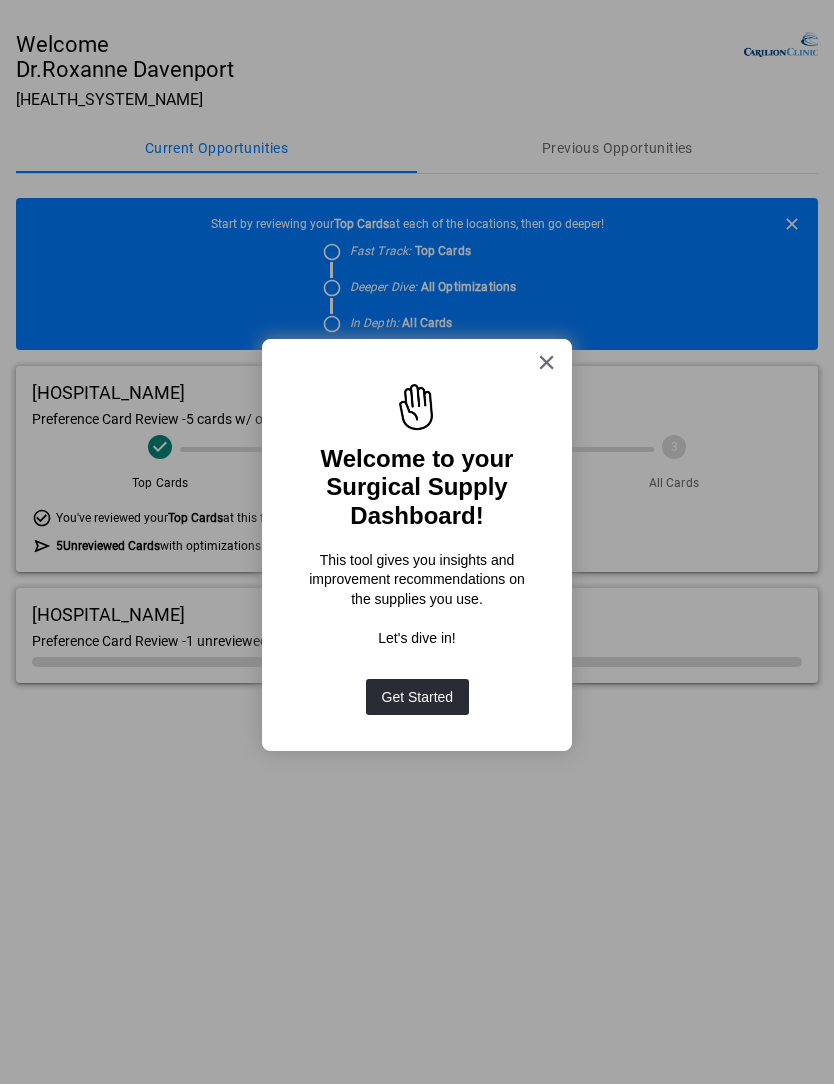 click on "Get Started" at bounding box center [418, 697] 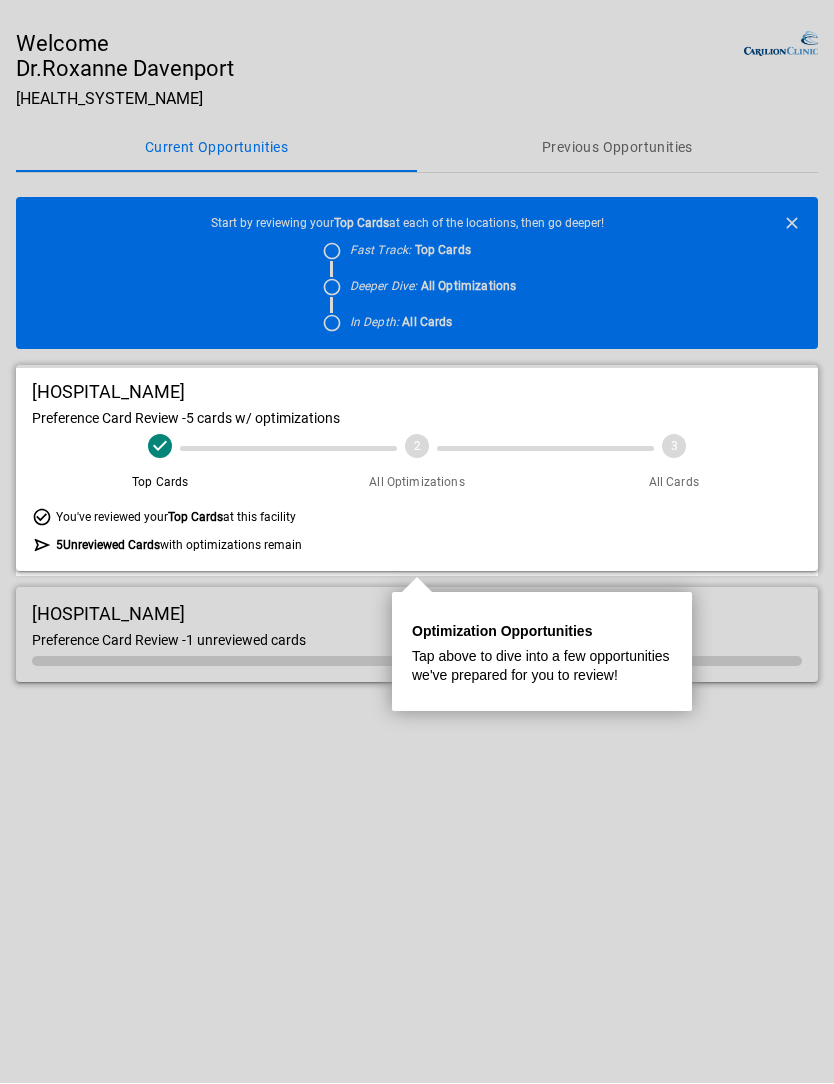 click 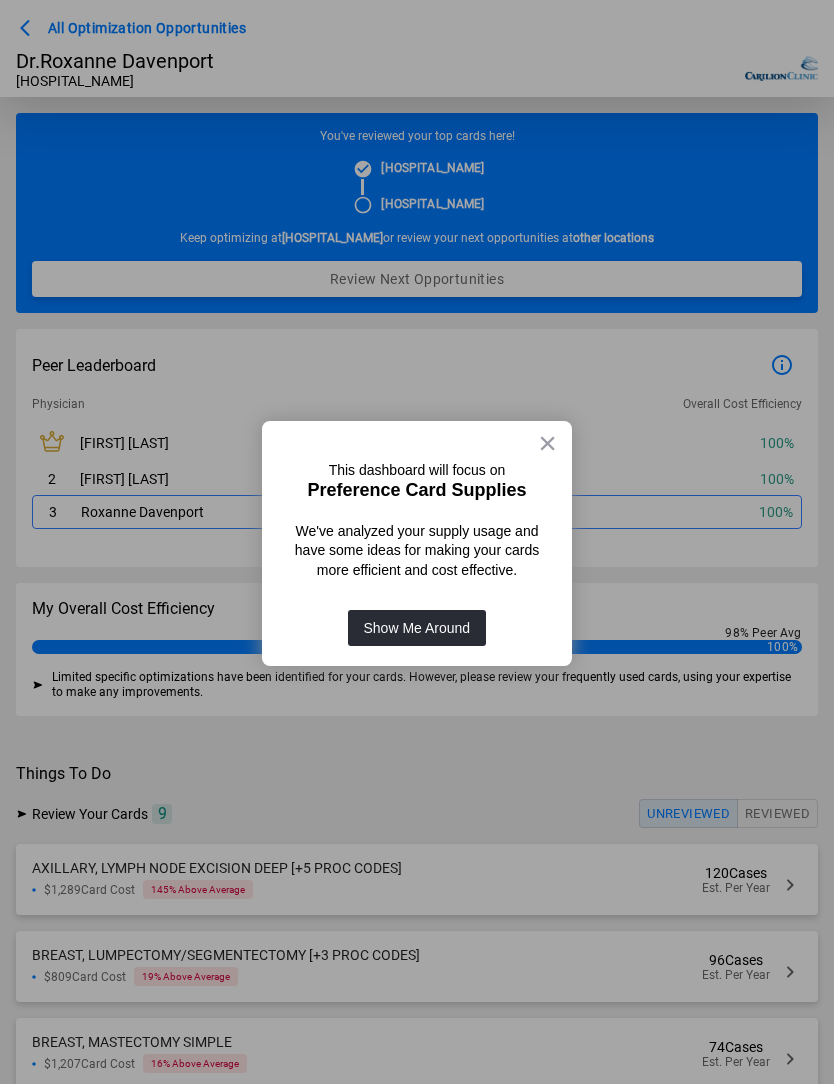 click on "This dashboard will focus on" at bounding box center (417, 461) 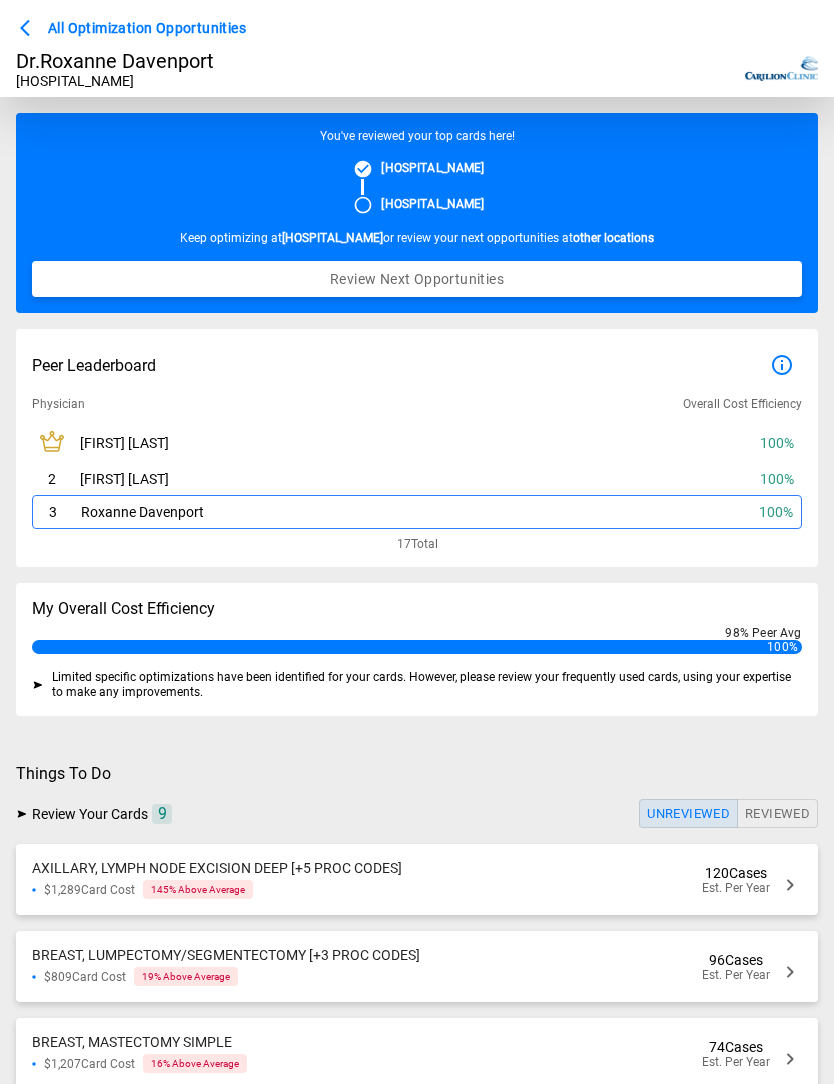 click on "17  Total" at bounding box center (417, 540) 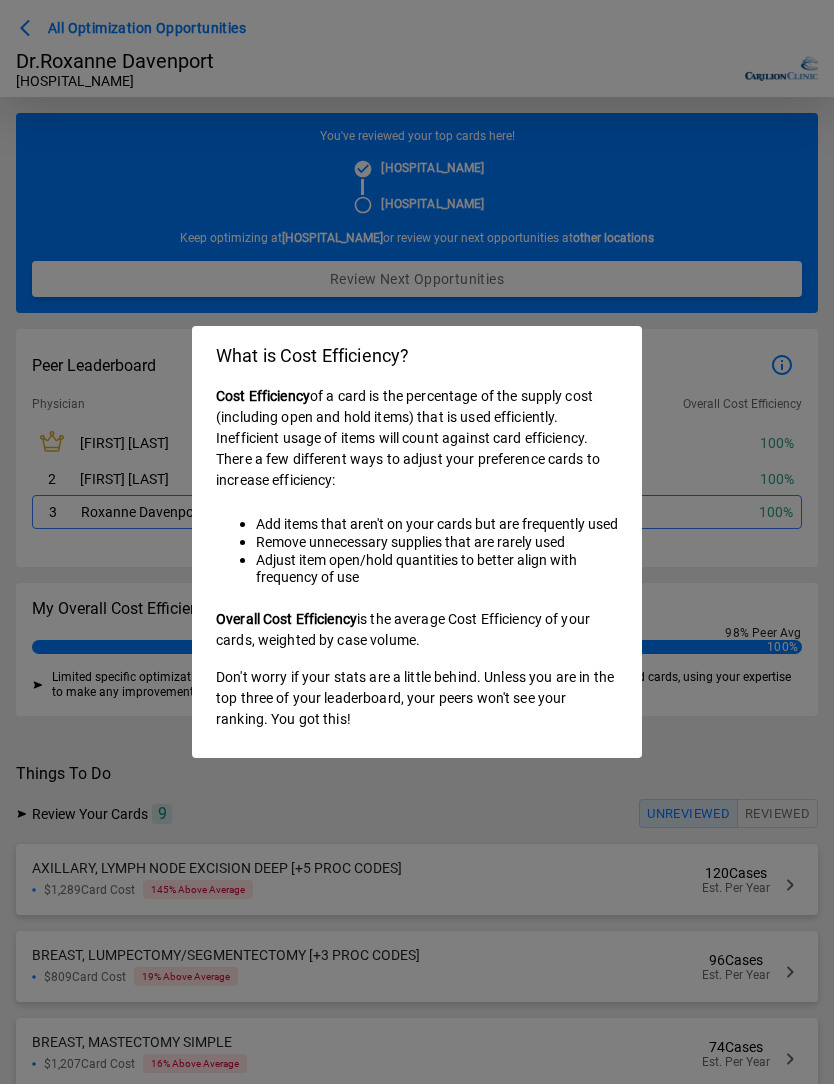 click on "What is Cost Efficiency? Cost Efficiency  of a card is the percentage of the supply cost (including open and hold items) that is used efficiently. Inefficient usage of items will count against card efficiency. There a few different ways to adjust your preference cards to increase efficiency: Add items that aren't on your cards but are frequently used Remove unnecessary supplies that are rarely used Adjust item open/hold quantities to better align with frequency of use Overall Cost Efficiency  is the average Cost Efficiency of your cards, weighted by case volume. Don't worry if your stats are a little behind. Unless you are in the top three of your leaderboard, your peers won't see your ranking. You got this!" at bounding box center (417, 542) 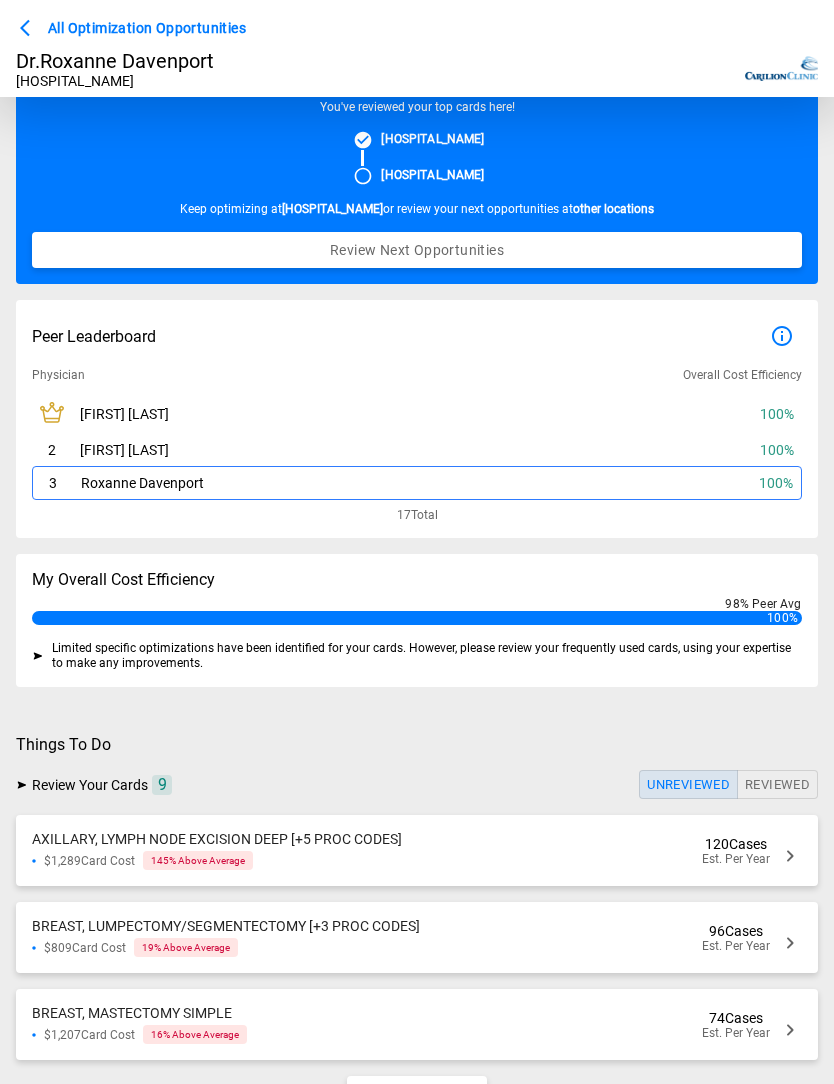 scroll, scrollTop: 71, scrollLeft: 0, axis: vertical 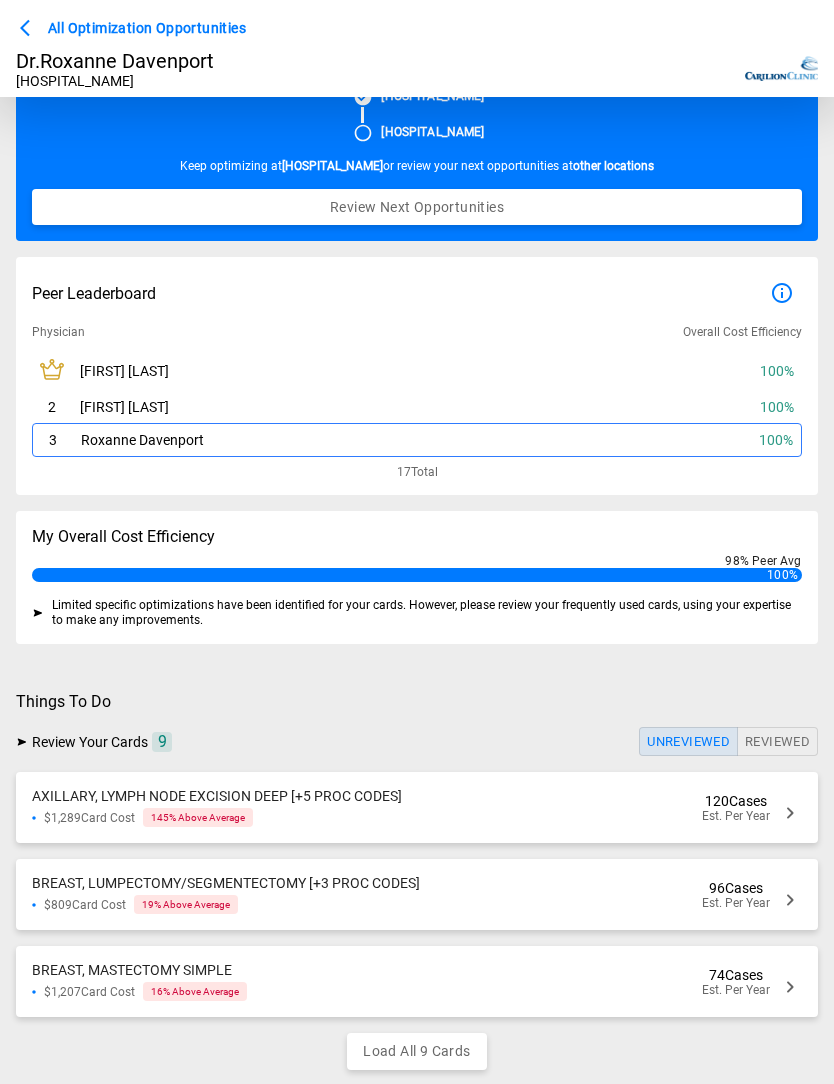 click on "Load All 9 Cards" at bounding box center (416, 1052) 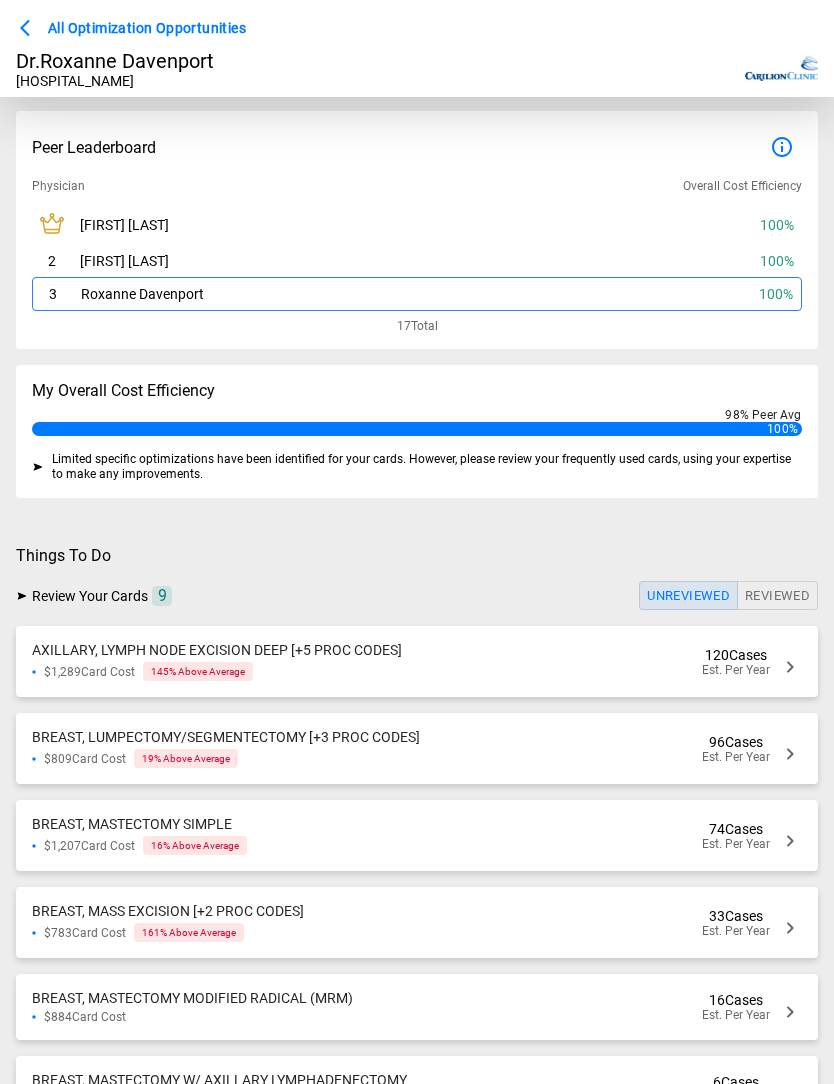scroll, scrollTop: 460, scrollLeft: 0, axis: vertical 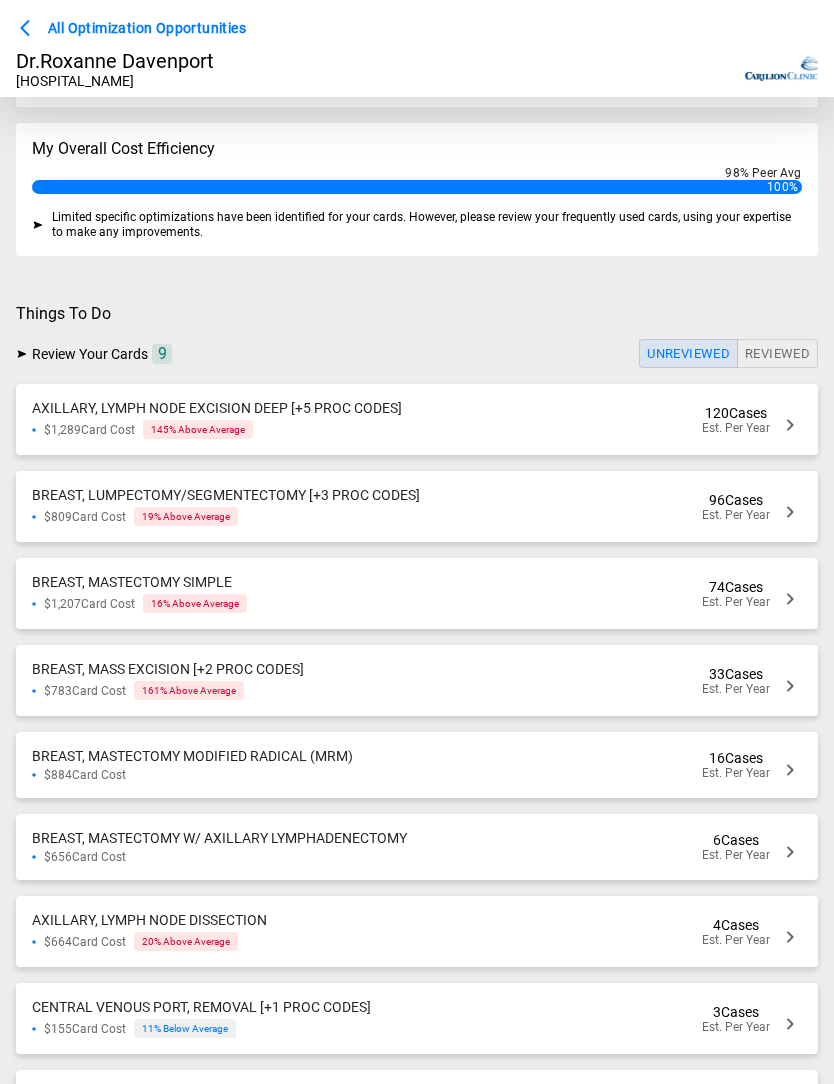 click on "AXILLARY, LYMPH NODE EXCISION DEEP [+5 PROC CODES]" at bounding box center (217, 408) 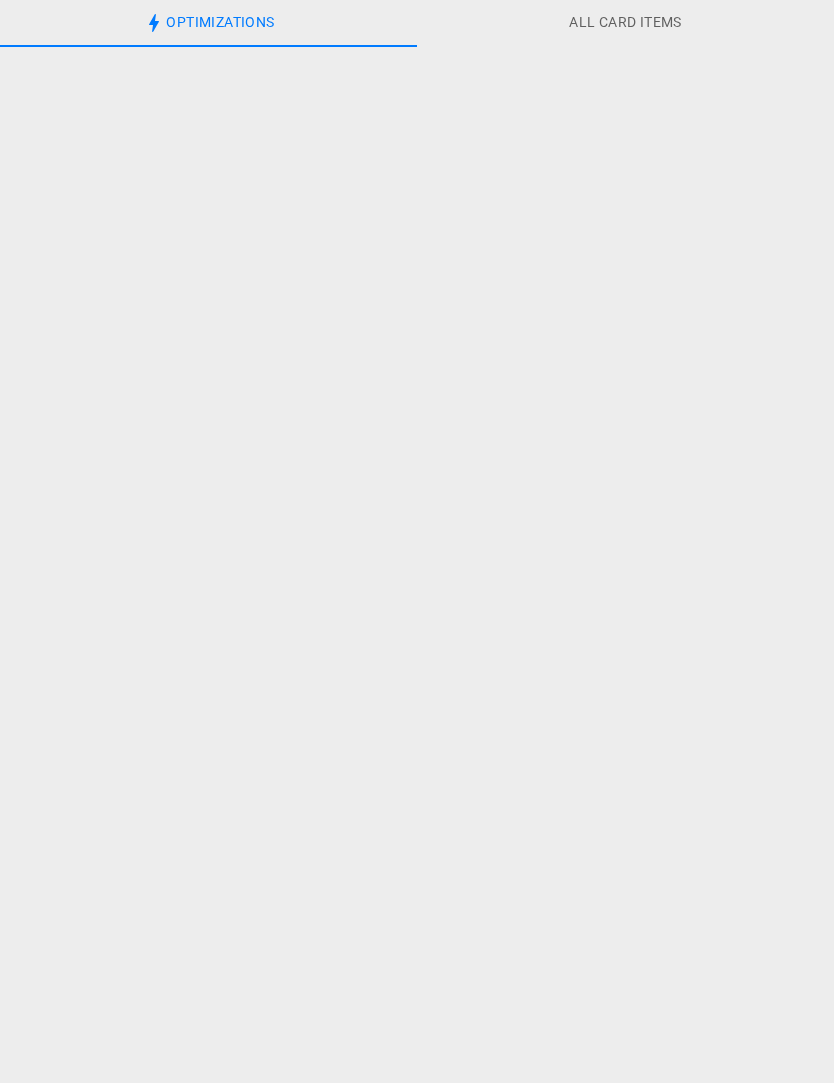 scroll, scrollTop: 1, scrollLeft: 0, axis: vertical 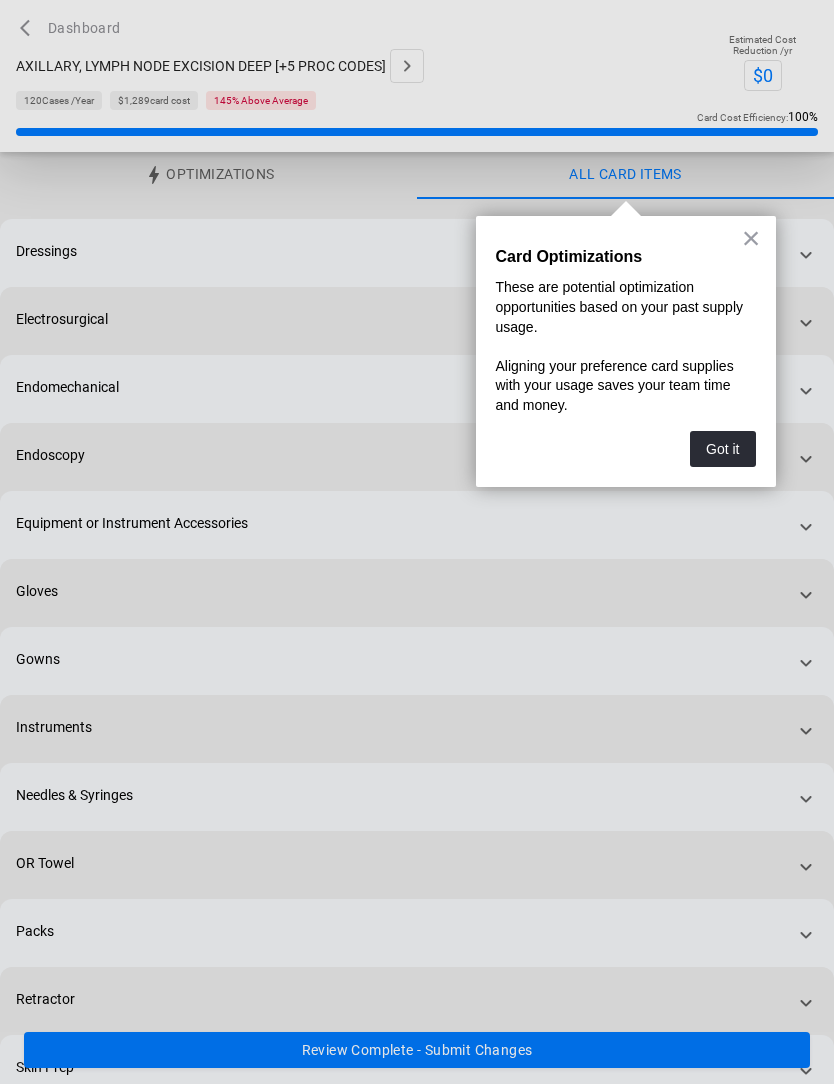 click on "×" at bounding box center (751, 238) 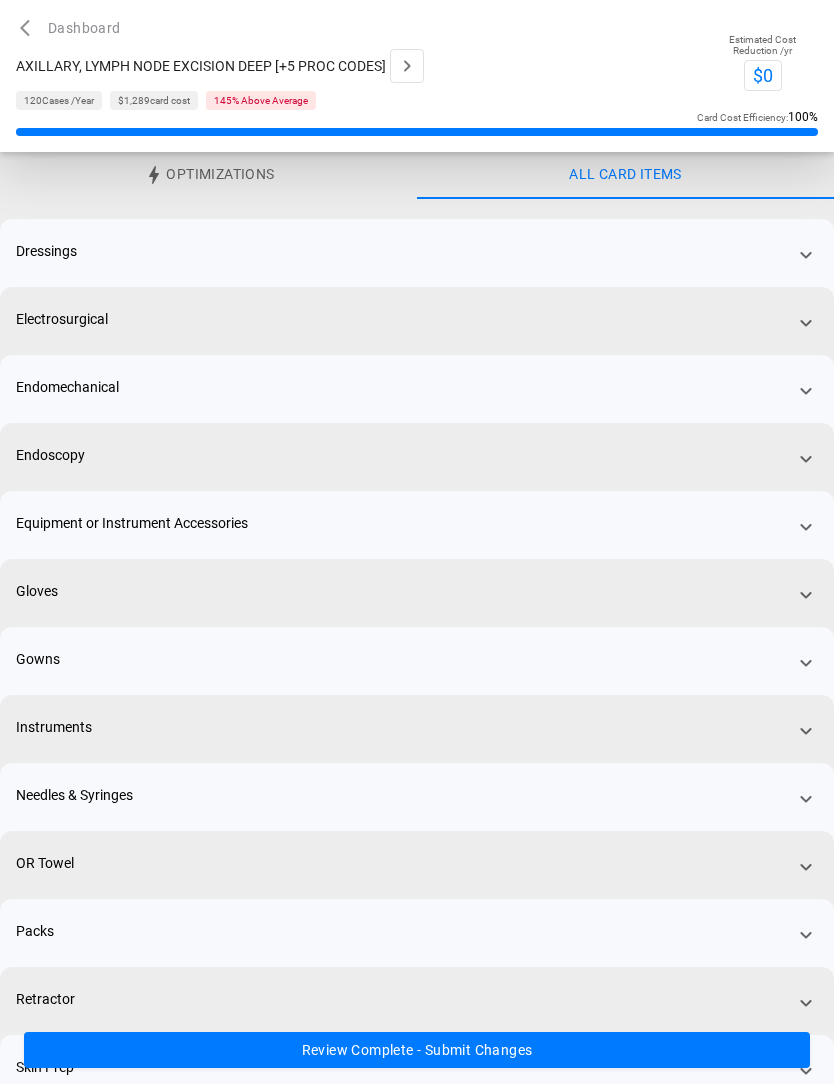 click on "Dressings" at bounding box center [417, 273] 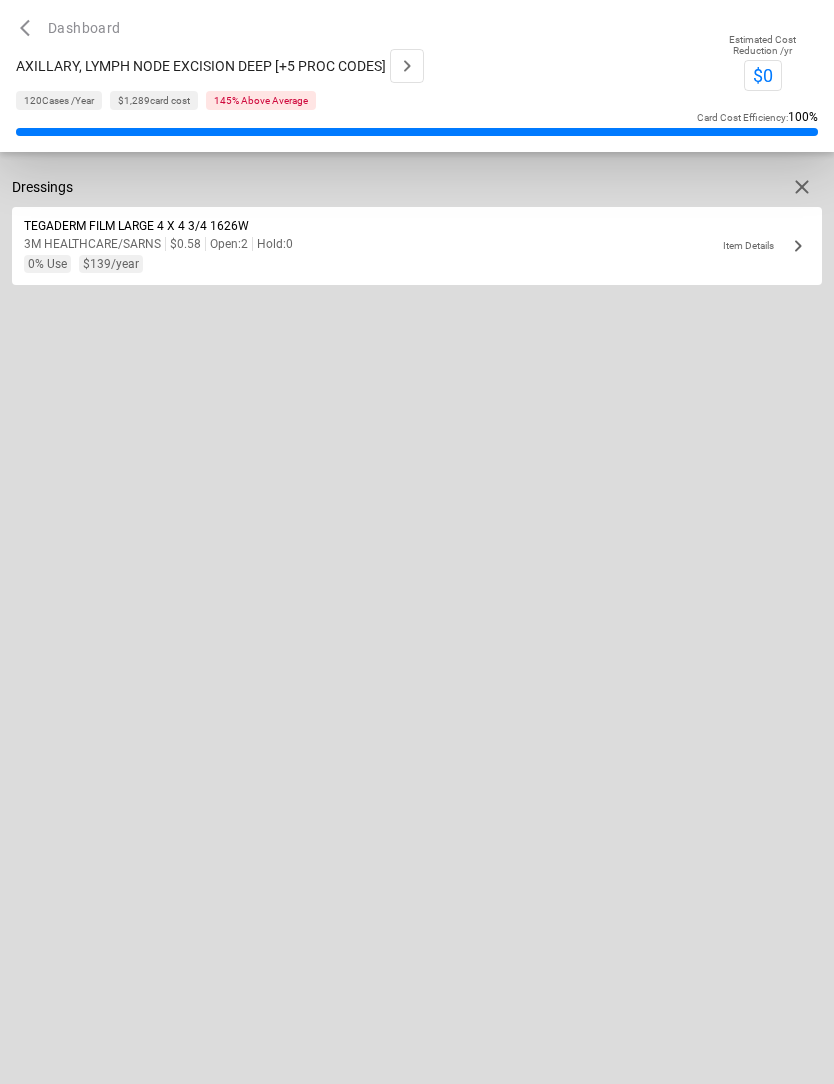 scroll, scrollTop: 0, scrollLeft: 0, axis: both 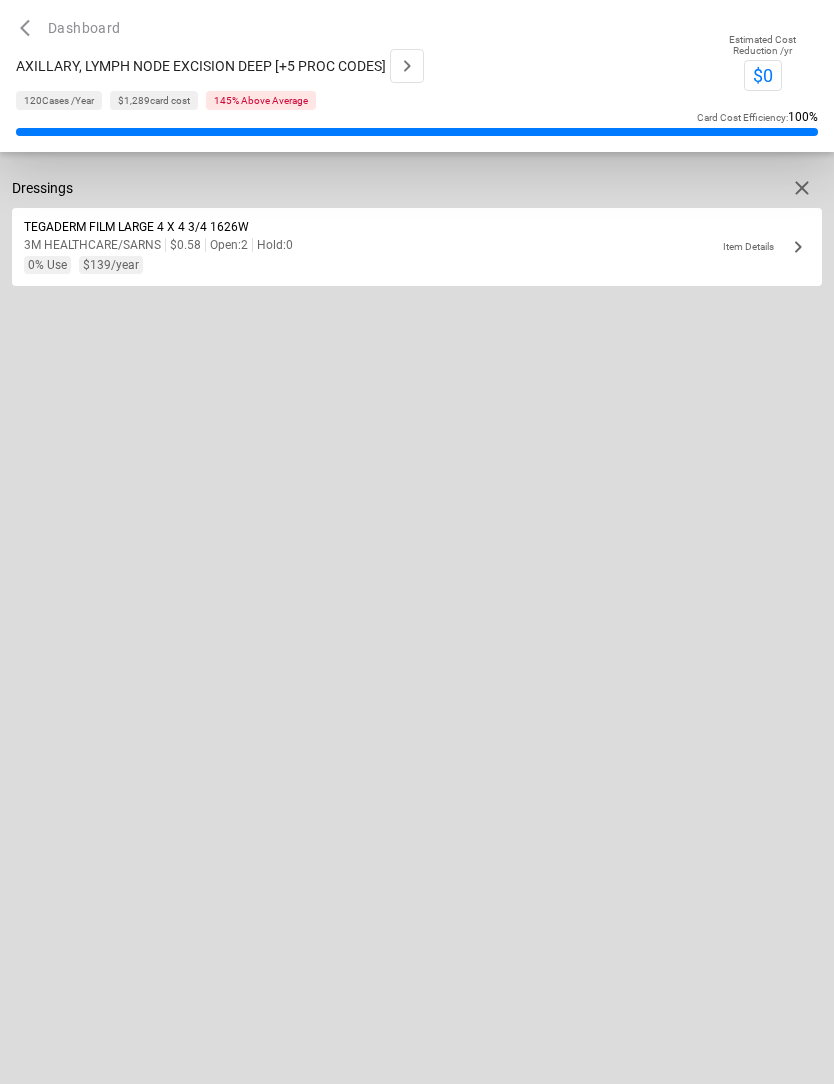 click 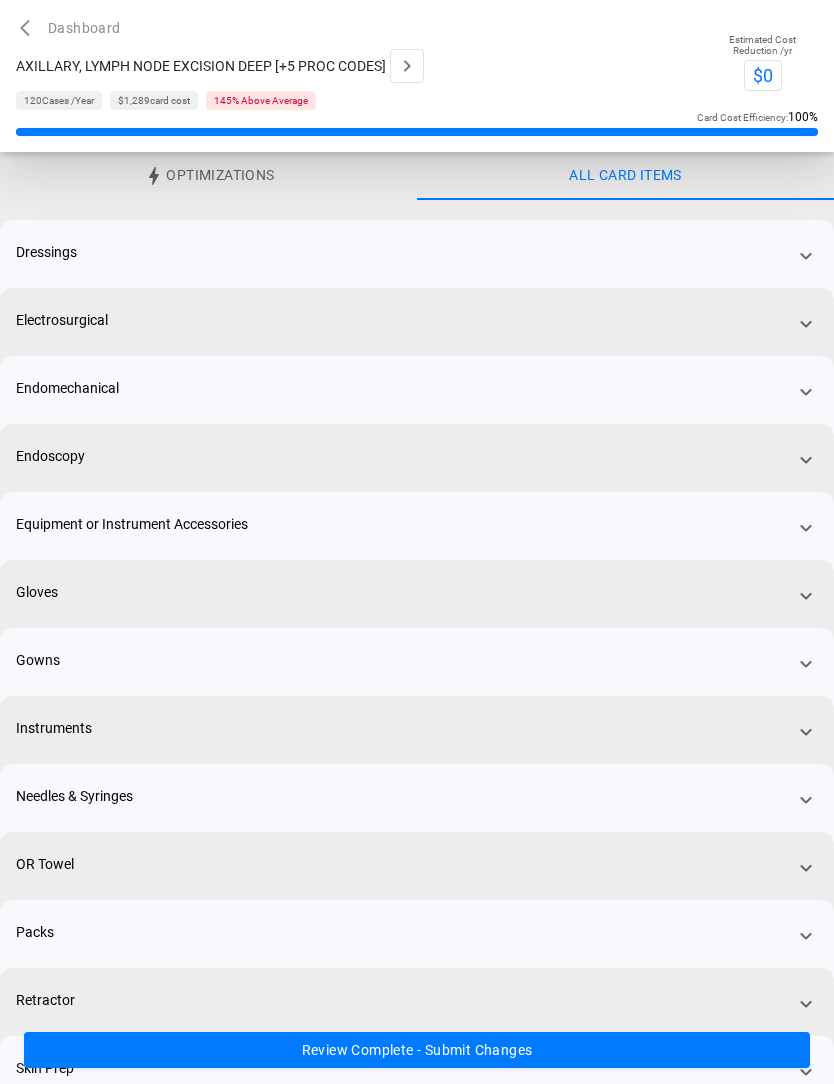 click on "Dressings" at bounding box center (46, 252) 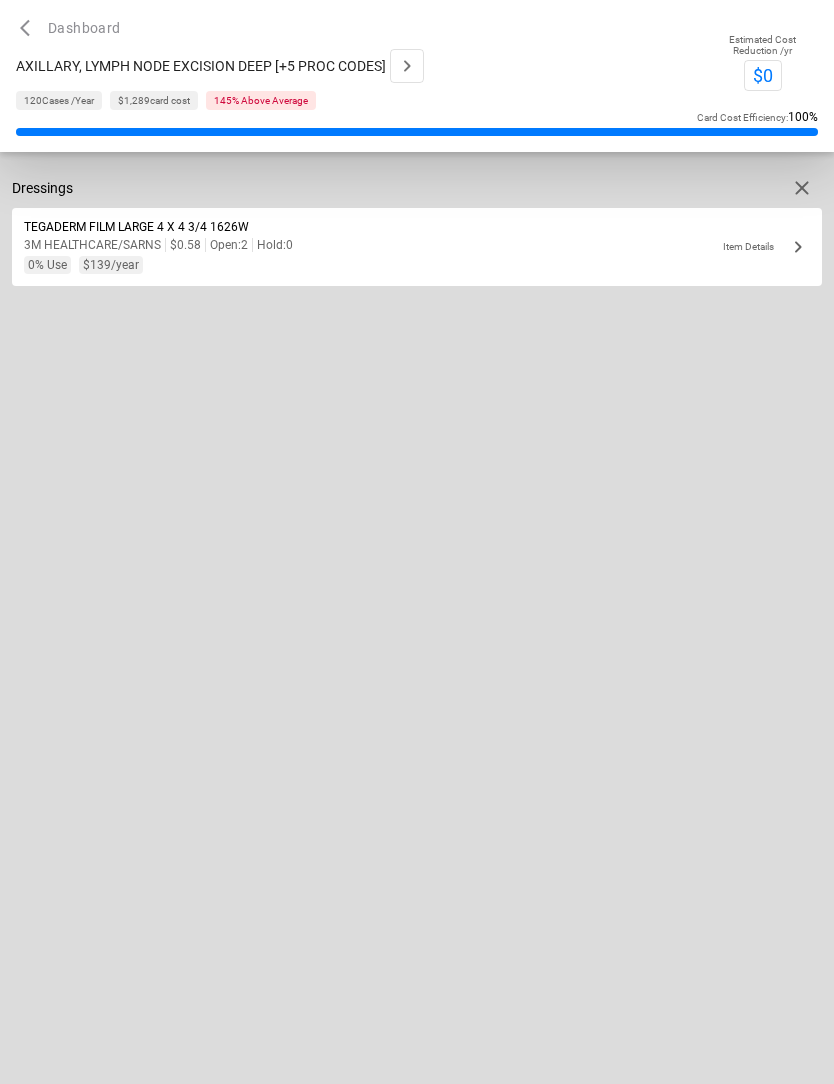 click 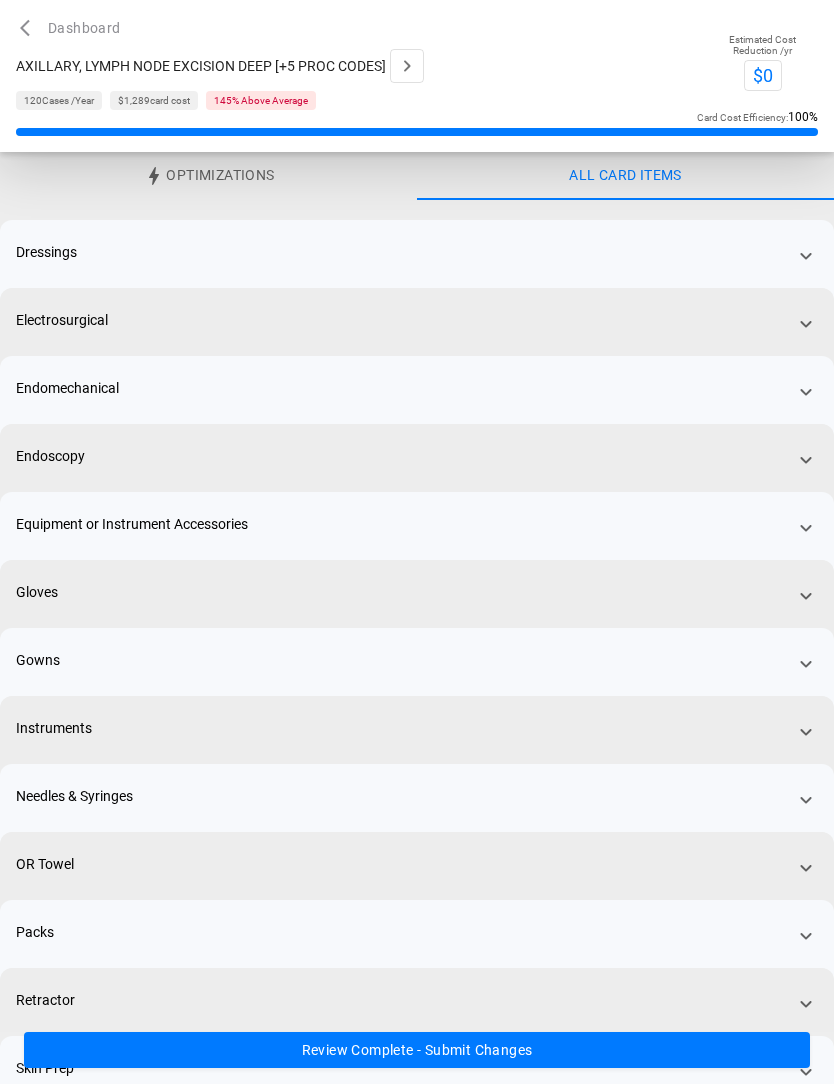 click on "Electrosurgical" at bounding box center (62, 320) 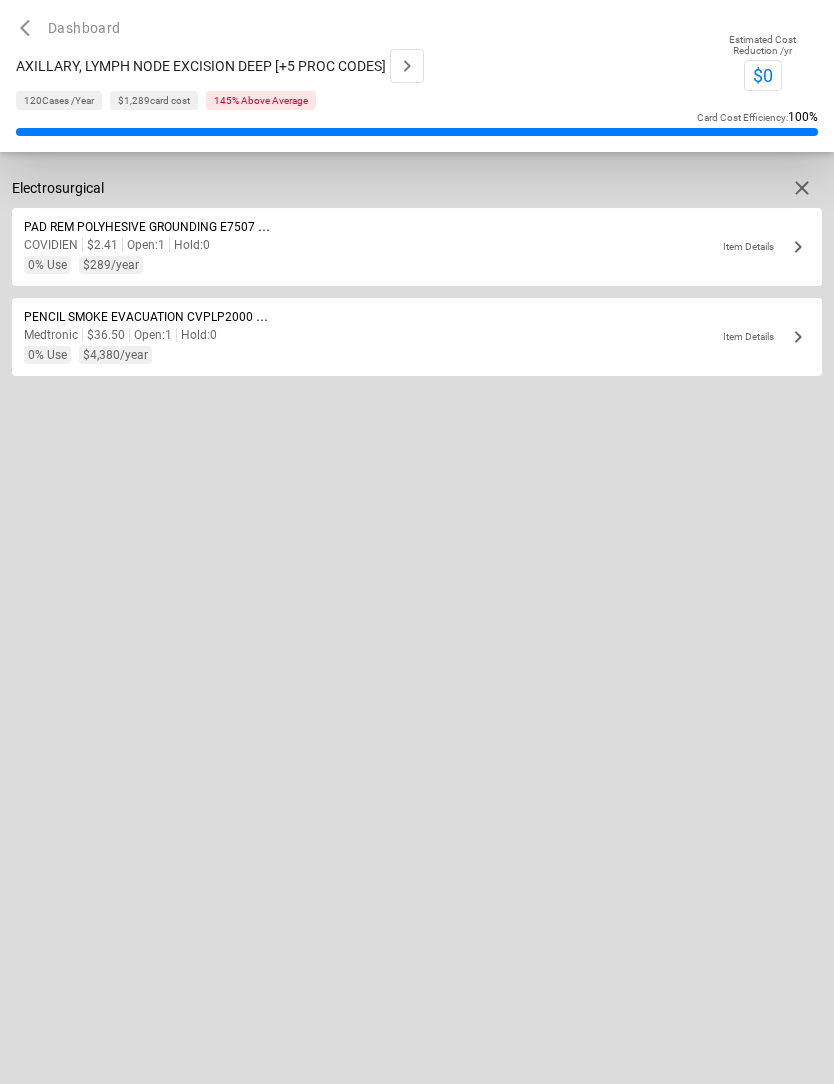 click 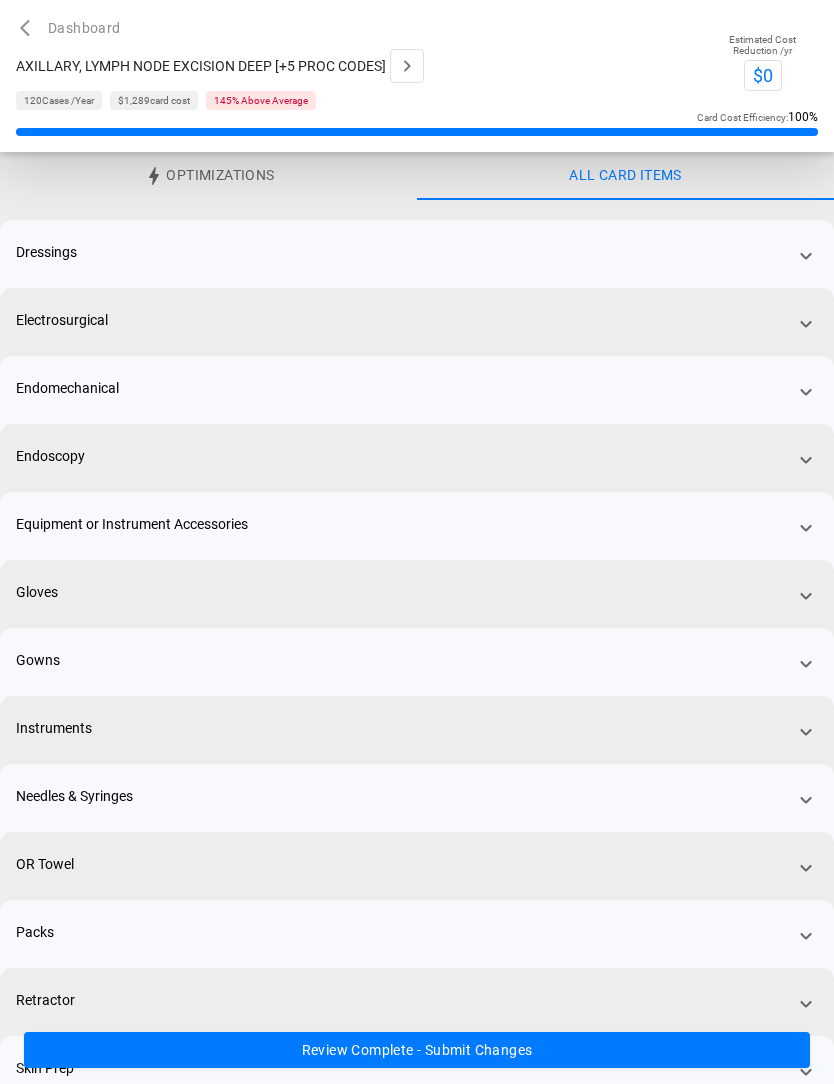 click on "Endomechanical" at bounding box center [417, 410] 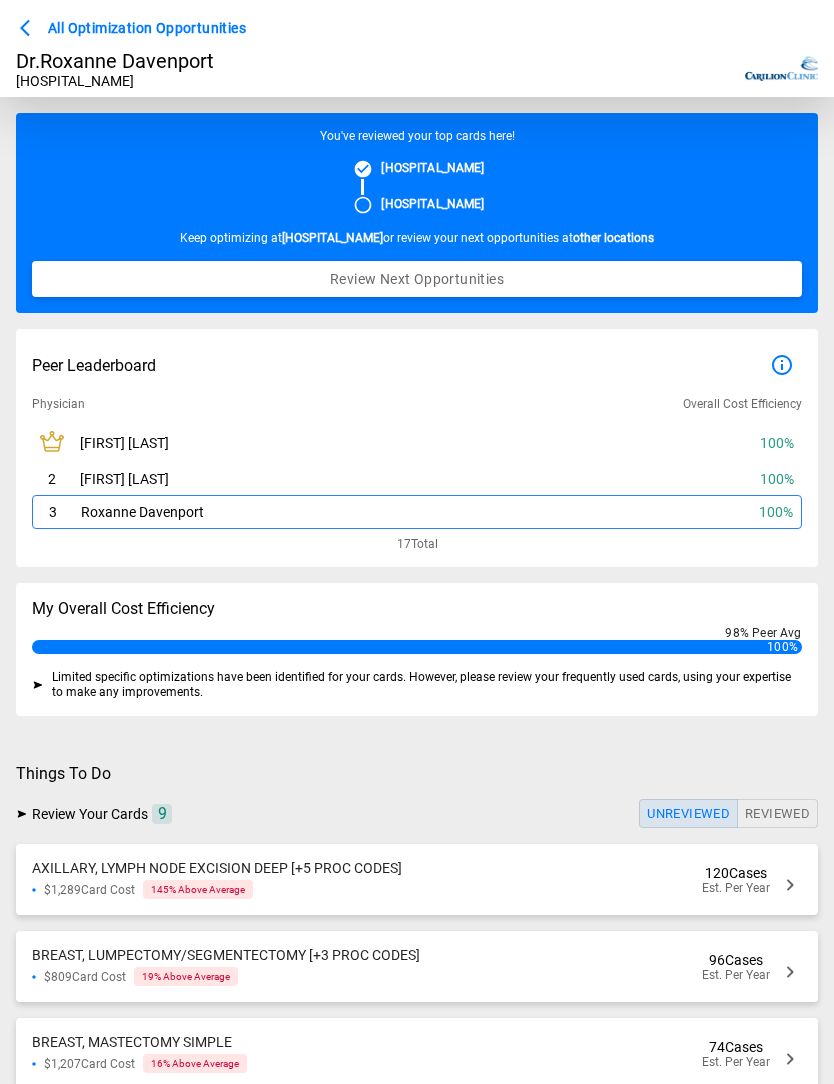 scroll, scrollTop: 137, scrollLeft: 0, axis: vertical 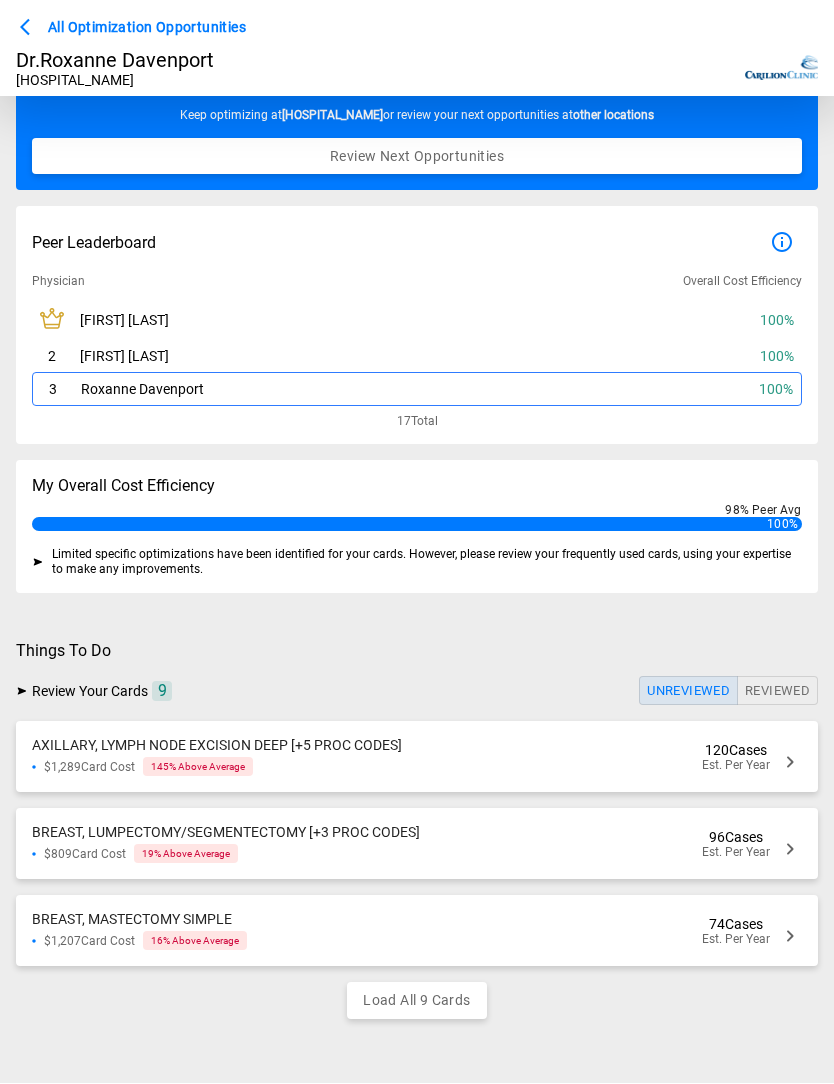 click on "AXILLARY, LYMPH NODE EXCISION DEEP [+5 PROC CODES] $1,289  Card Cost 145 % Above Average 120  Cases Est. Per Year" at bounding box center (417, 757) 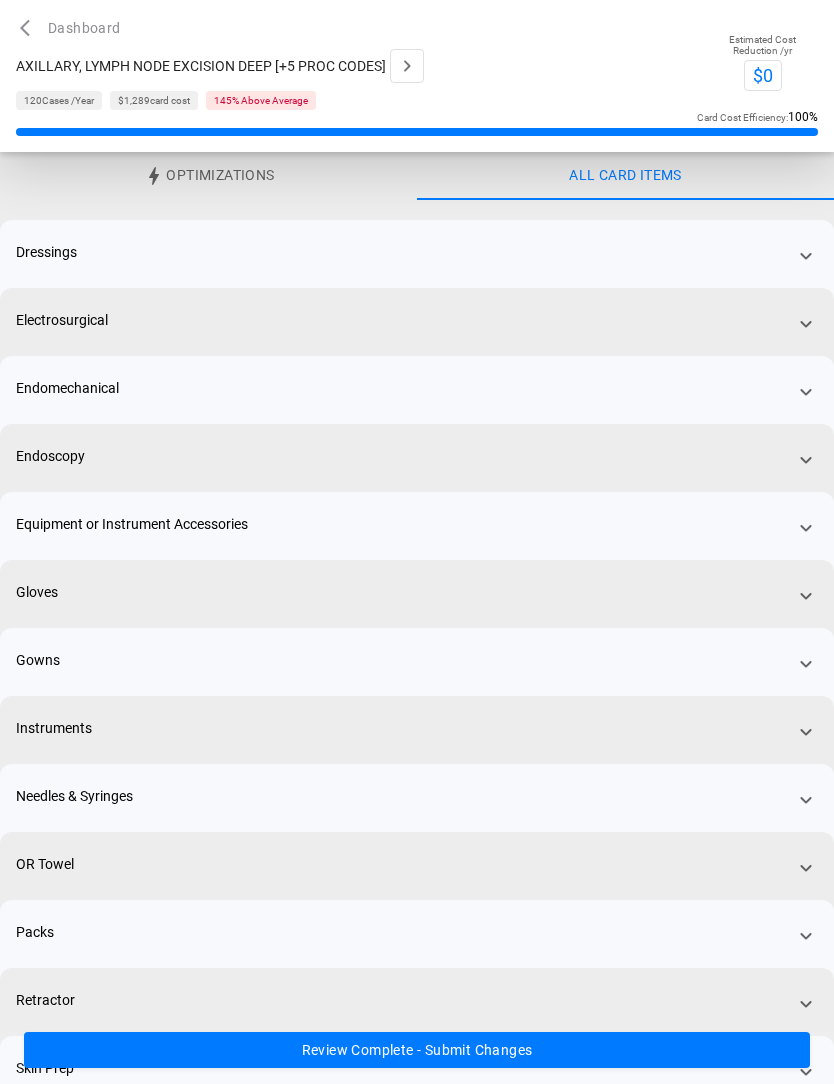 click on "Dressings" at bounding box center [417, 274] 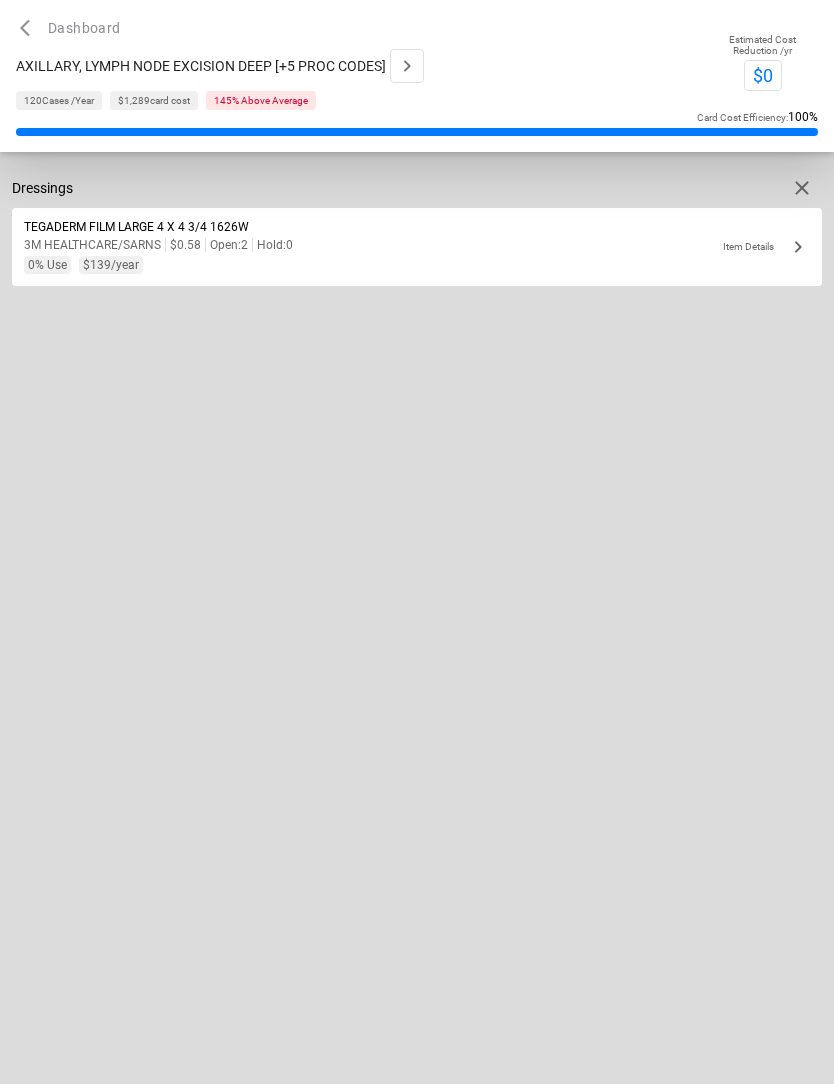 click 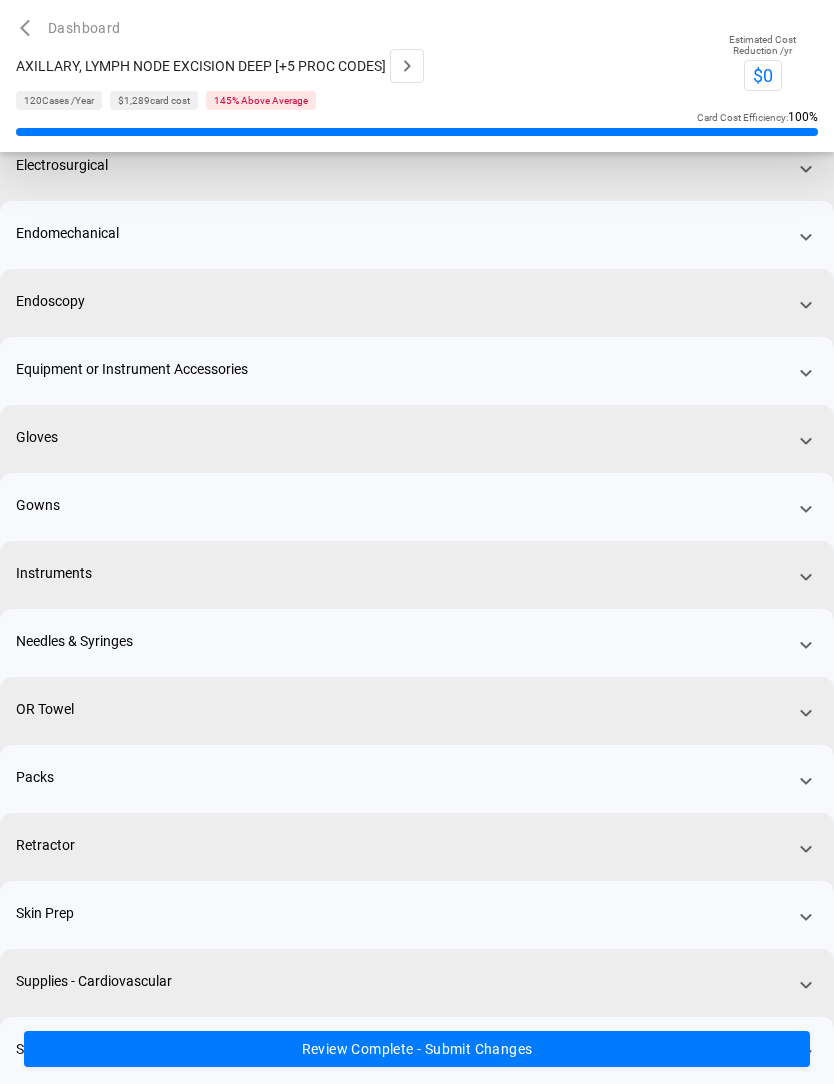 scroll, scrollTop: 276, scrollLeft: 0, axis: vertical 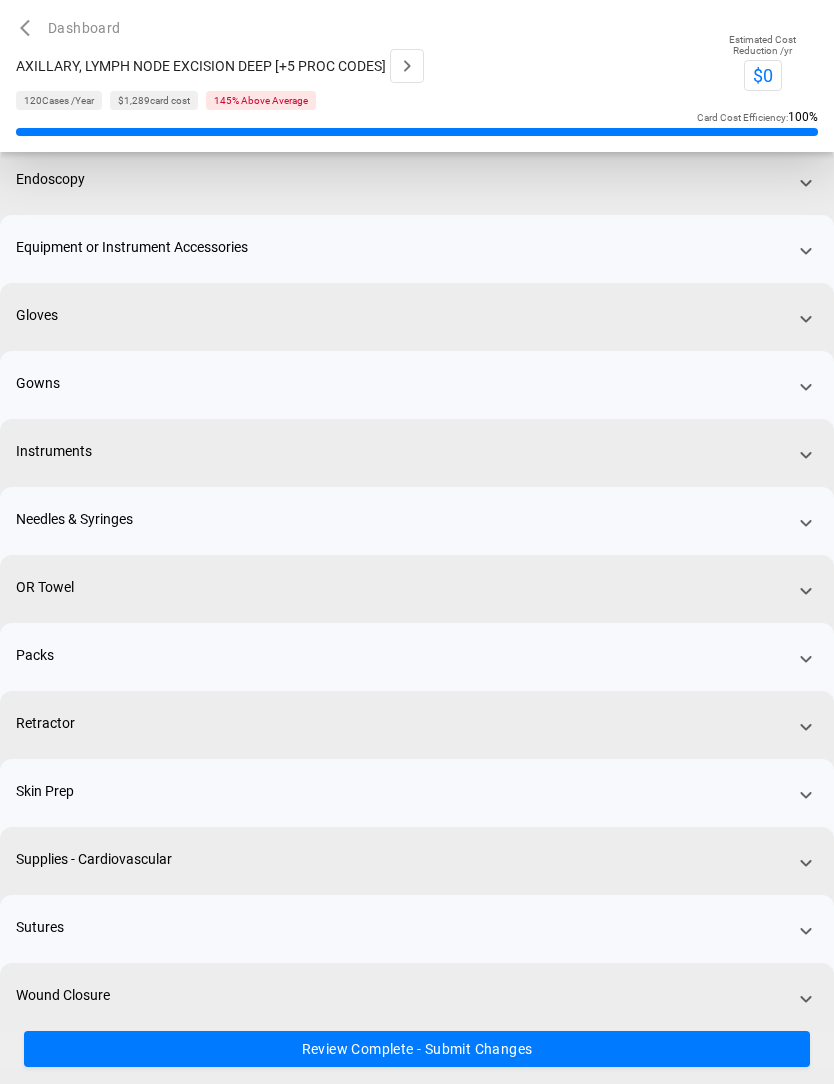 click 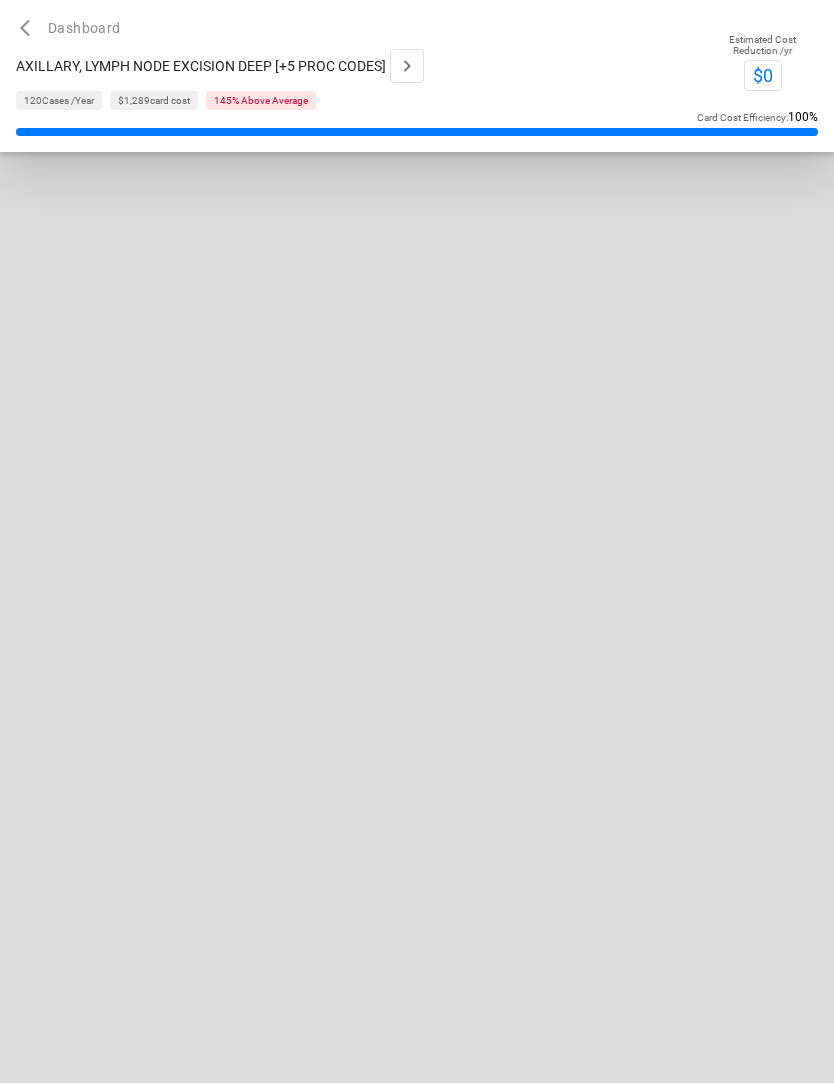 scroll, scrollTop: 0, scrollLeft: 0, axis: both 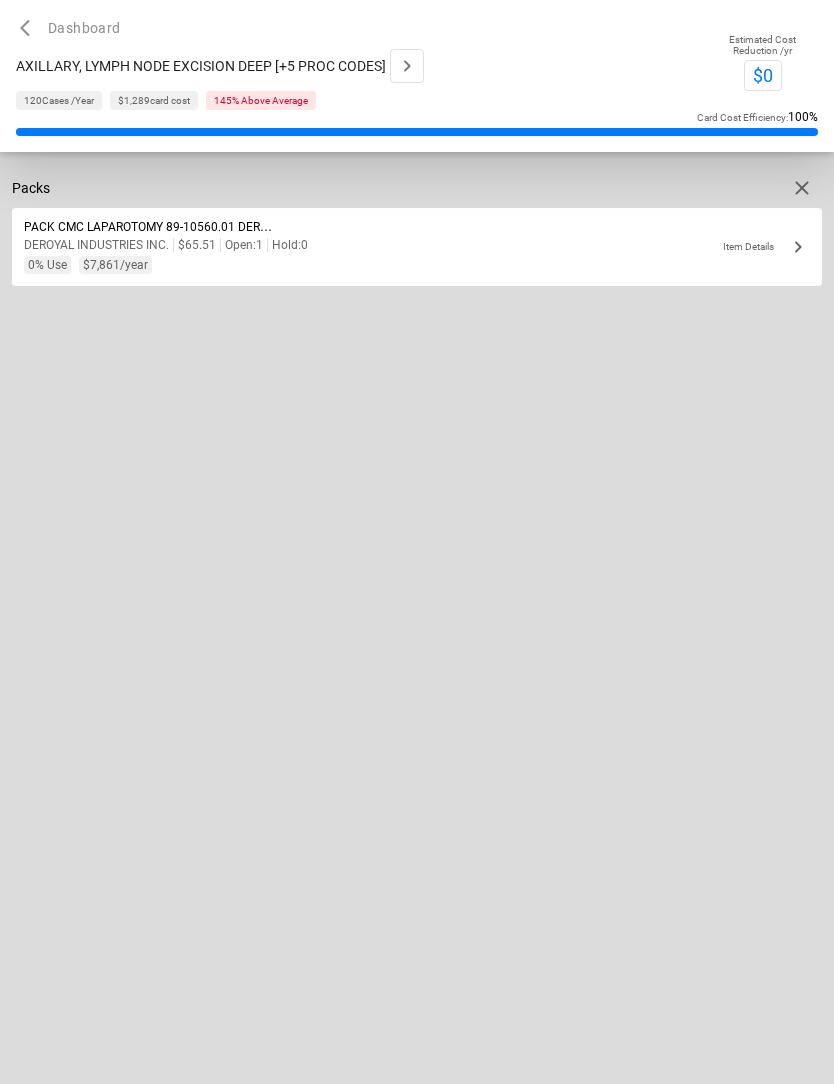 click 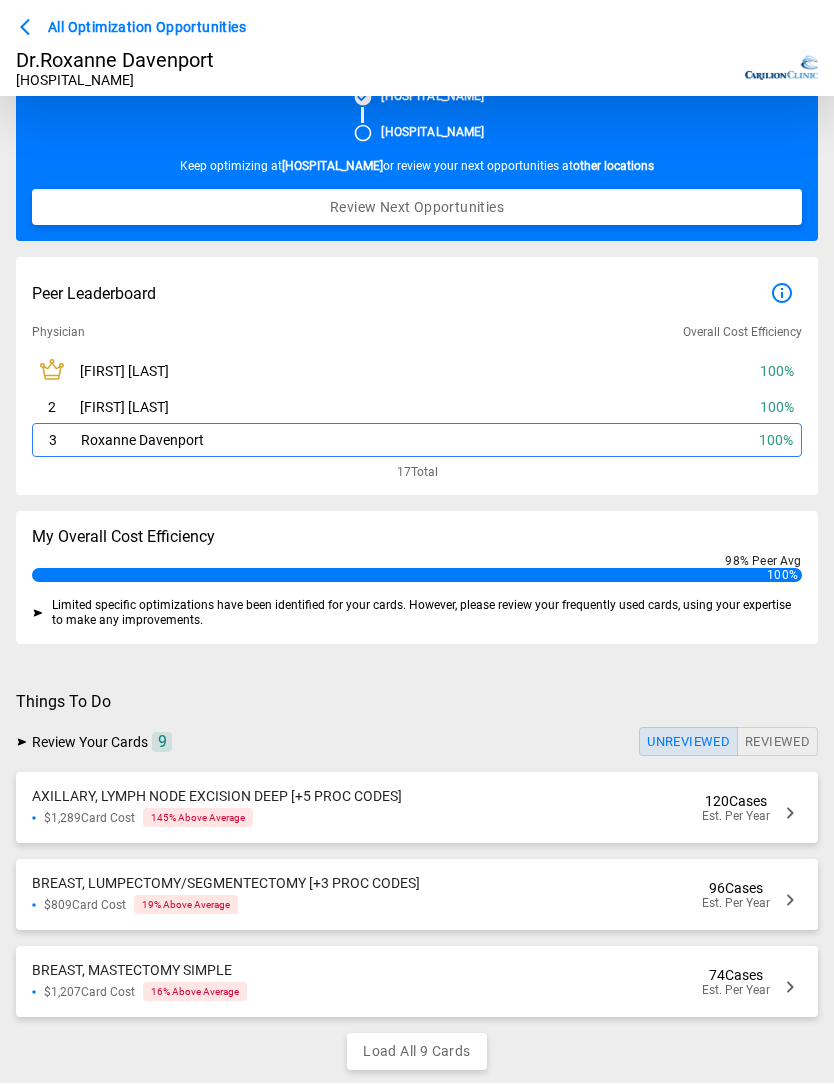 click on "AXILLARY, LYMPH NODE EXCISION DEEP [+5 PROC CODES] $1,289  Card Cost 145 % Above Average 120  Cases Est. Per Year" at bounding box center (417, 808) 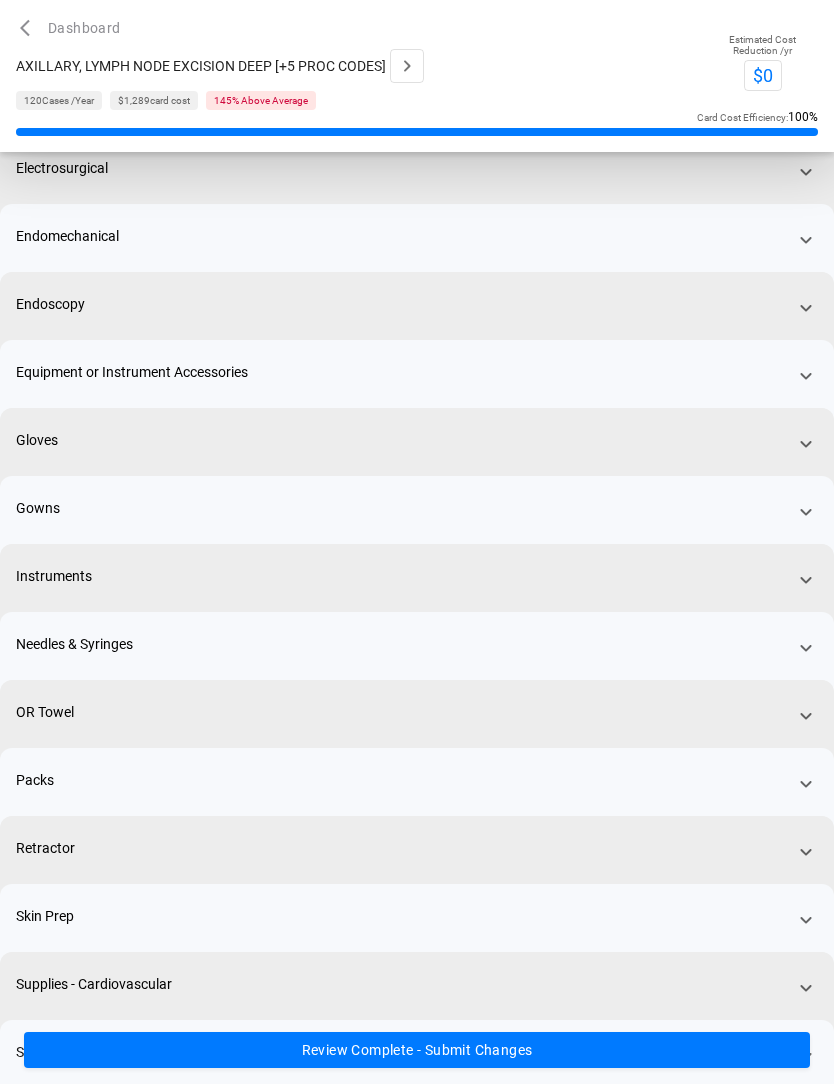 scroll, scrollTop: 0, scrollLeft: 0, axis: both 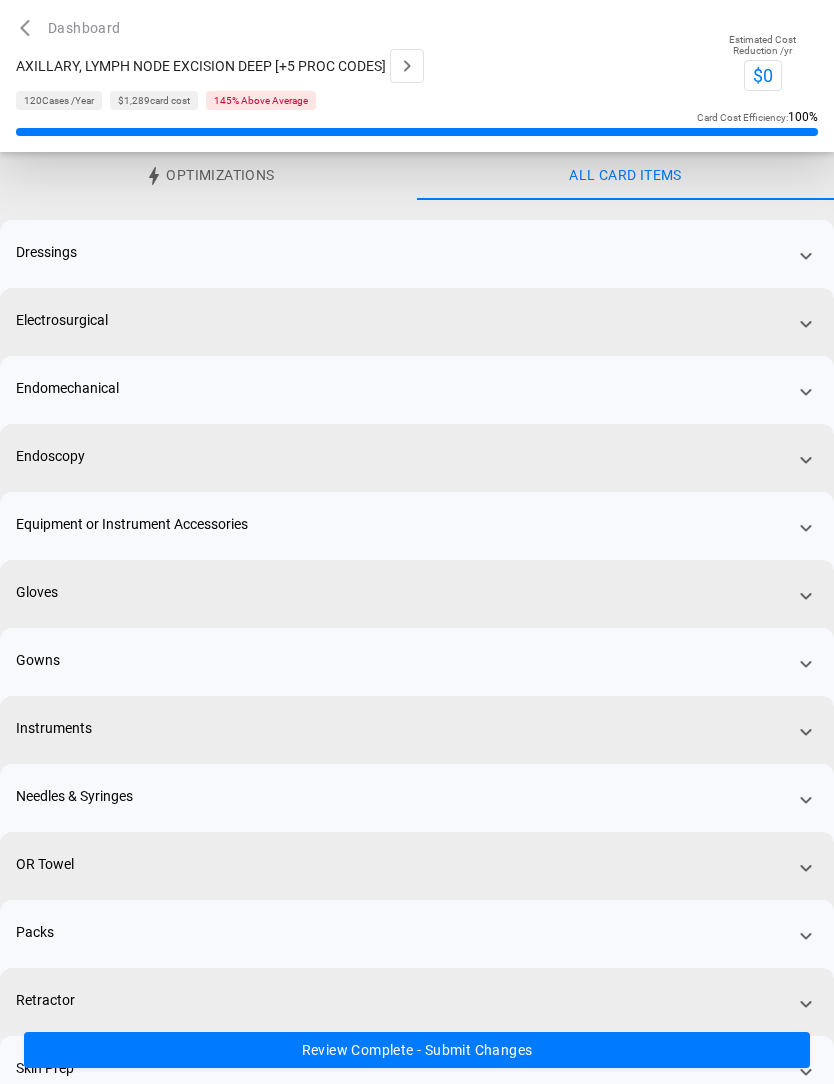 click on "Dashboard" at bounding box center (72, 28) 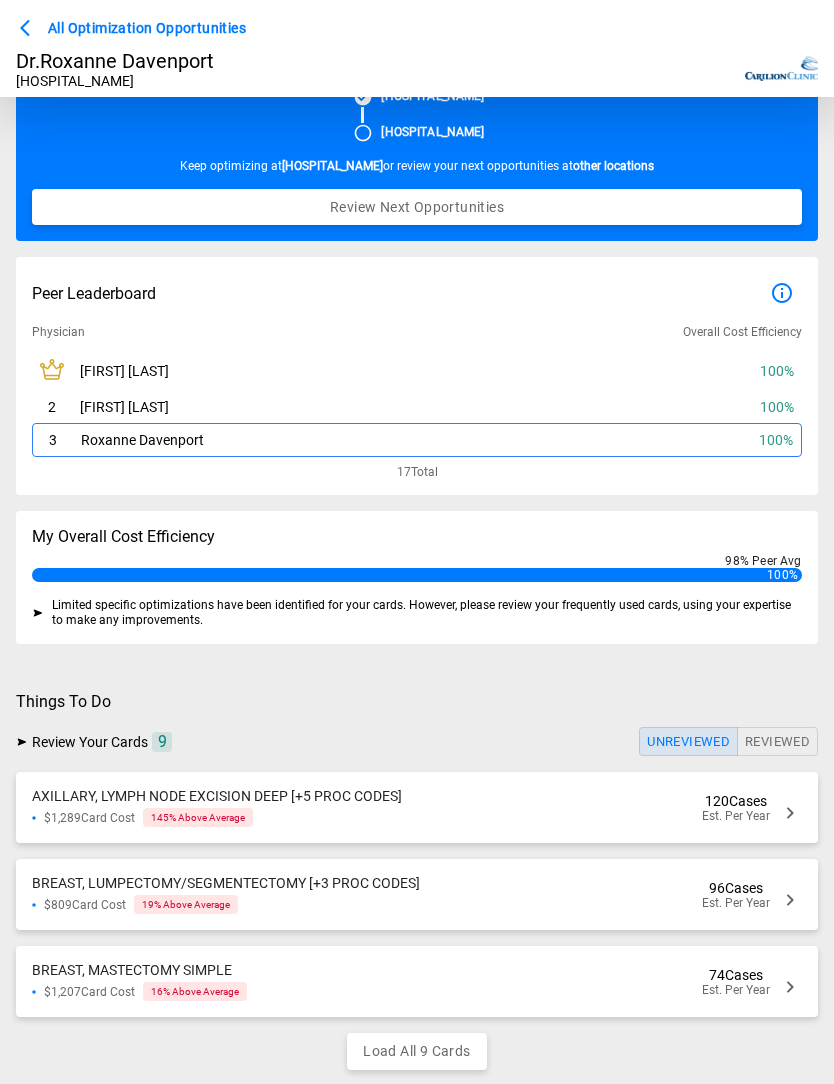 click on "Est. Per Year" at bounding box center (736, 903) 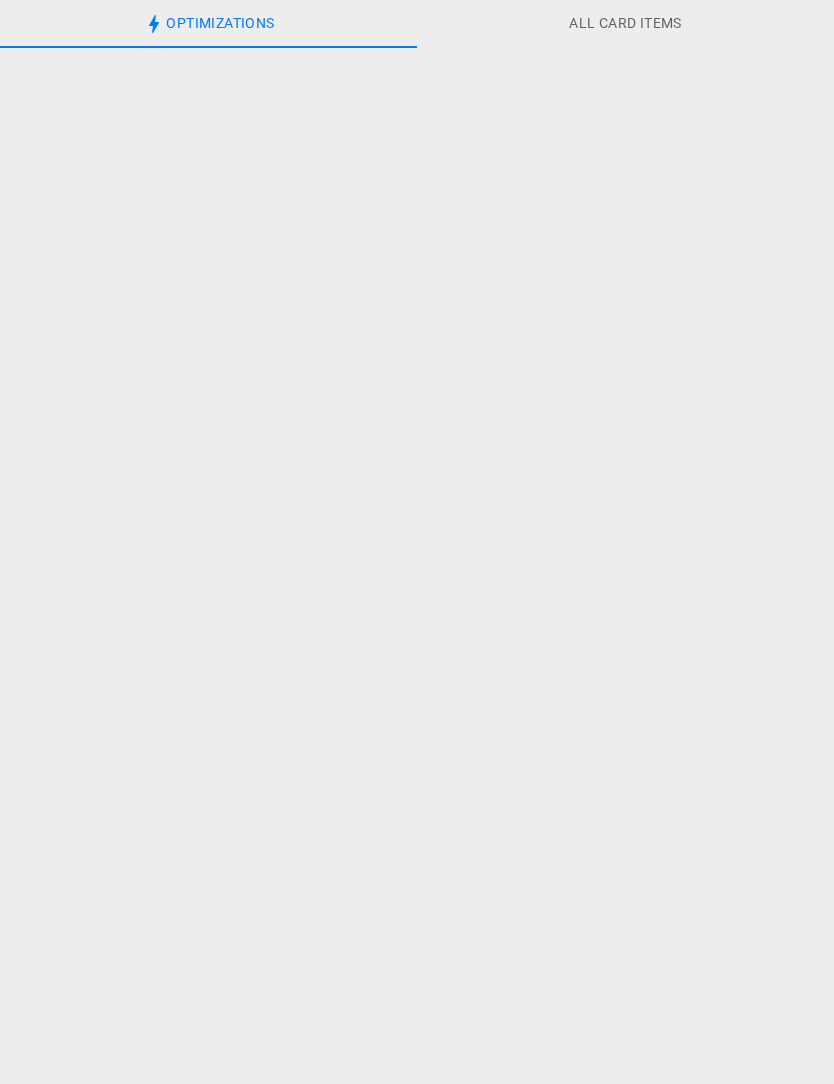 scroll, scrollTop: 0, scrollLeft: 0, axis: both 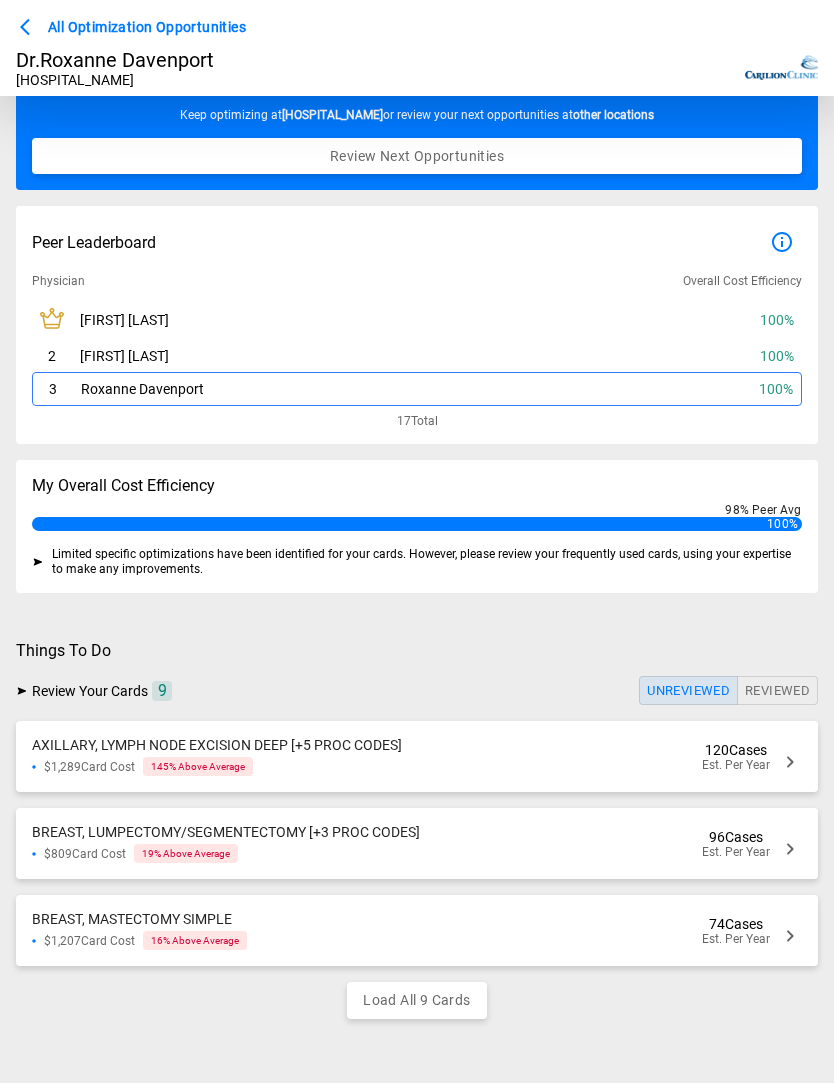 click on "96  Cases" at bounding box center [736, 838] 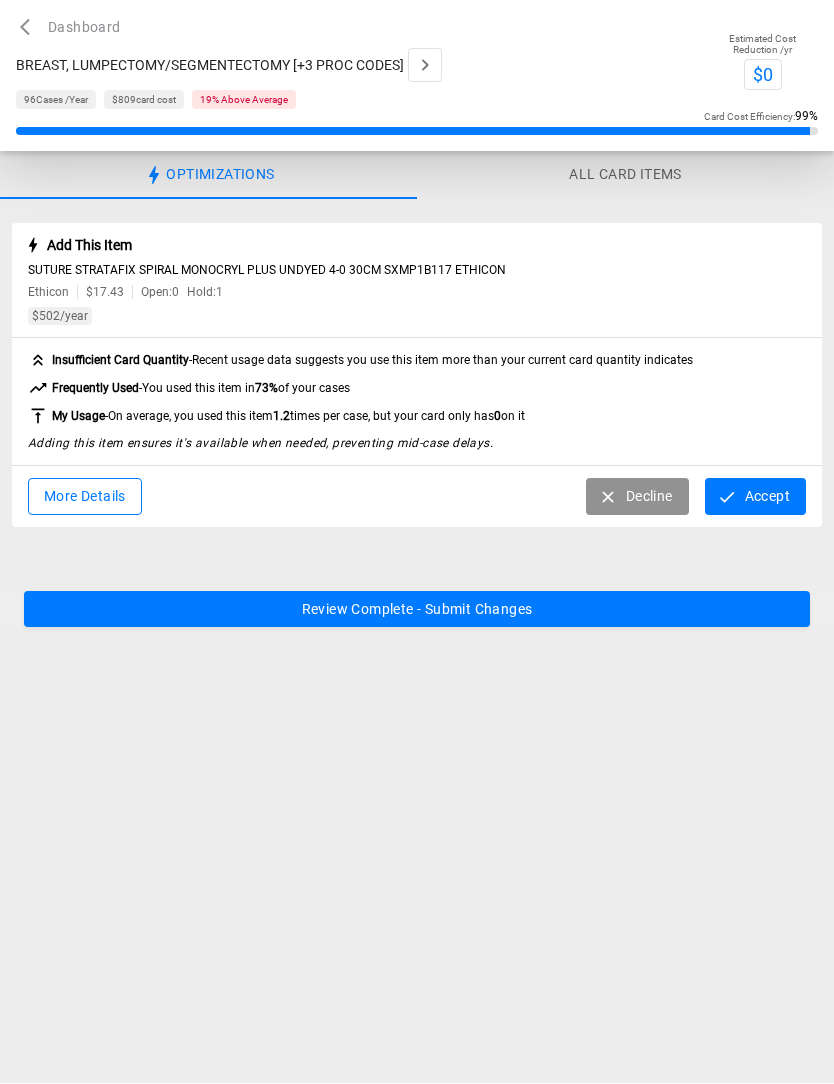 scroll, scrollTop: 0, scrollLeft: 0, axis: both 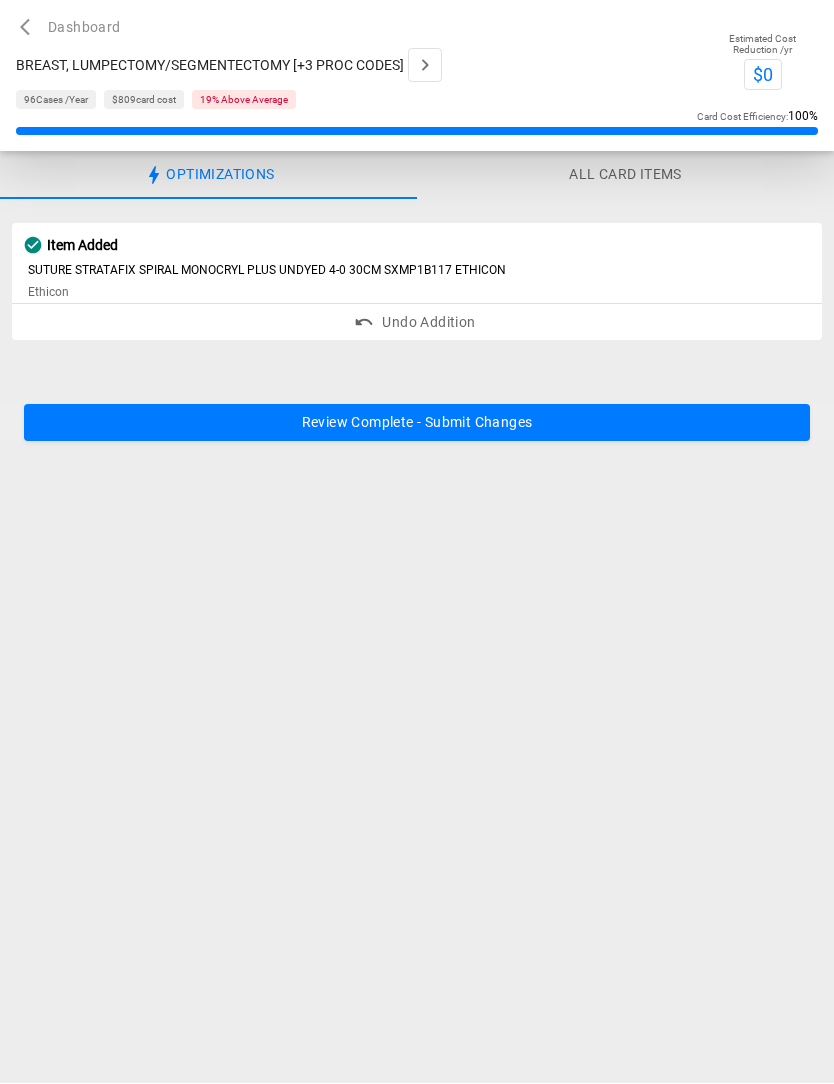 click on "Review Complete - Submit Changes" at bounding box center [417, 423] 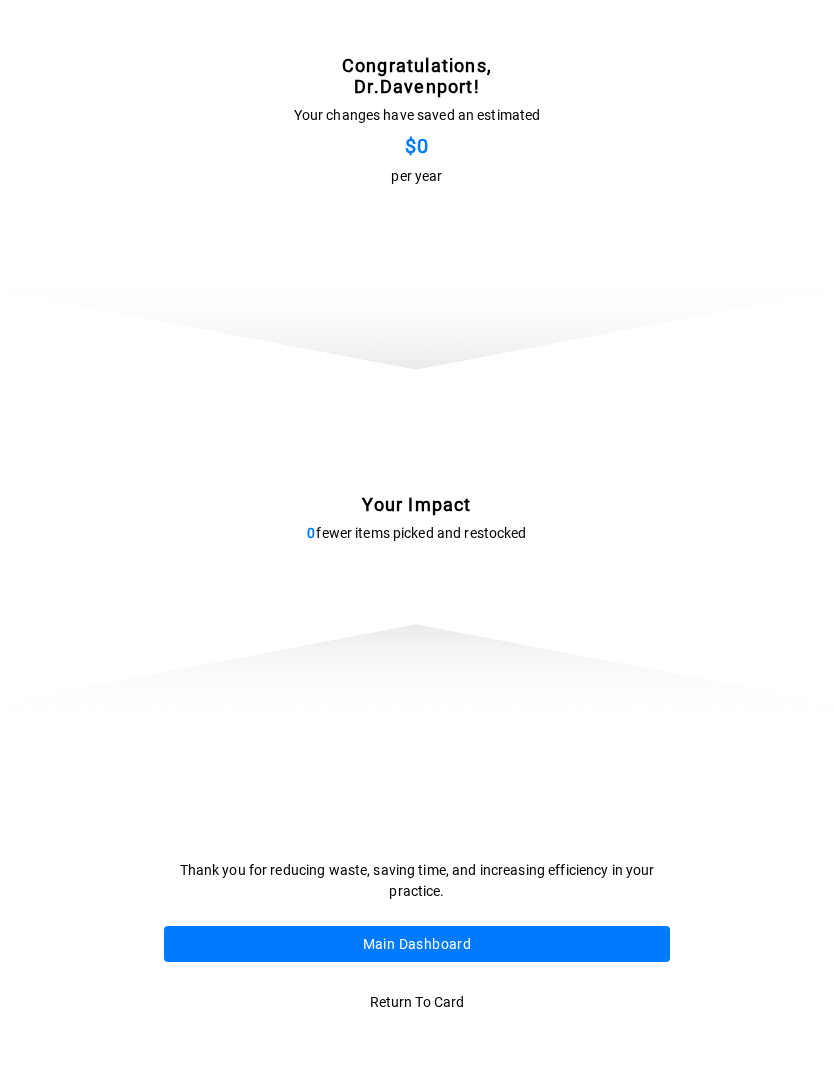 click on "Return to card" at bounding box center (417, 1003) 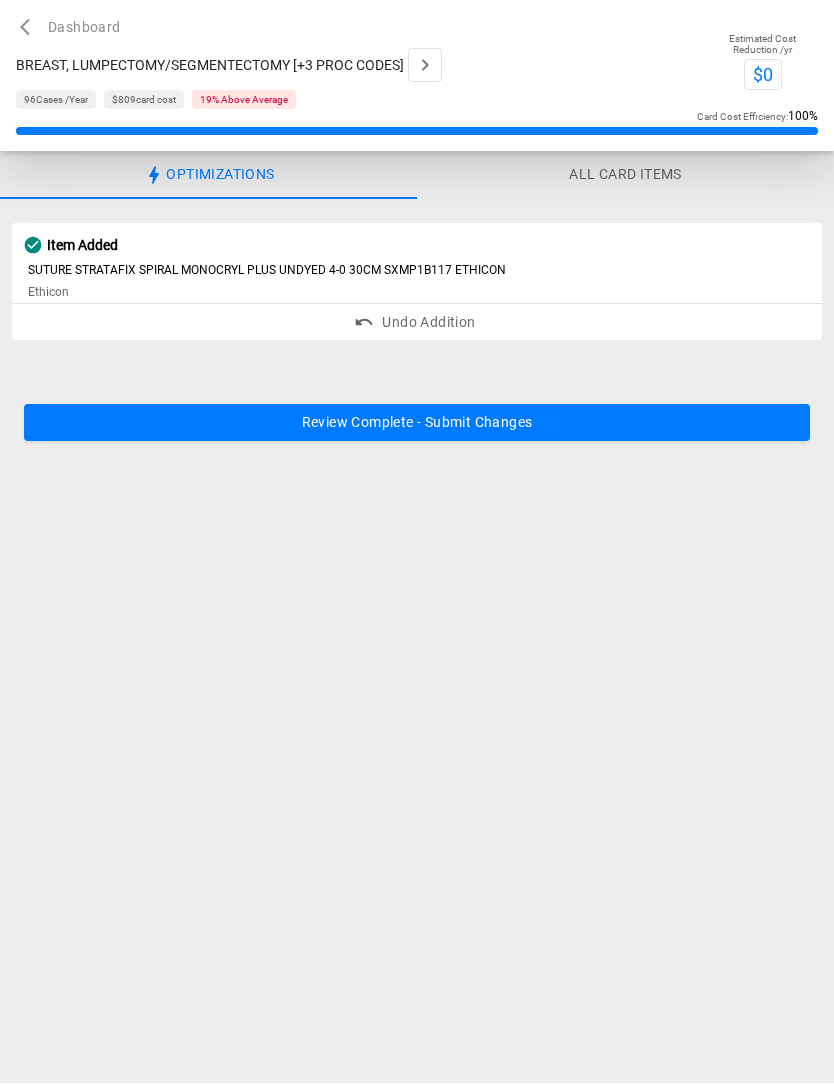 click on "Review Complete - Submit Changes" at bounding box center (417, 423) 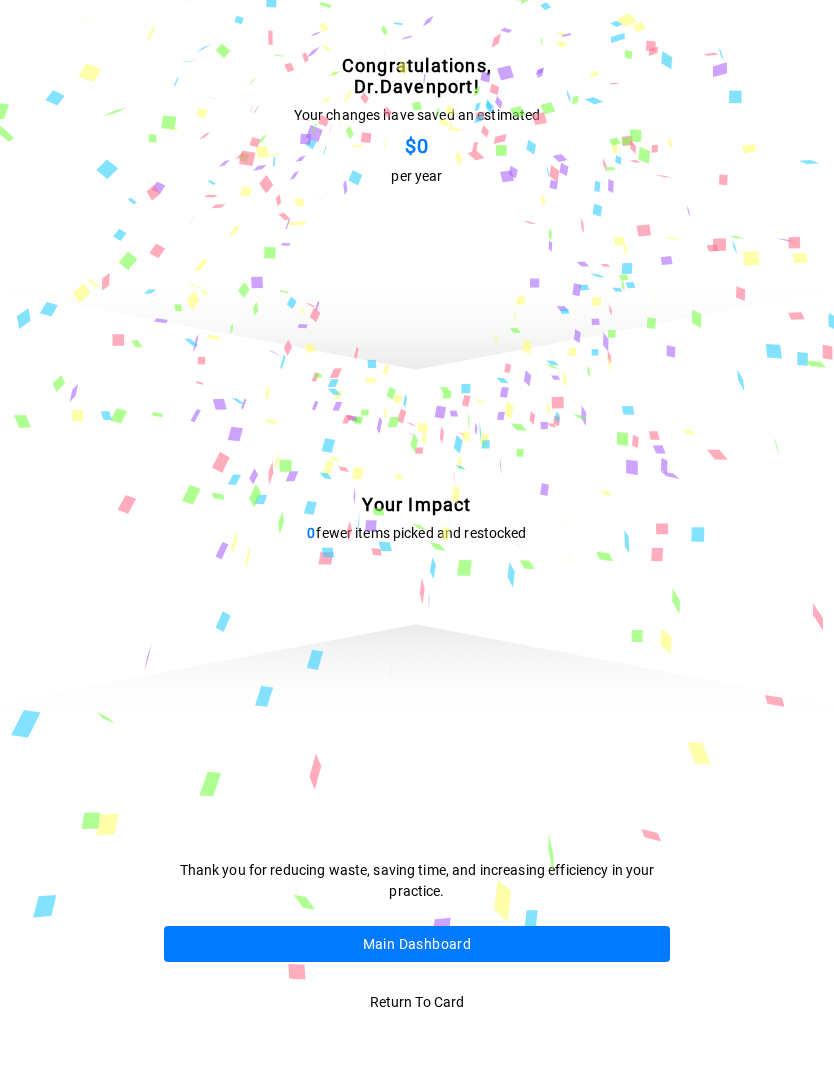 click on "Main Dashboard" at bounding box center [416, 945] 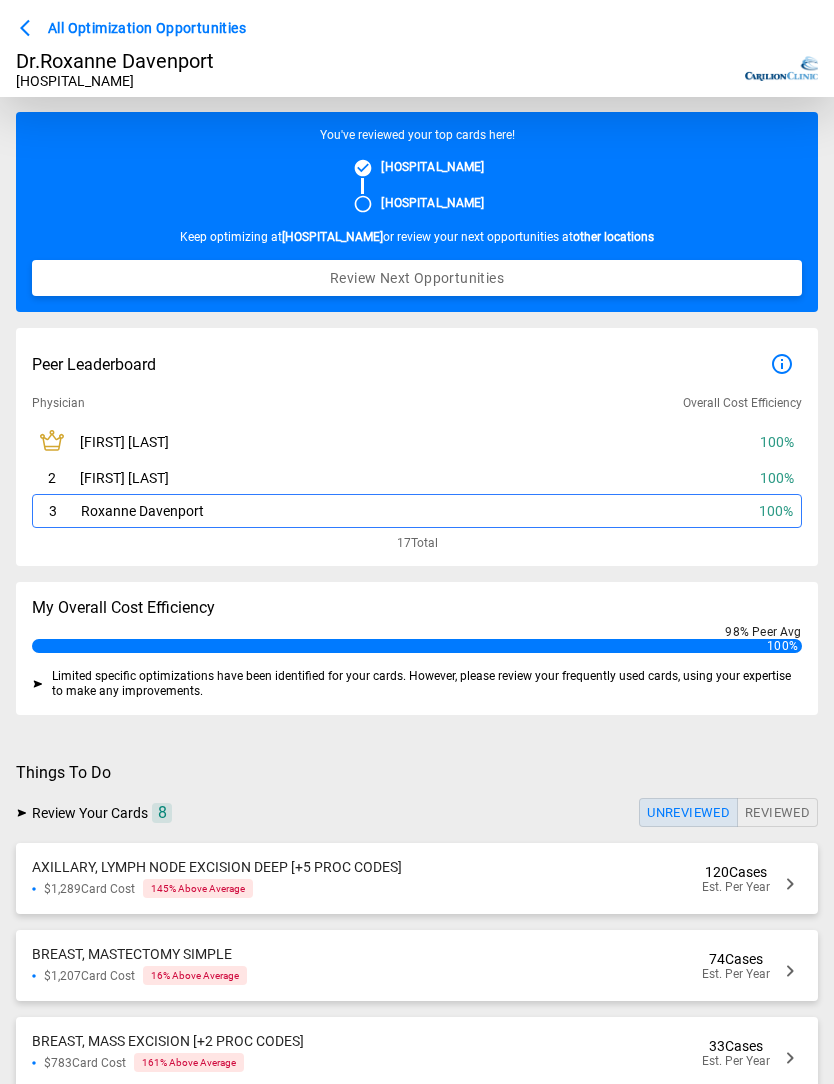 scroll, scrollTop: 71, scrollLeft: 0, axis: vertical 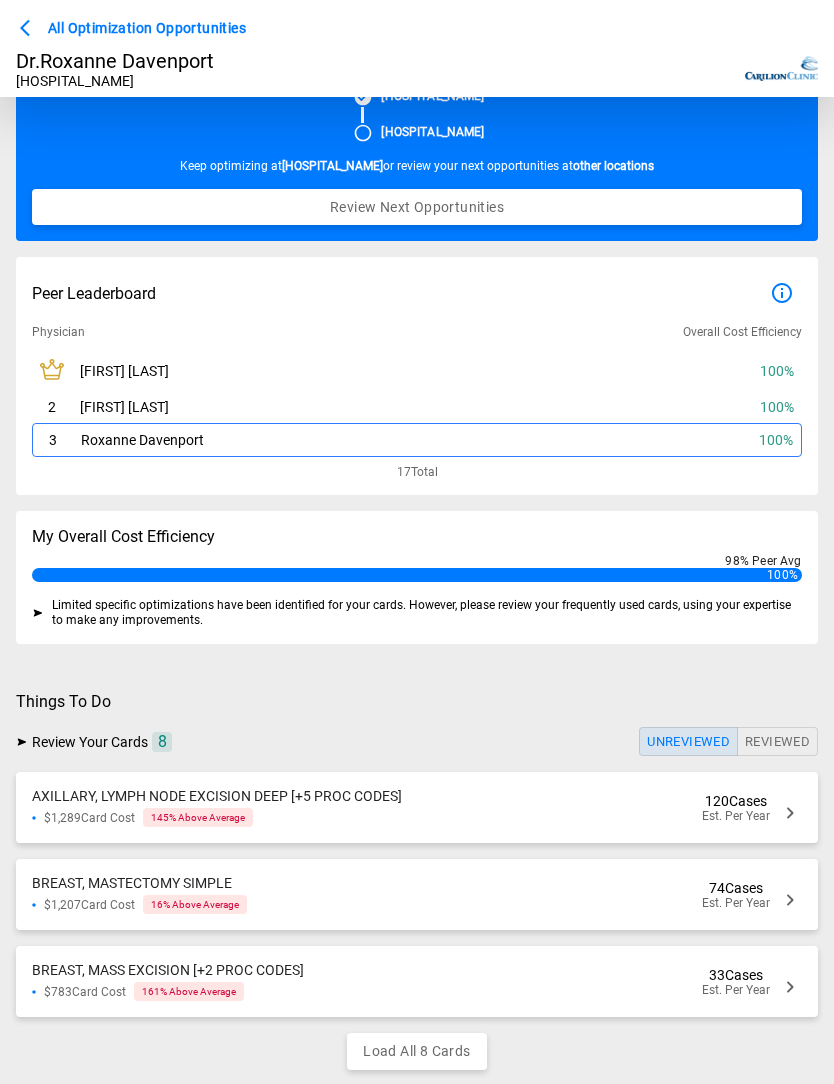 click on "120  Cases" at bounding box center (736, 802) 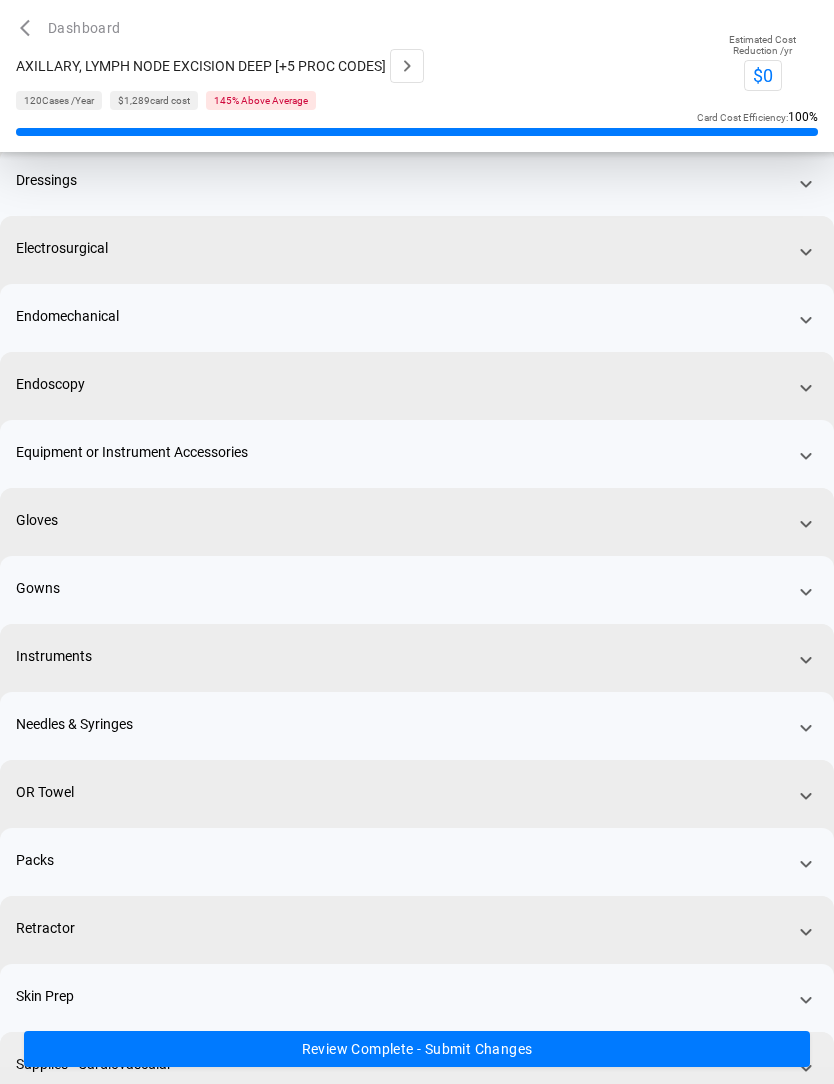 scroll, scrollTop: 0, scrollLeft: 0, axis: both 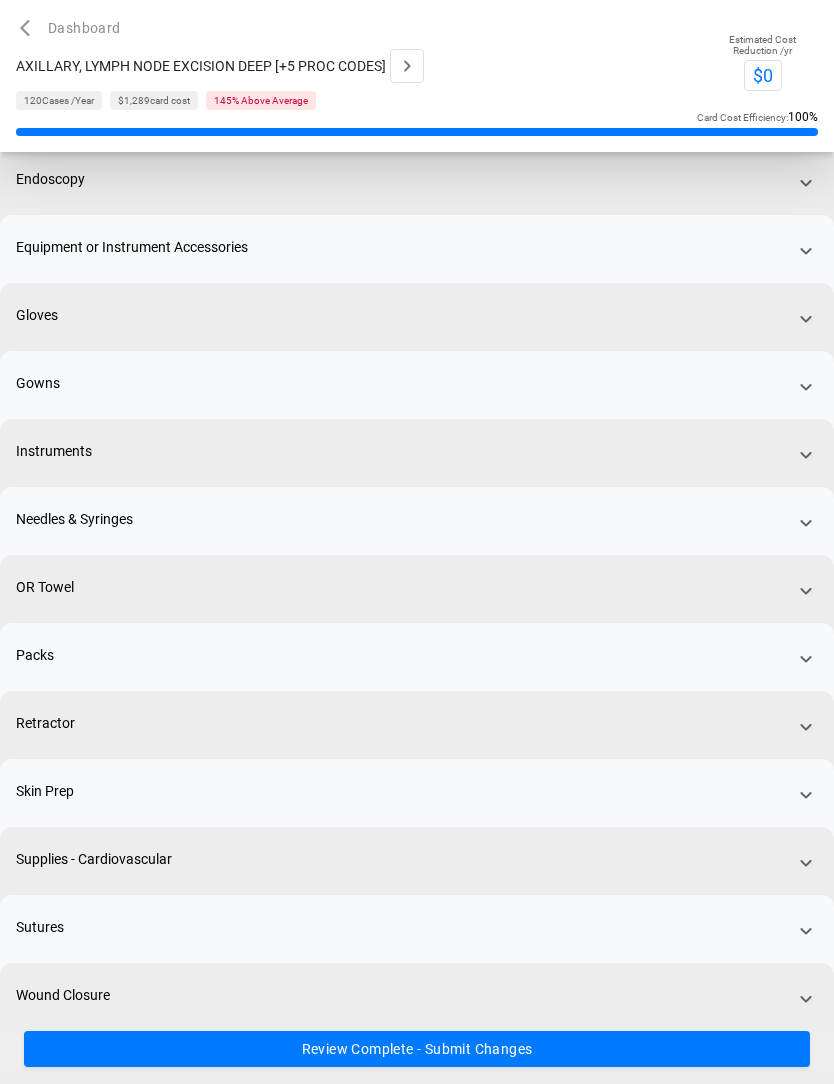 click on "Review Complete - Submit Changes" at bounding box center (417, 1050) 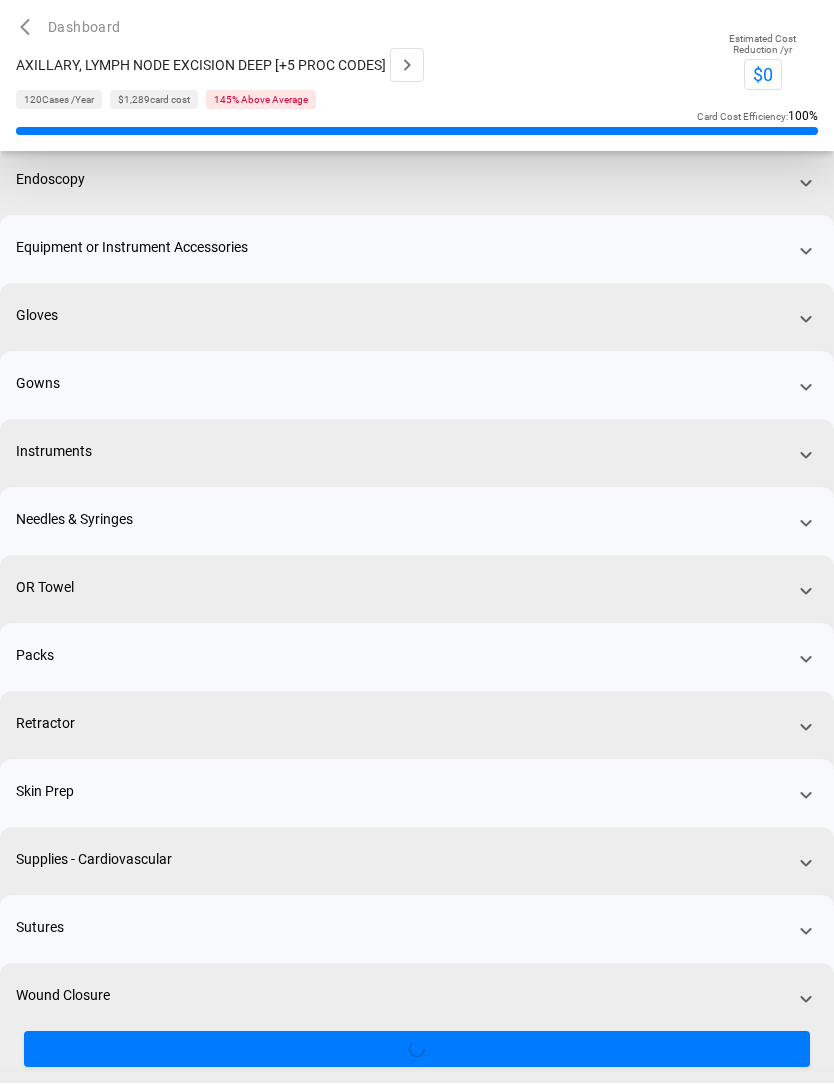scroll, scrollTop: 0, scrollLeft: 0, axis: both 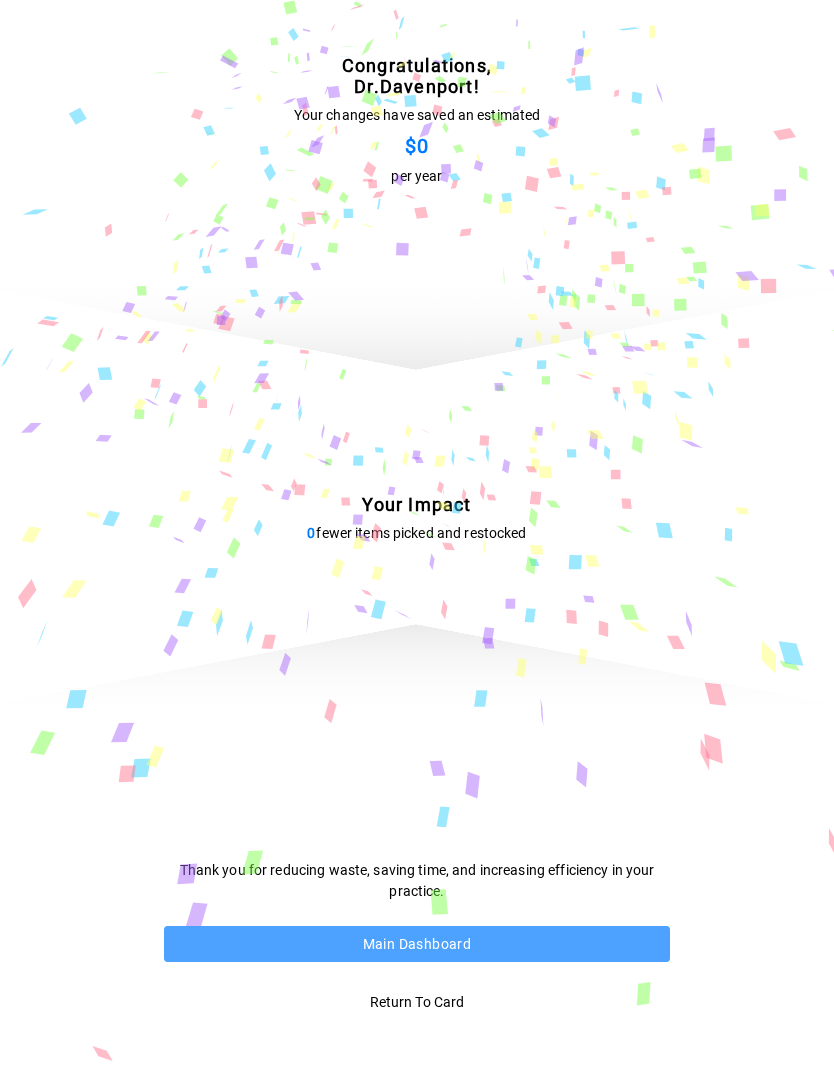 click on "Main Dashboard" at bounding box center (416, 945) 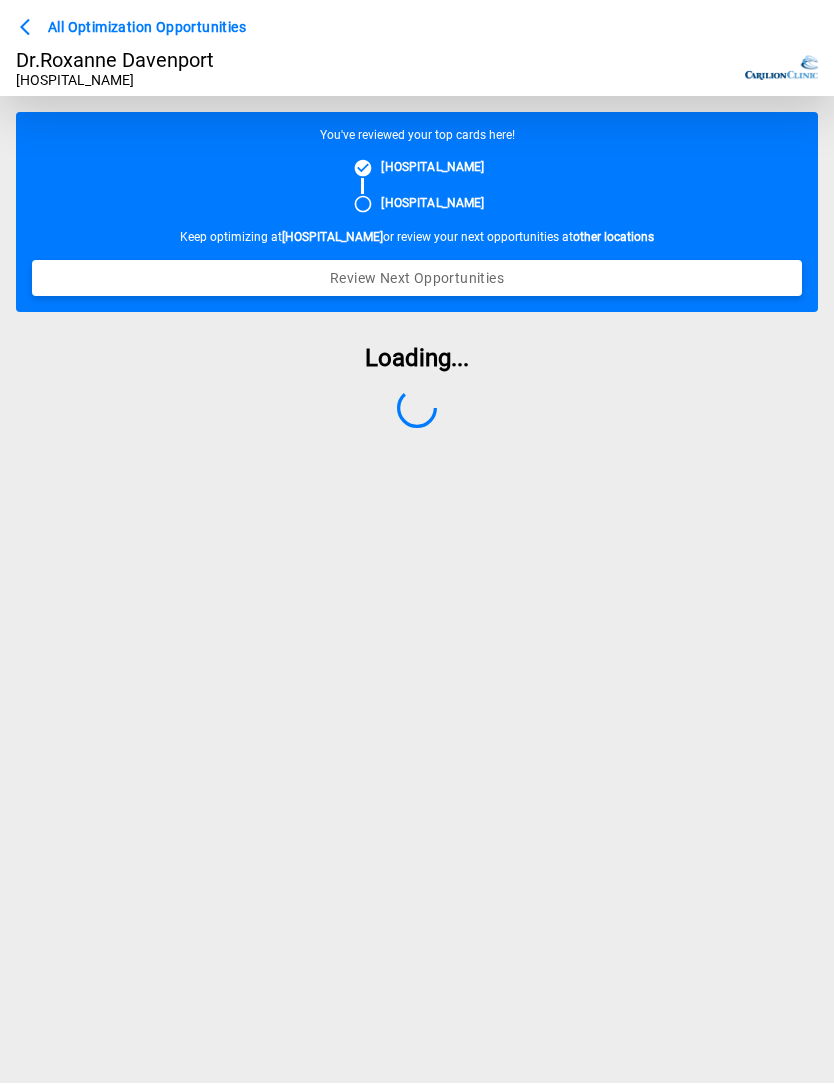 scroll, scrollTop: 1, scrollLeft: 0, axis: vertical 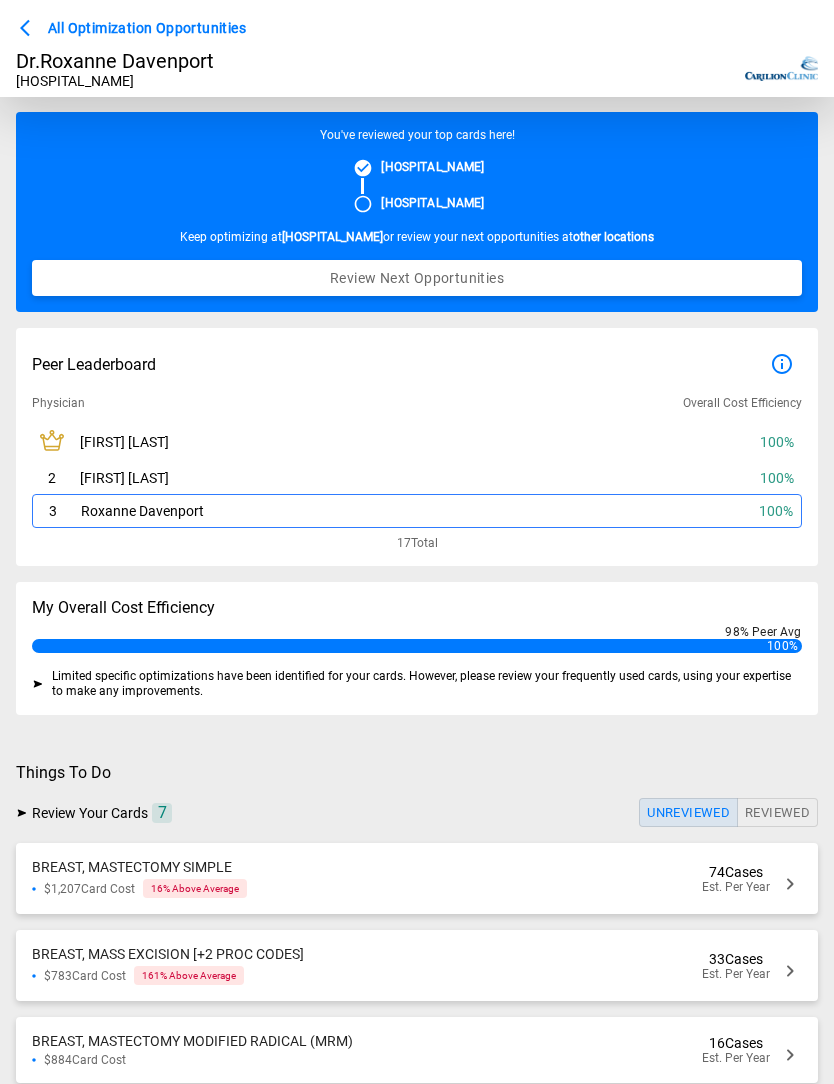 click on "74  Cases" at bounding box center (736, 872) 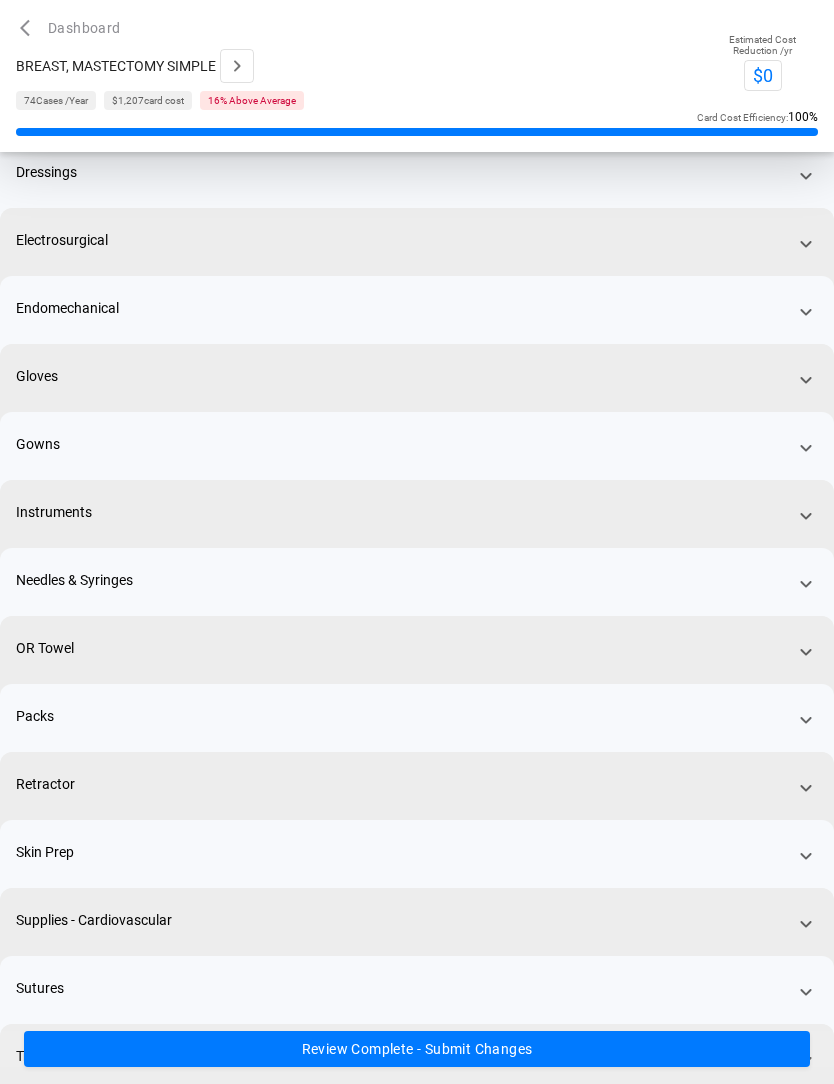 scroll, scrollTop: 208, scrollLeft: 0, axis: vertical 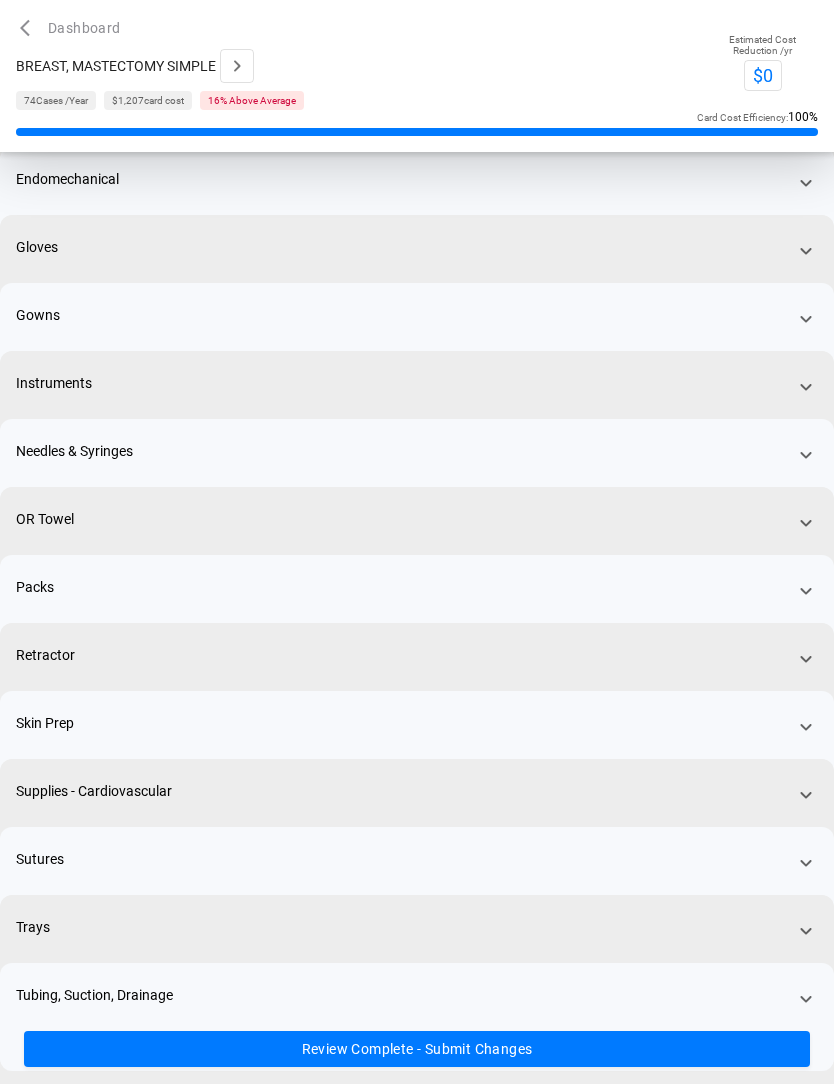 click 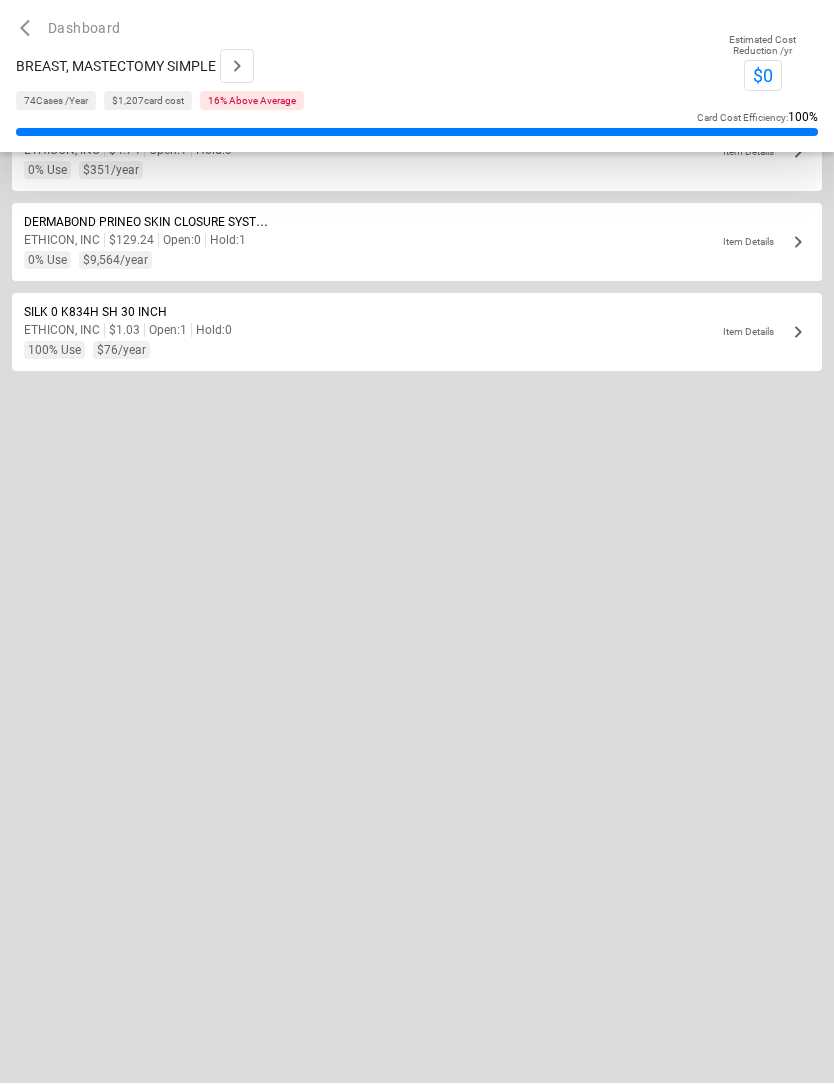 scroll, scrollTop: 0, scrollLeft: 0, axis: both 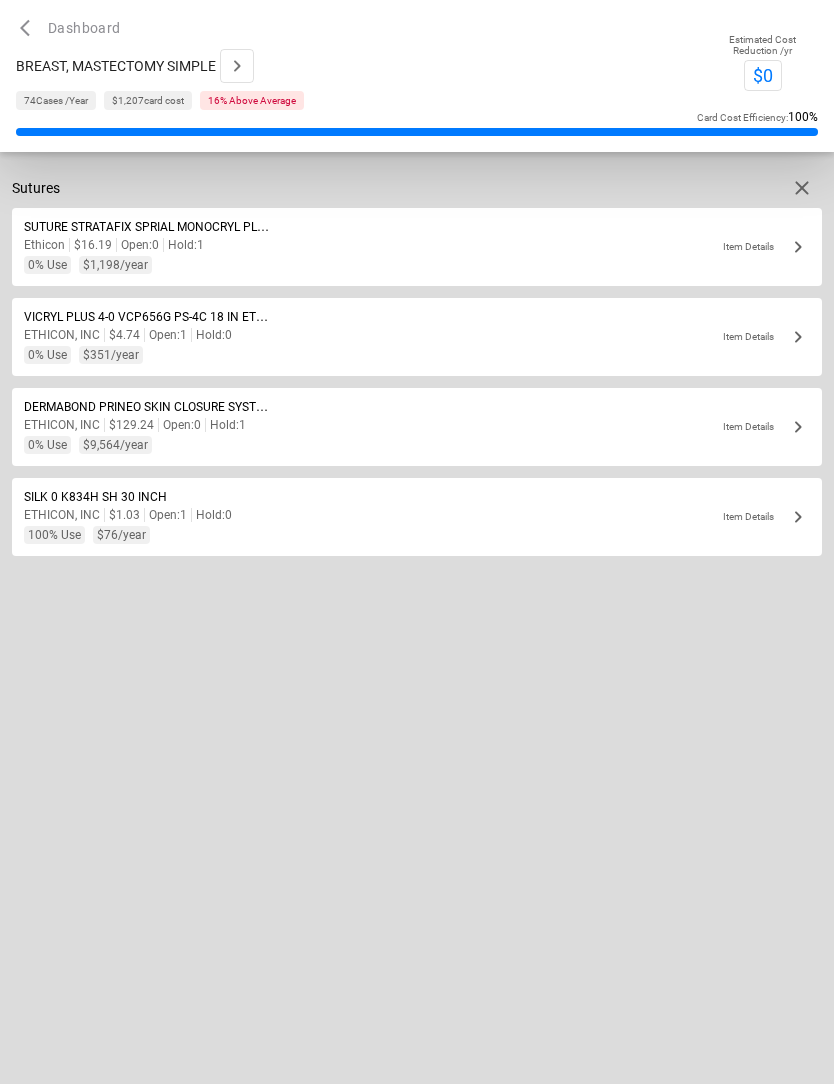 click 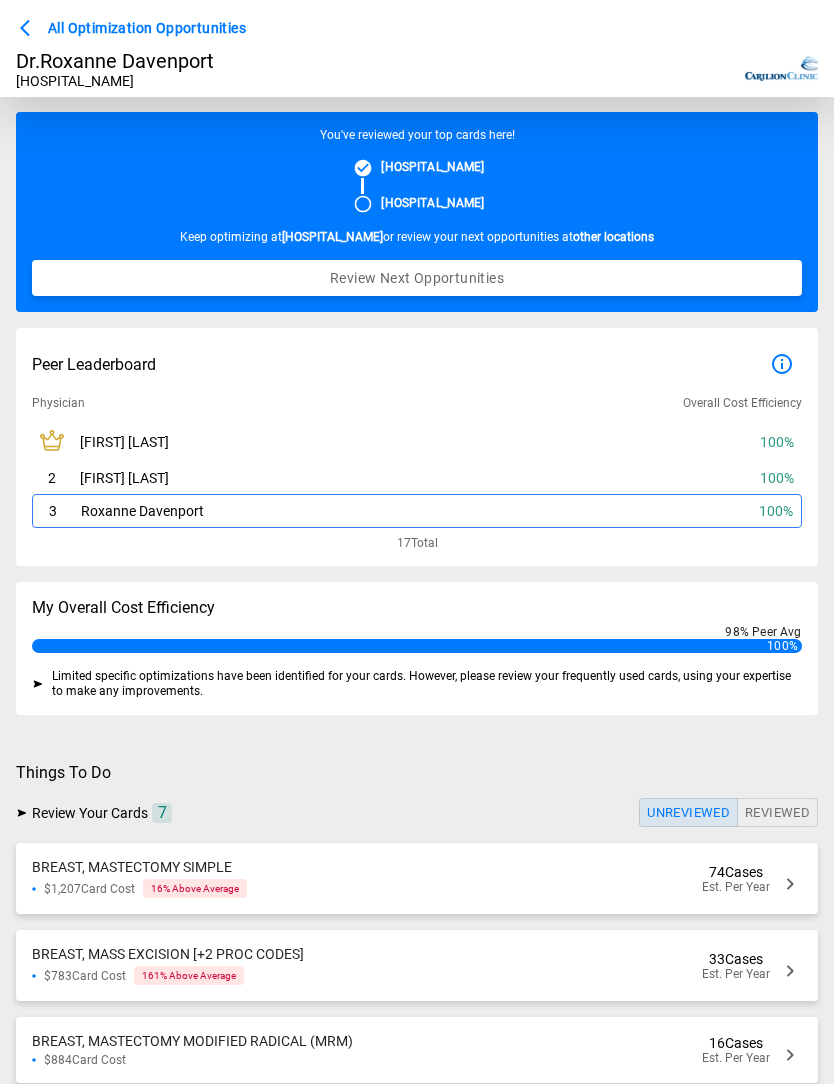 click on "Reviewed" at bounding box center (777, 812) 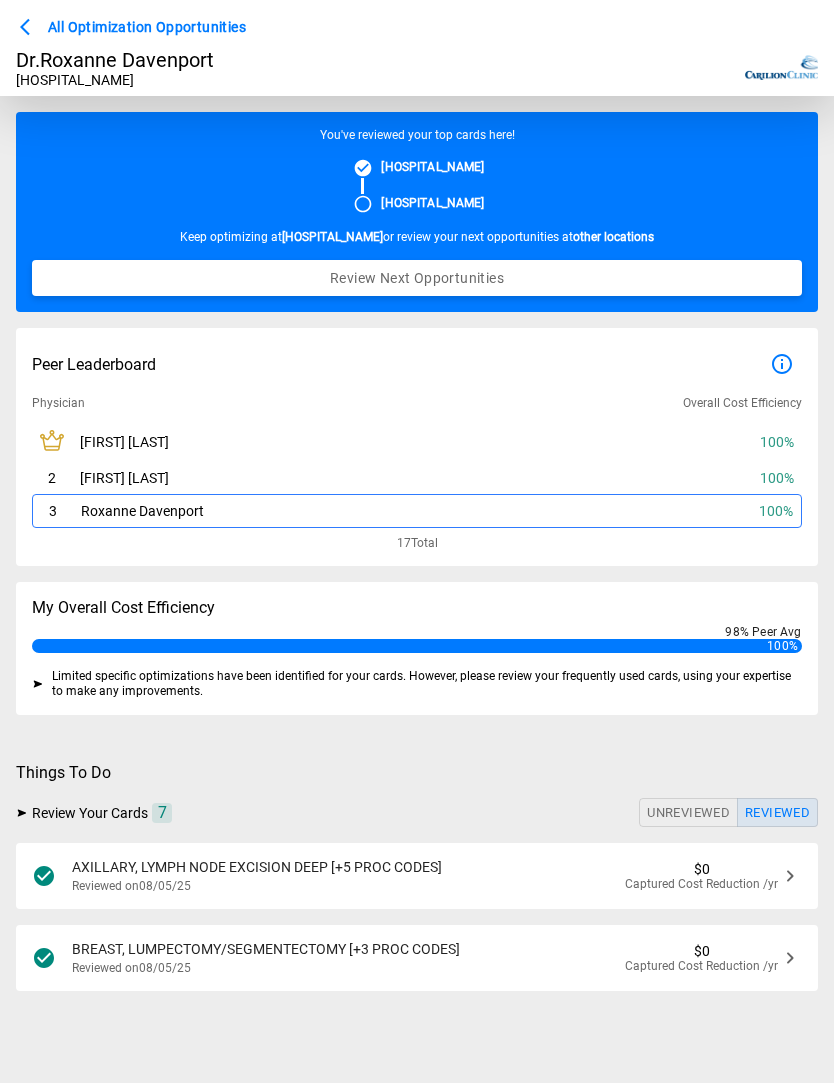 click on "Captured Cost Reduction /yr" at bounding box center [701, 885] 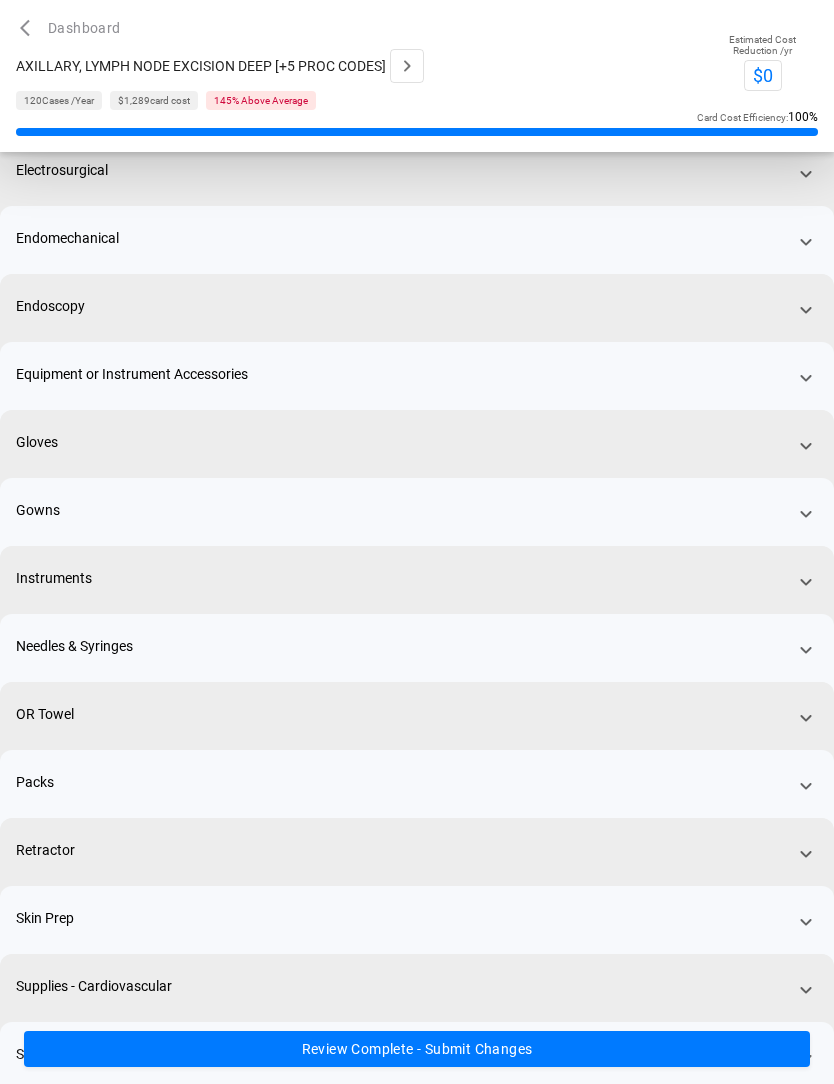 scroll, scrollTop: 276, scrollLeft: 0, axis: vertical 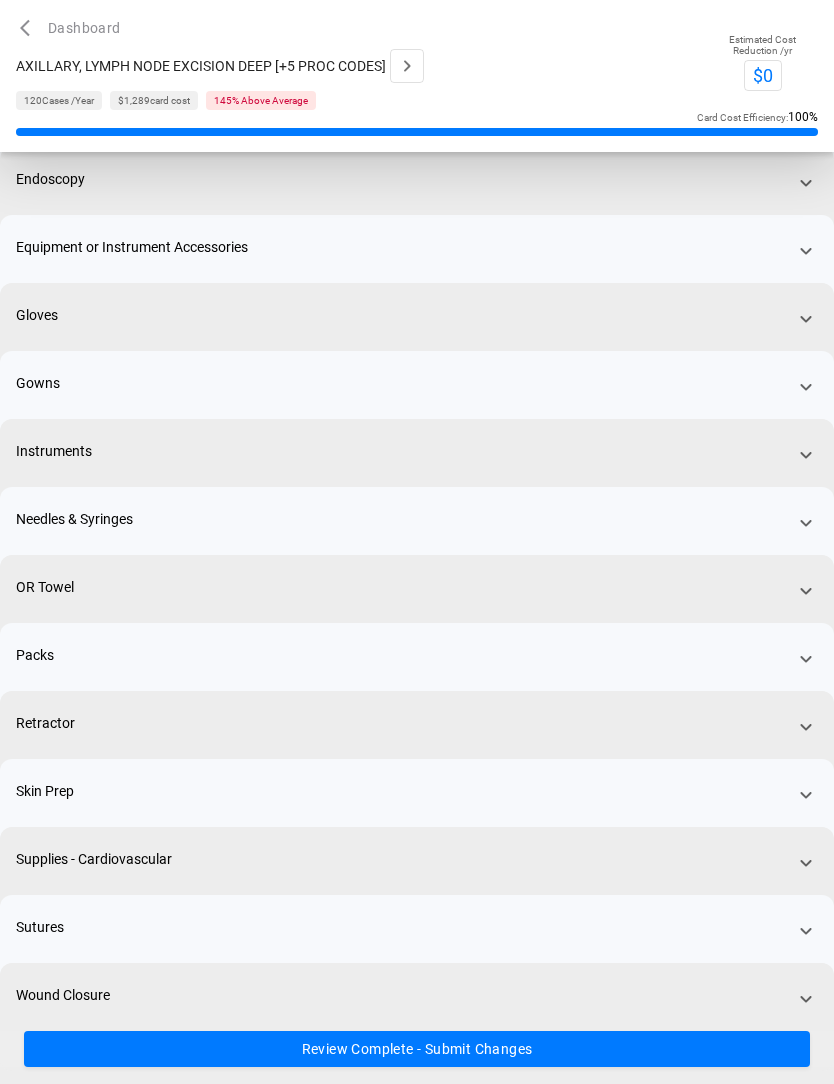 click on "Wound Closure" at bounding box center [417, 1018] 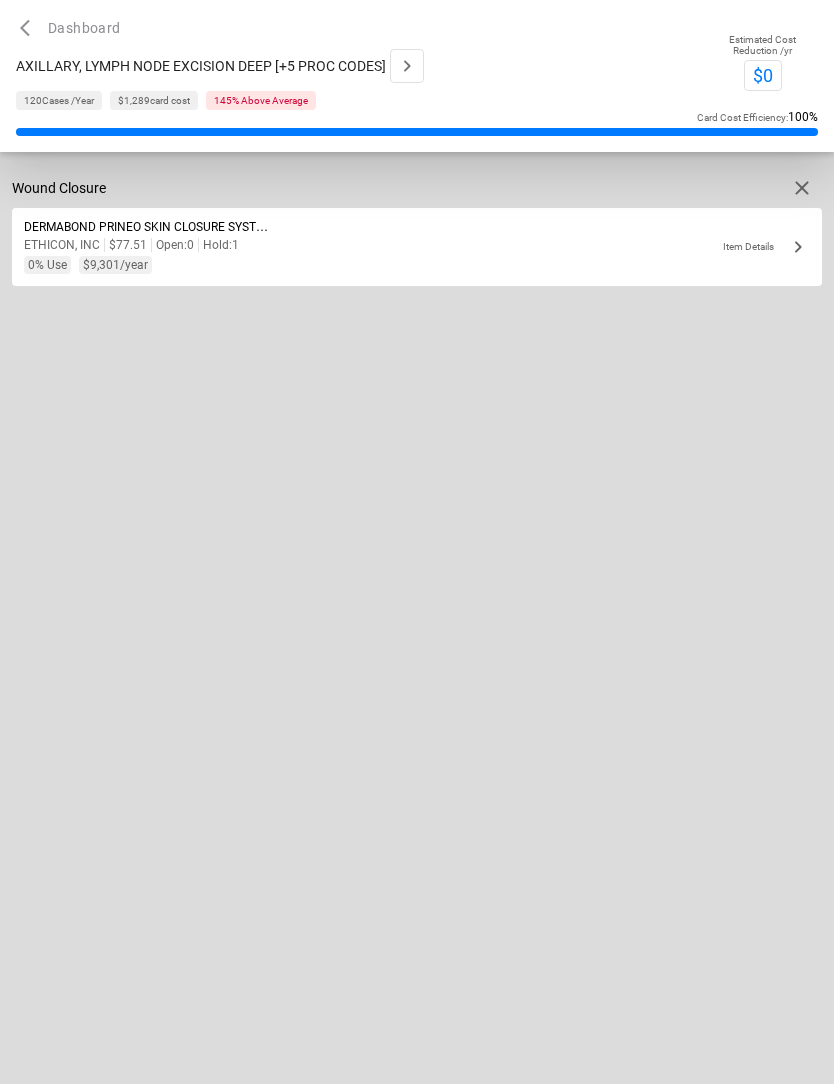 click on "Dashboard" at bounding box center [72, 28] 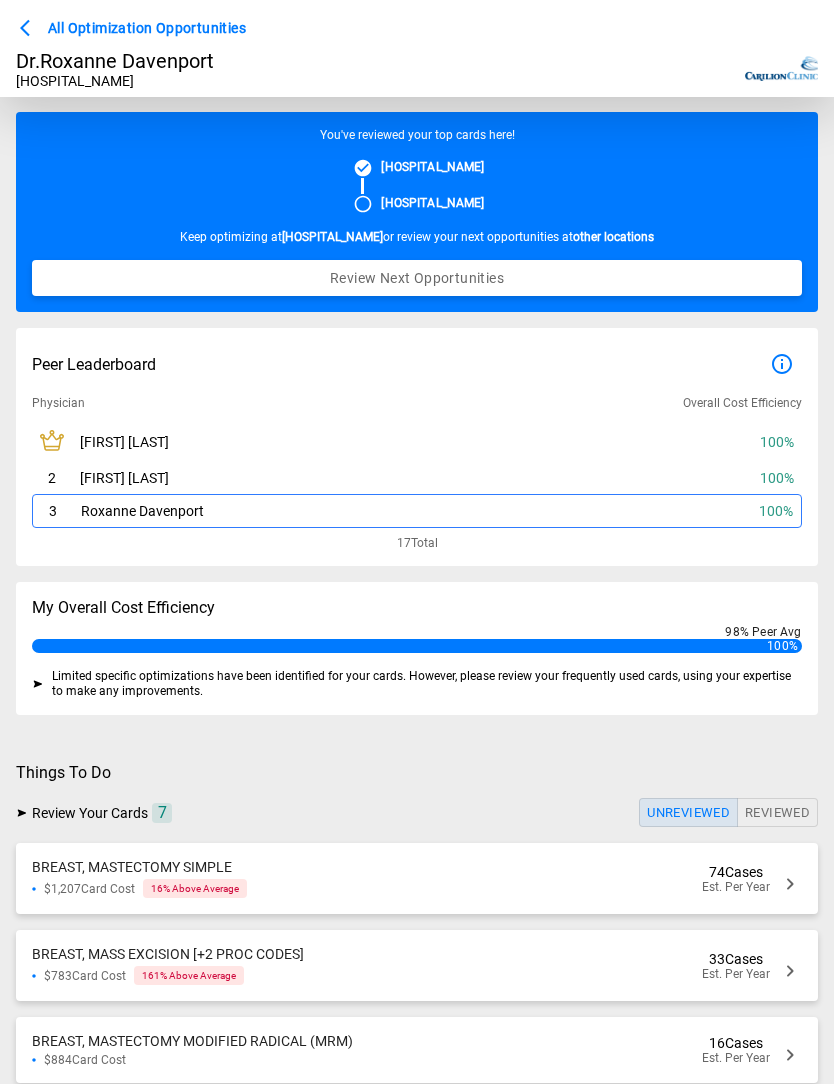 click on "74  Cases Est. Per Year" at bounding box center [750, 879] 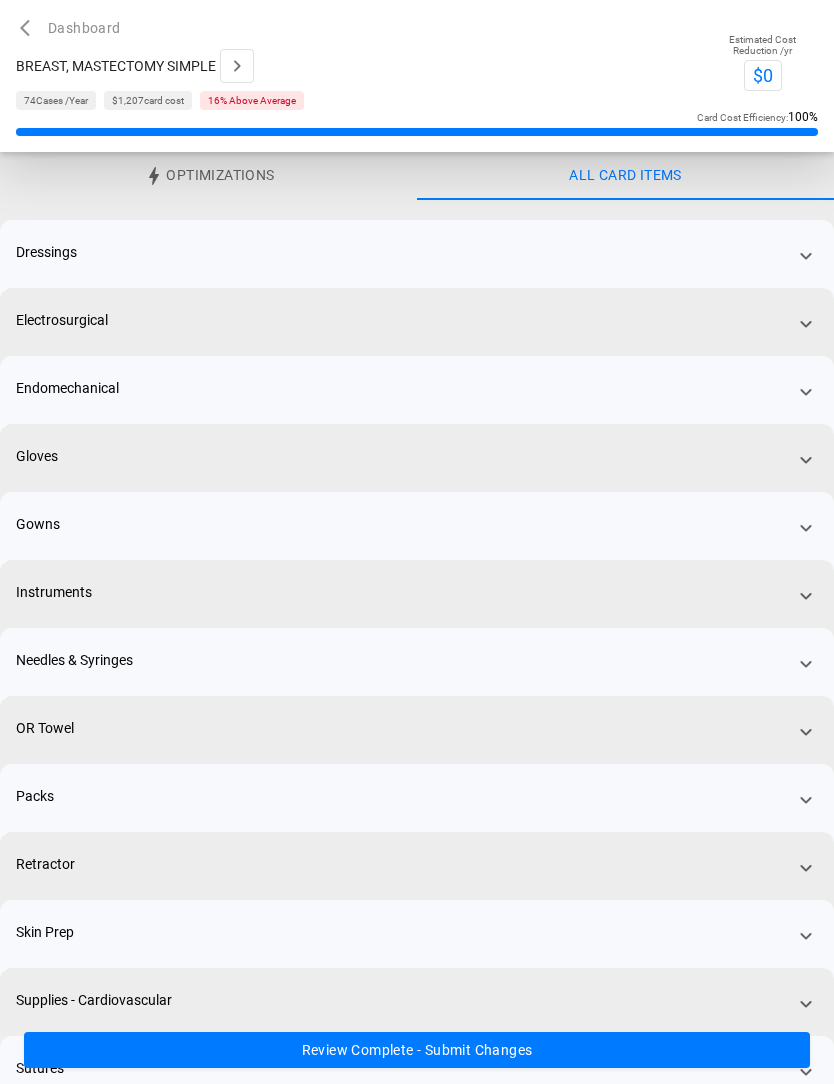 click on "Review Complete - Submit Changes" at bounding box center [417, 1050] 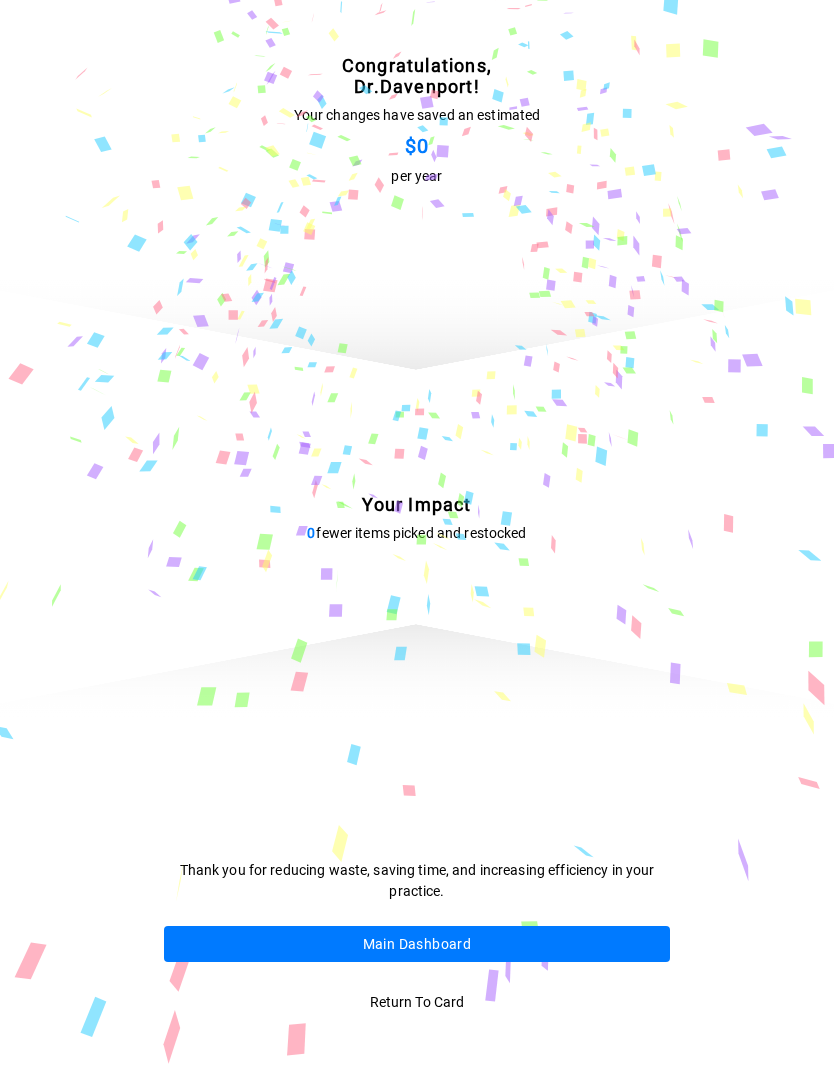 click on "Main Dashboard" at bounding box center (416, 945) 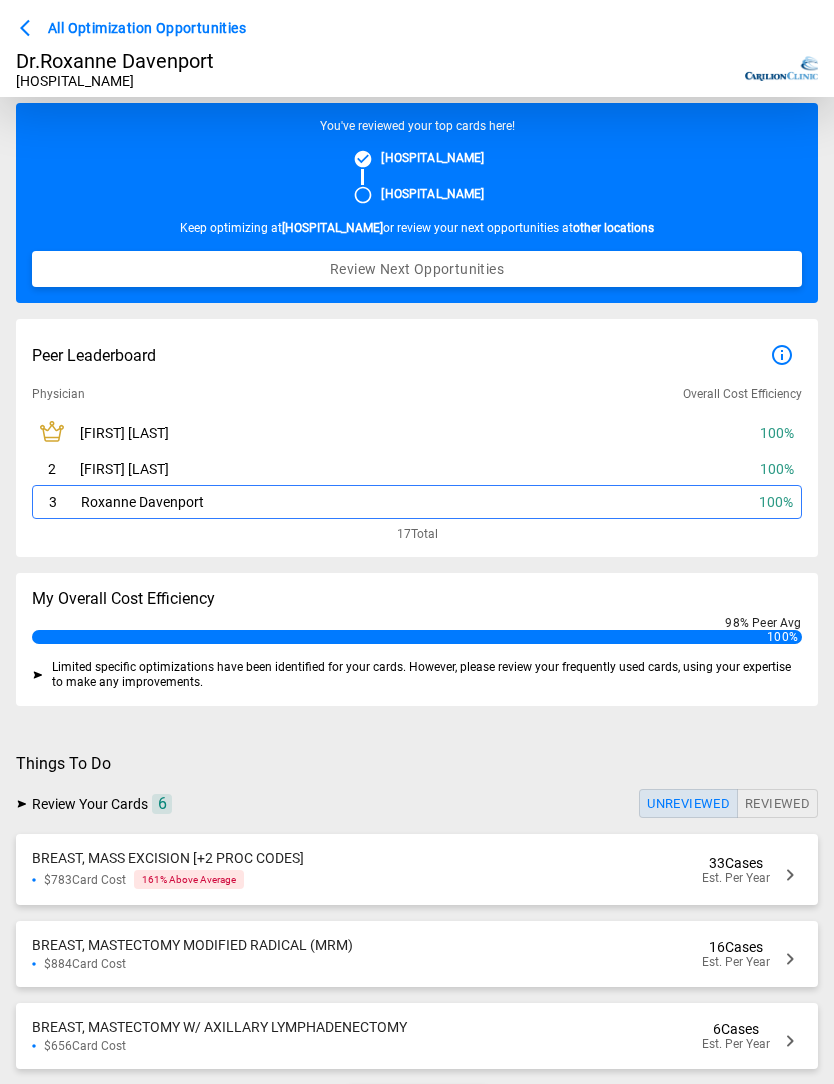 scroll, scrollTop: 59, scrollLeft: 0, axis: vertical 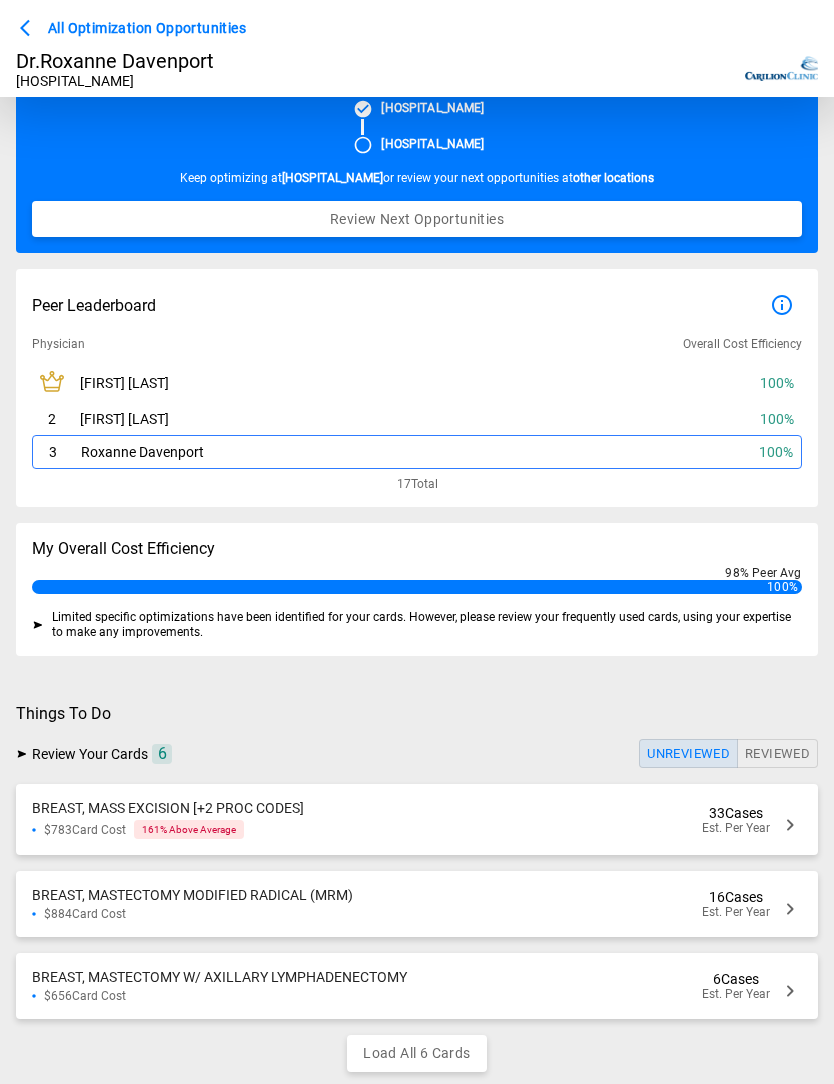 click on "33  Cases" at bounding box center [736, 814] 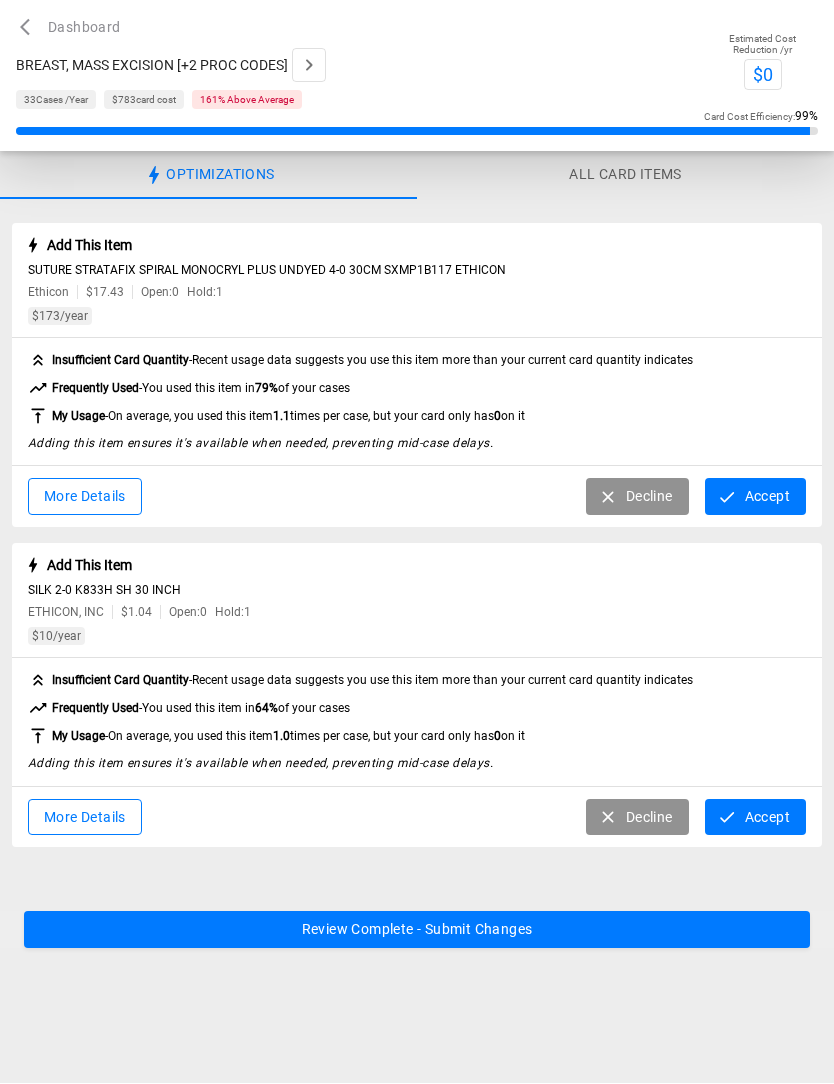 click on "Accept" at bounding box center (755, 497) 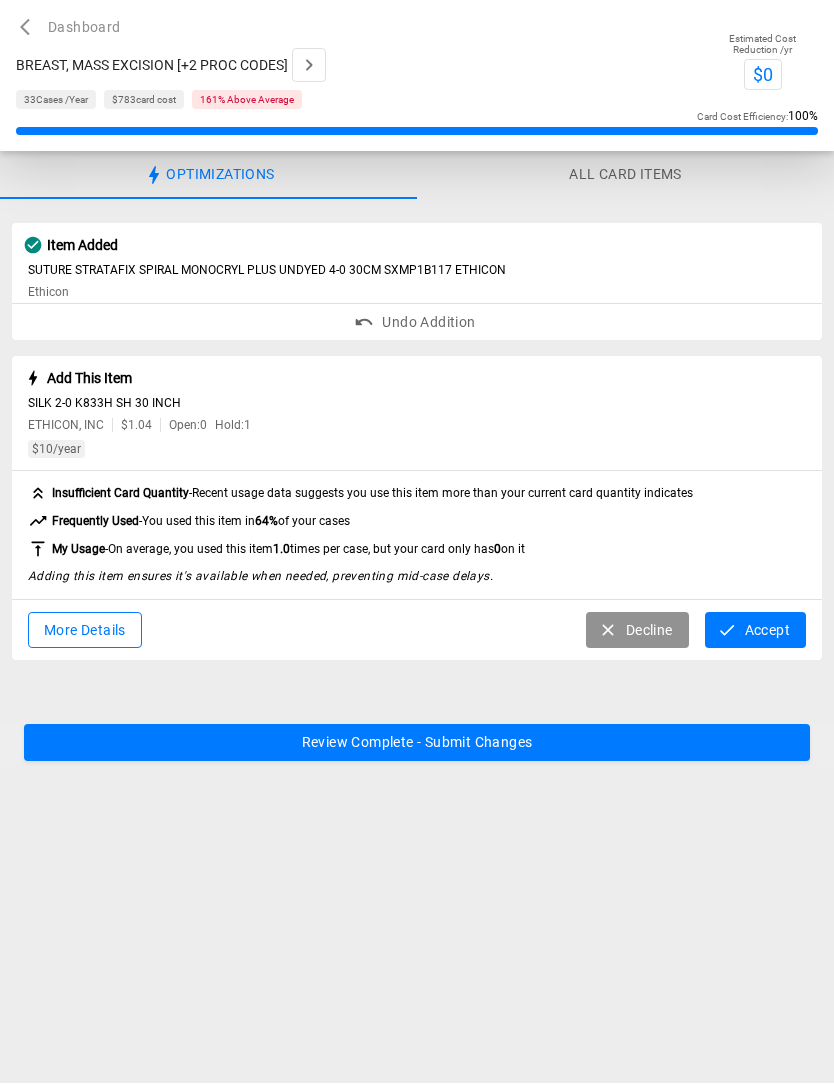 click on "Accept" at bounding box center [755, 631] 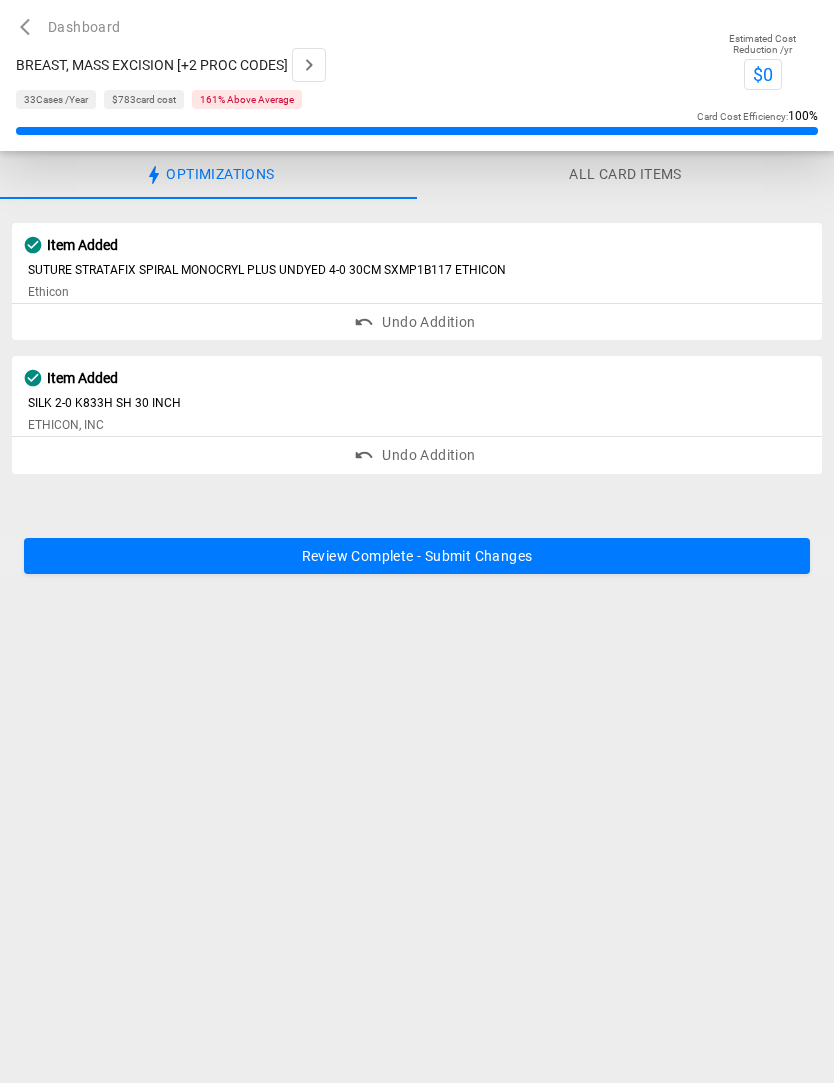 click on "Review Complete - Submit Changes" at bounding box center [417, 557] 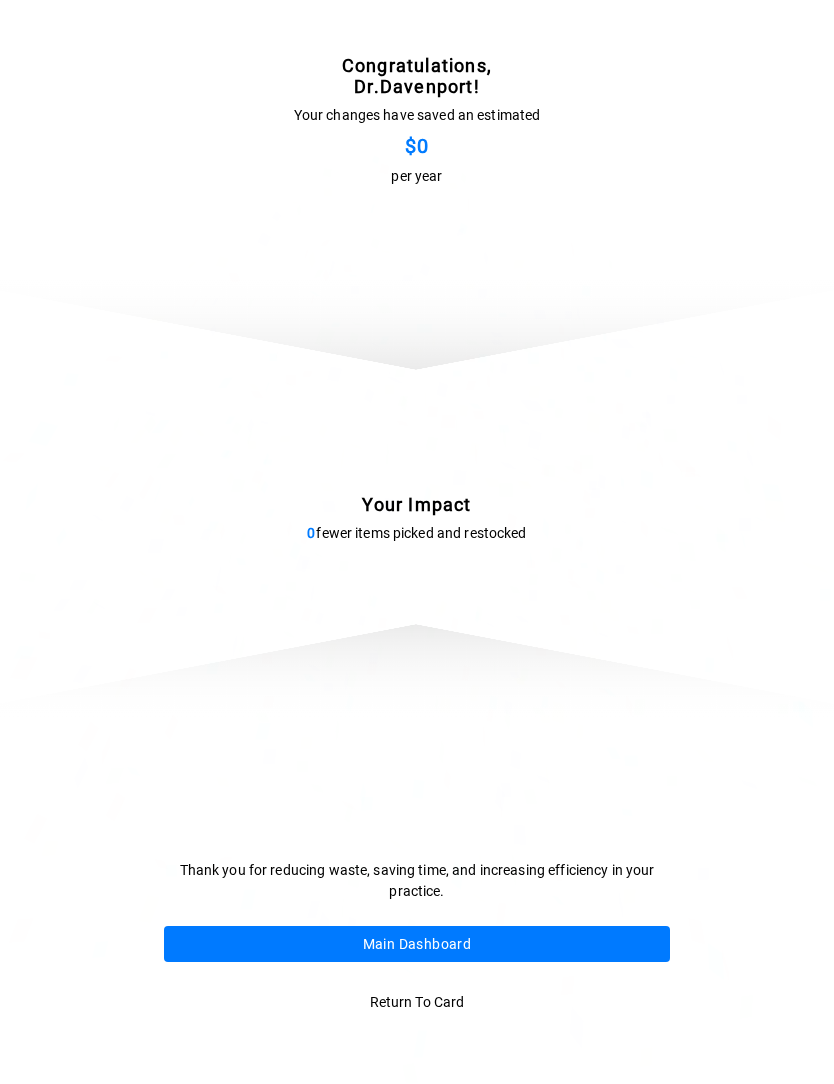 click on "Return to card" at bounding box center (417, 1003) 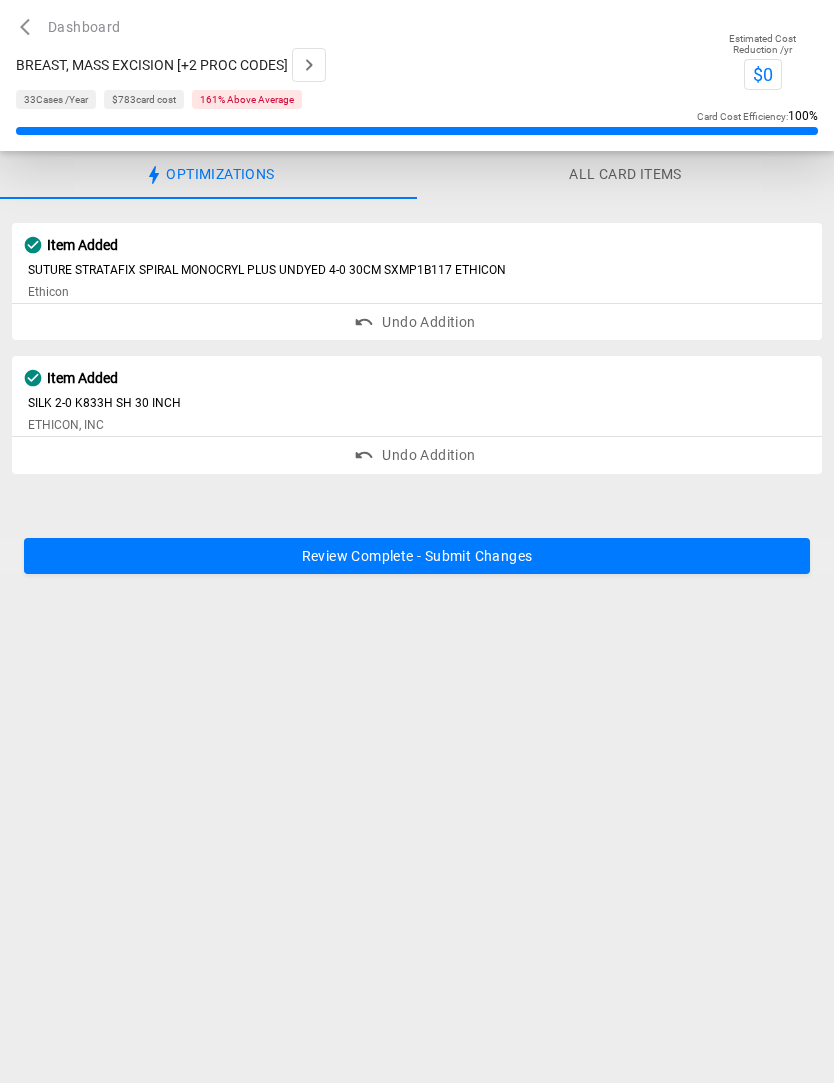 click on "Review Complete - Submit Changes" at bounding box center (417, 557) 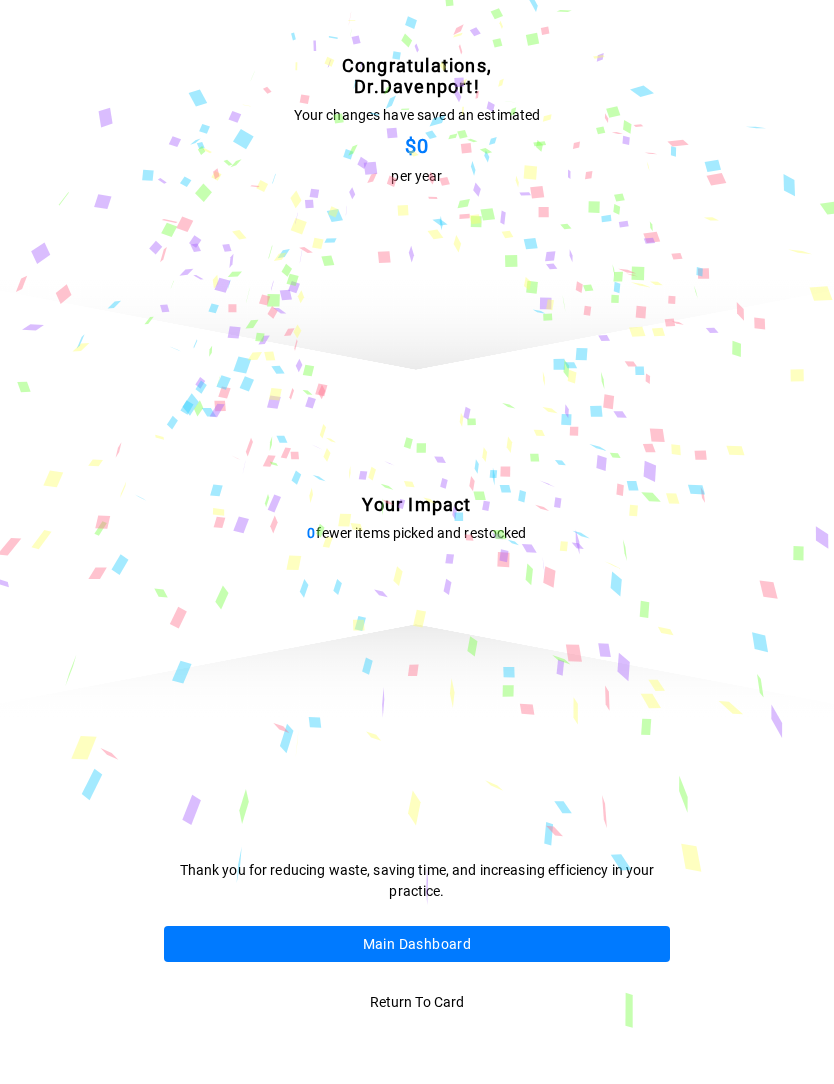 click on "Main Dashboard" at bounding box center [416, 945] 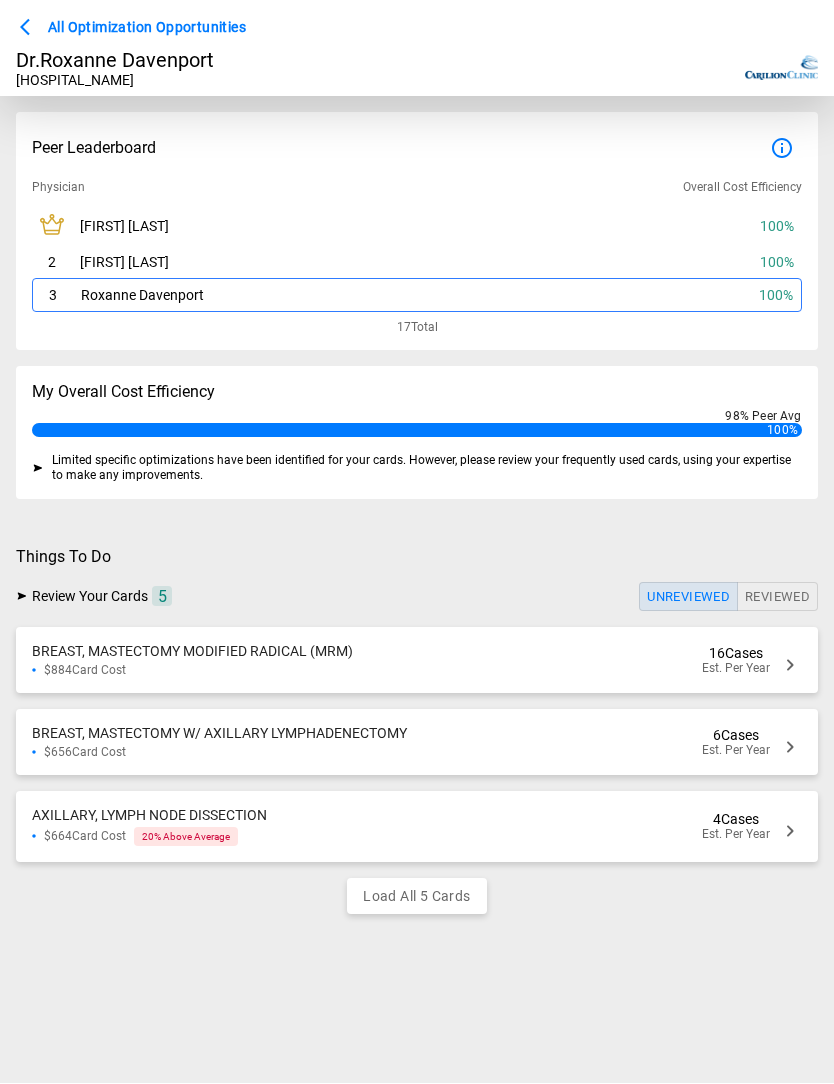click on "16  Cases Est. Per Year" at bounding box center [736, 661] 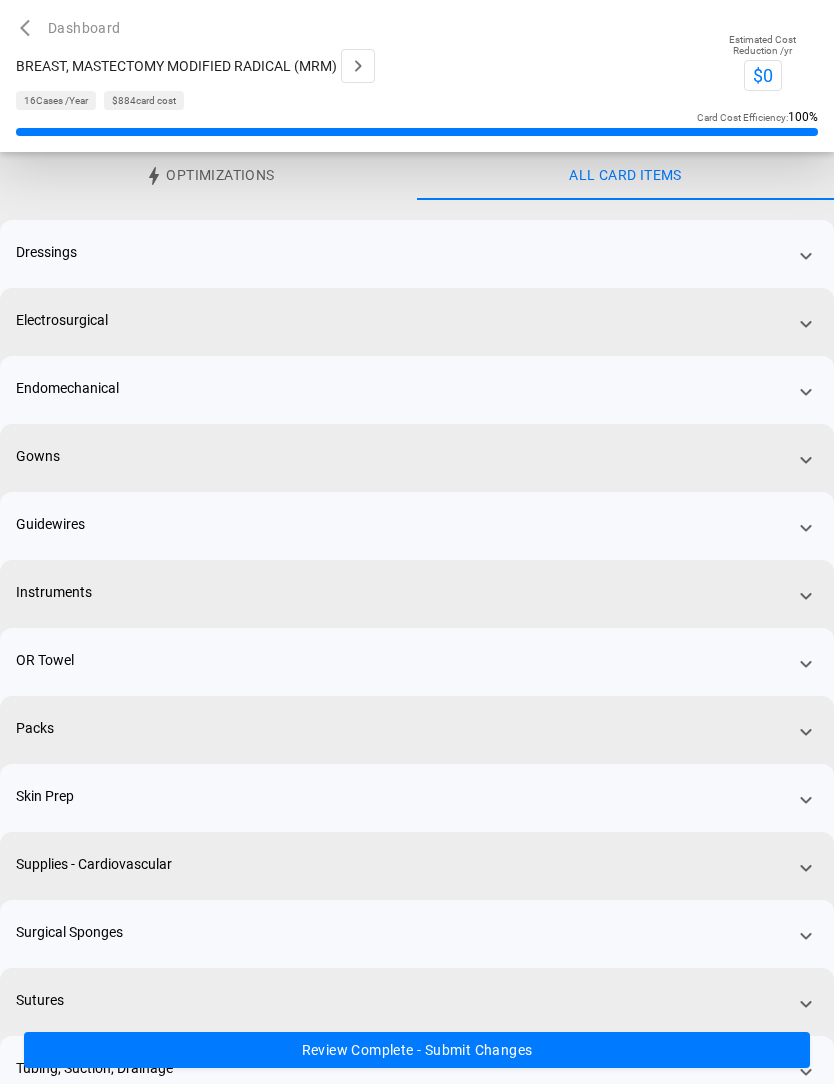scroll, scrollTop: 72, scrollLeft: 0, axis: vertical 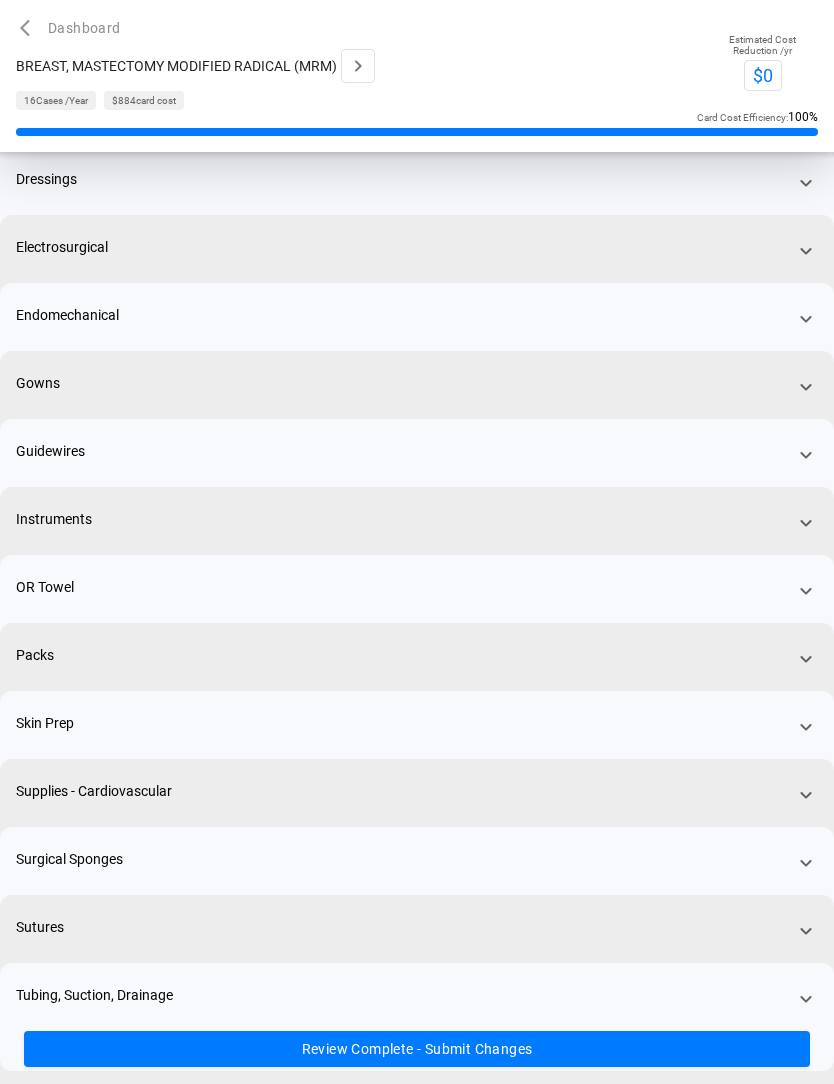 click on "Review Complete - Submit Changes" at bounding box center (417, 1050) 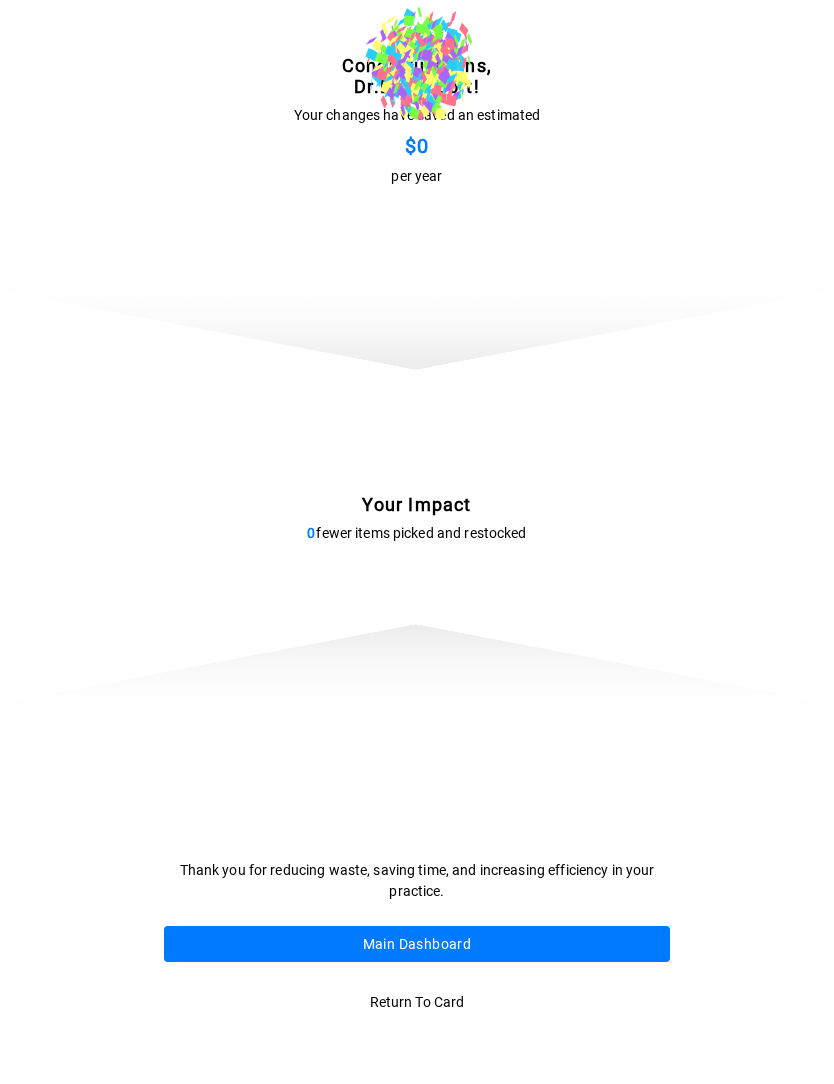 scroll, scrollTop: 0, scrollLeft: 0, axis: both 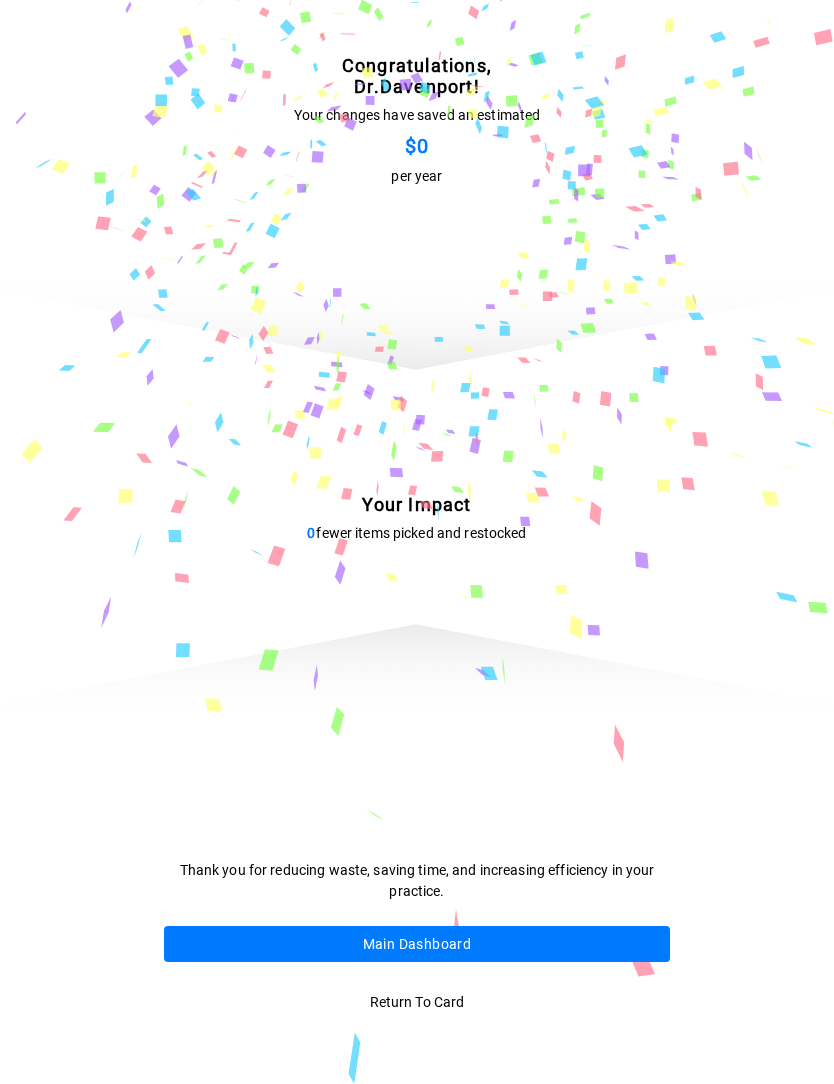 click on "Main Dashboard" at bounding box center [416, 945] 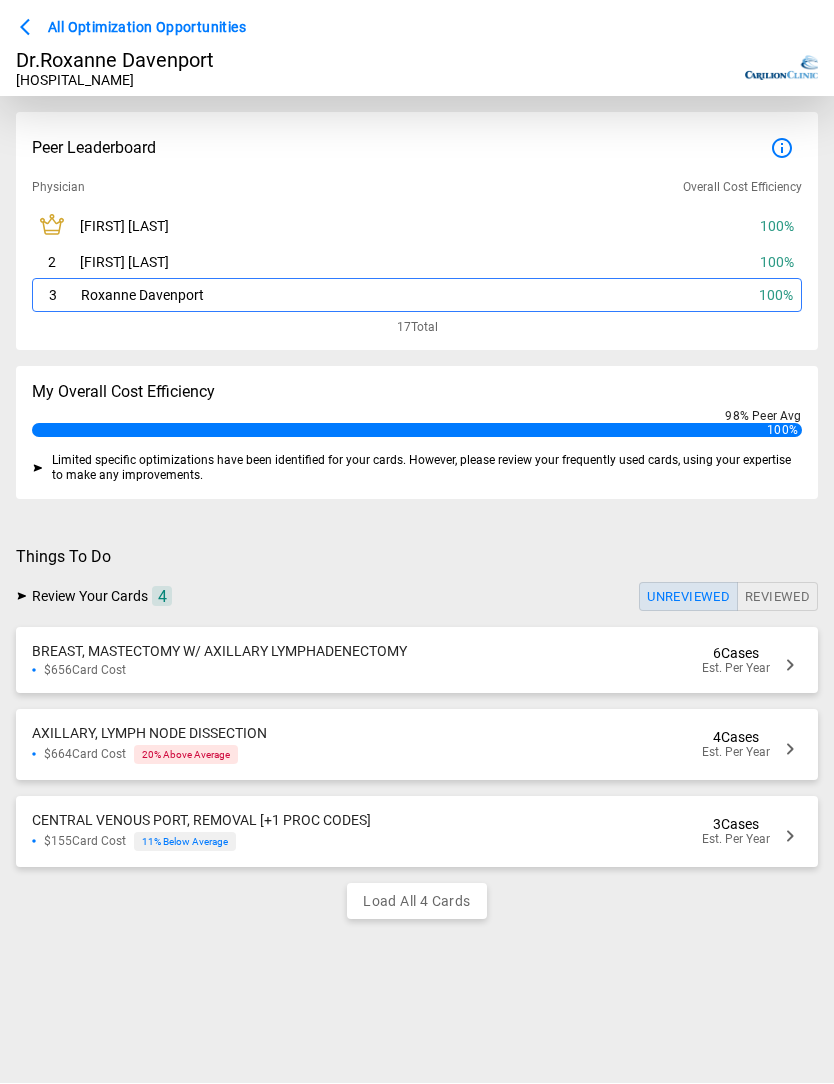 click on "Est. Per Year" at bounding box center (736, 669) 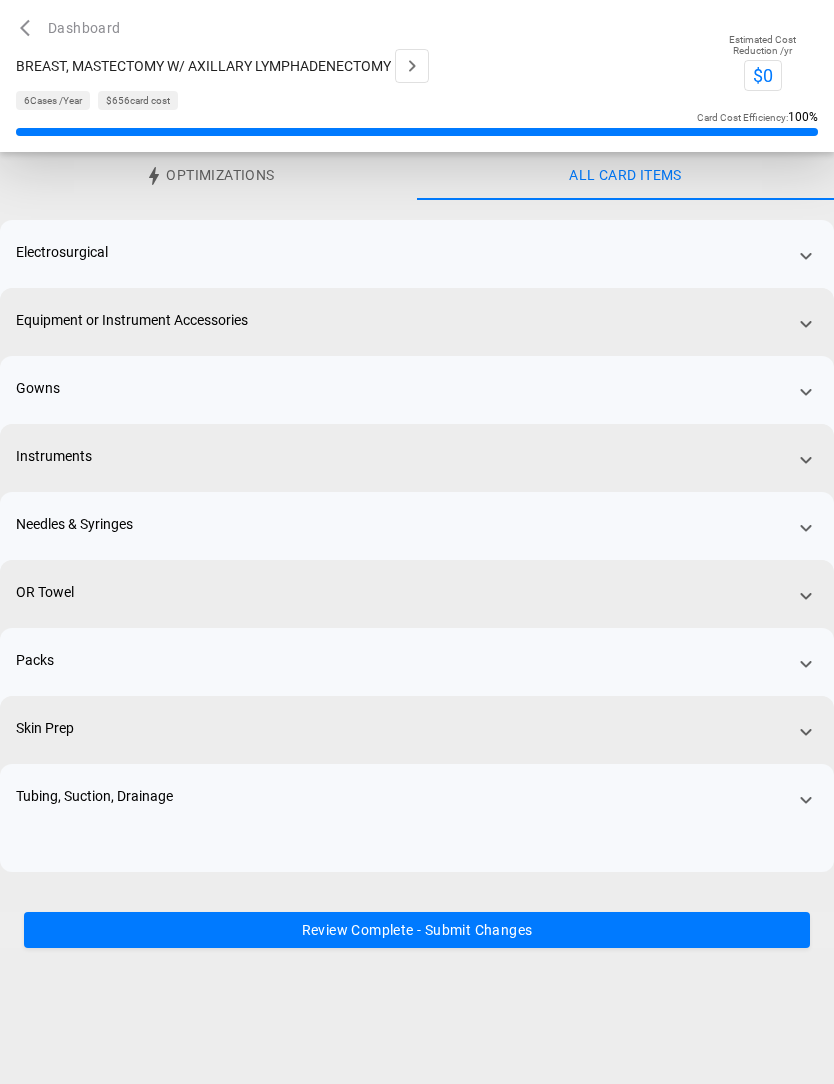click on "Review Complete - Submit Changes" at bounding box center (417, 930) 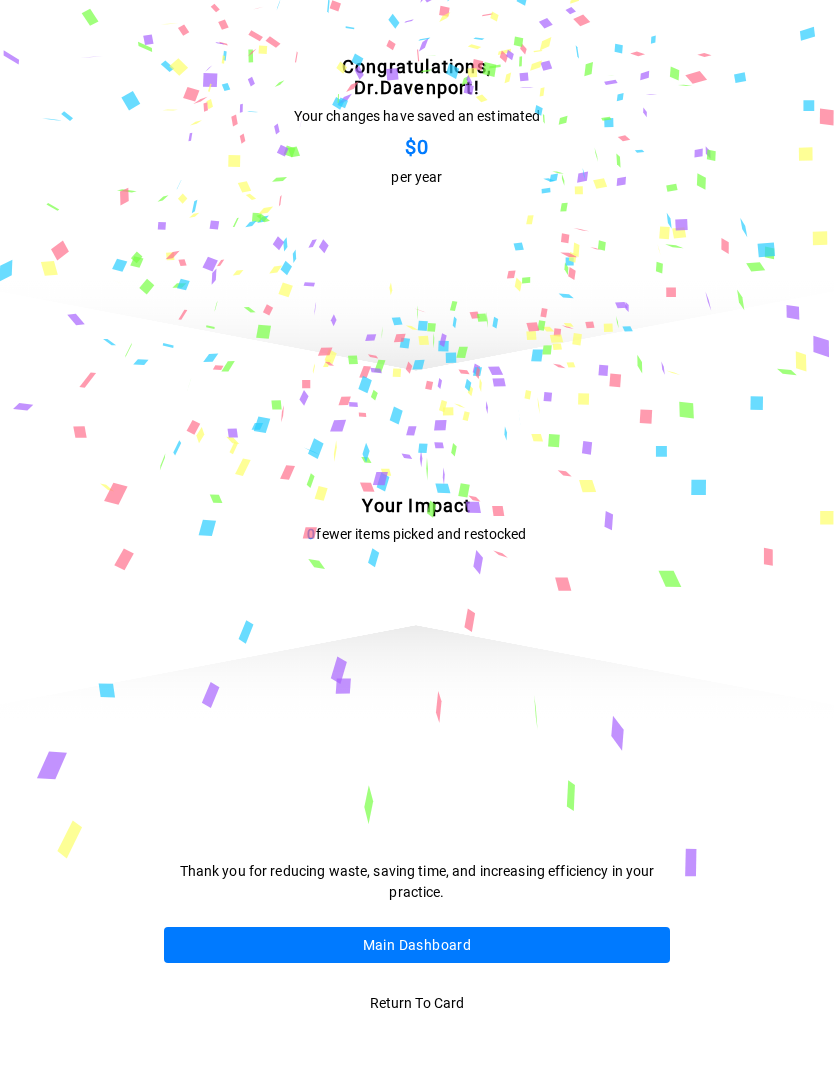 click on "Main Dashboard" at bounding box center (416, 945) 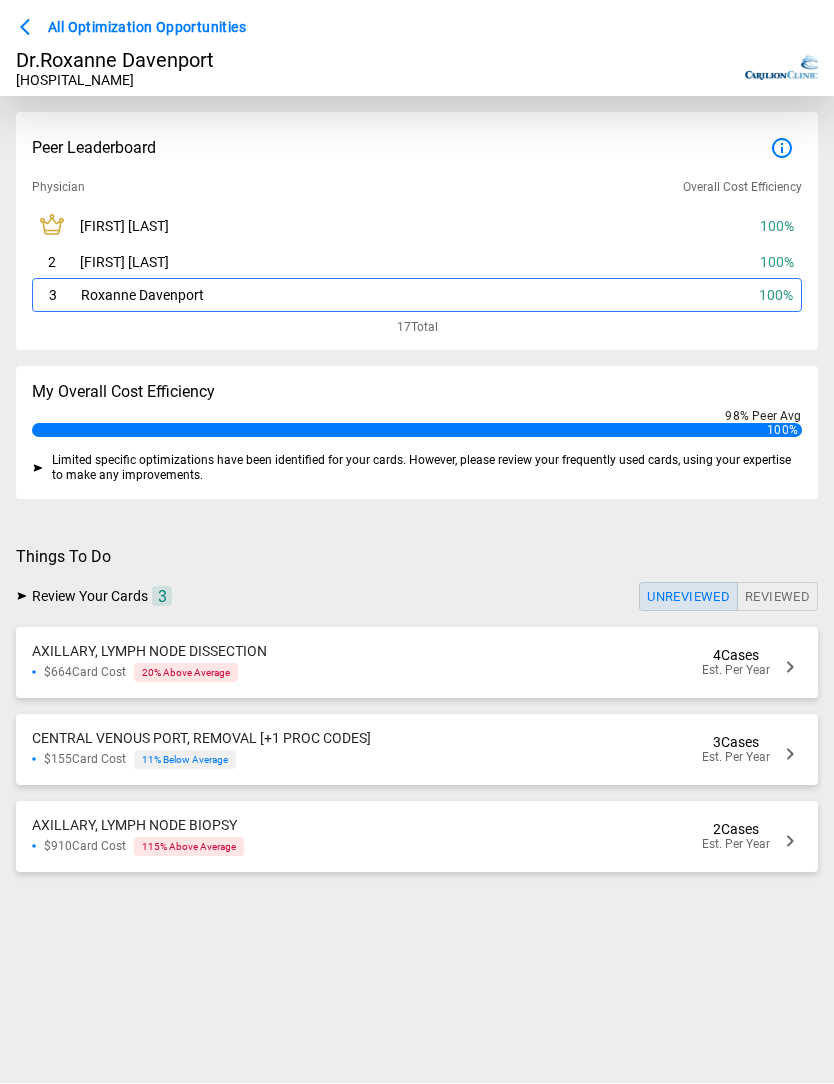 click on "Reviewed" at bounding box center (777, 597) 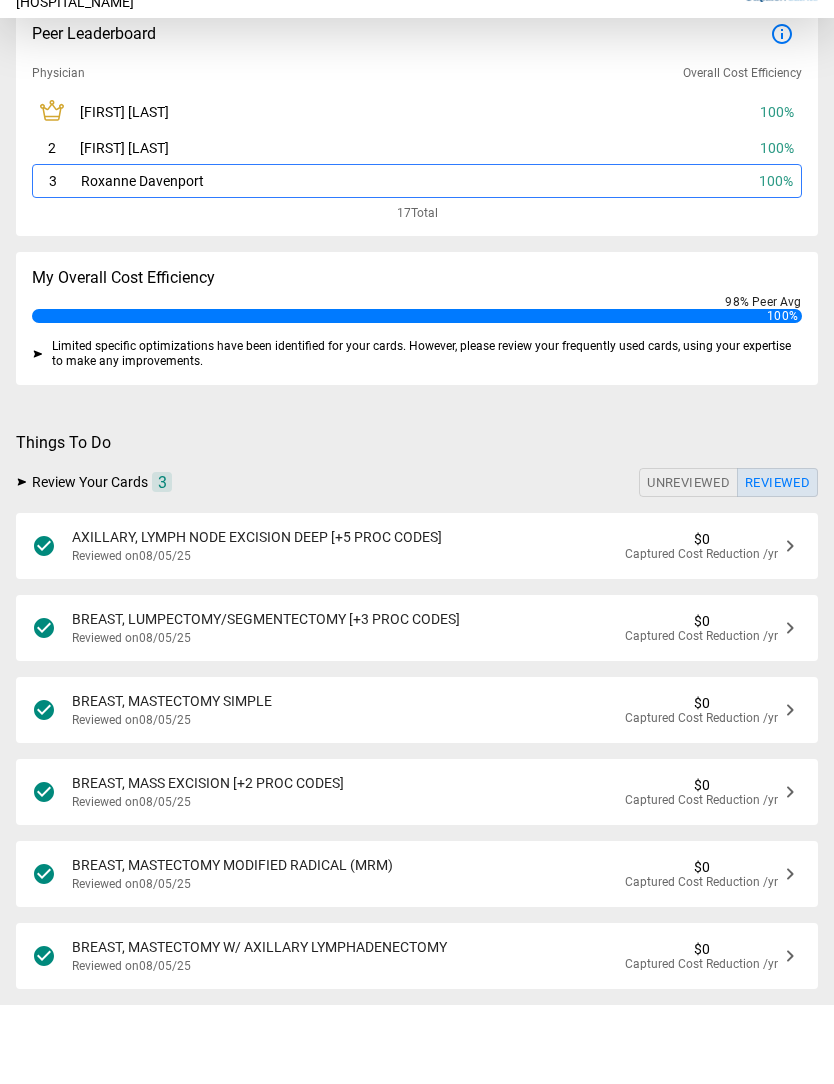 scroll, scrollTop: 35, scrollLeft: 0, axis: vertical 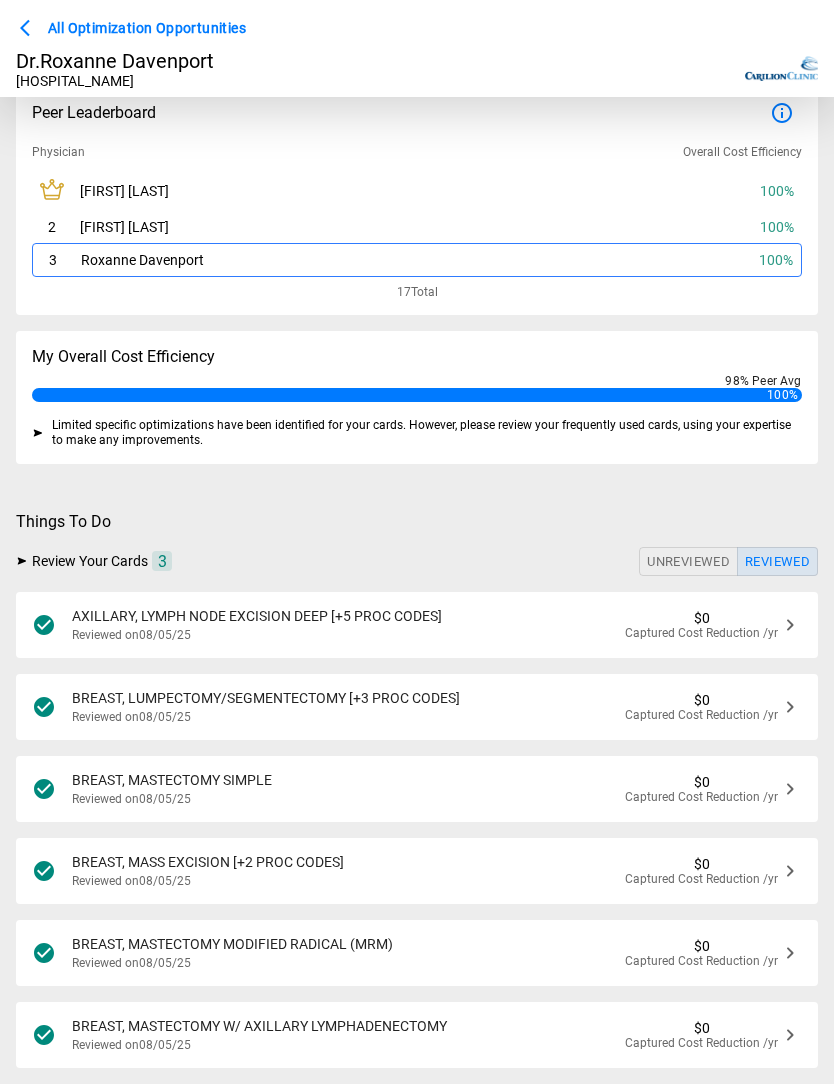 click on "Unreviewed" at bounding box center (688, 562) 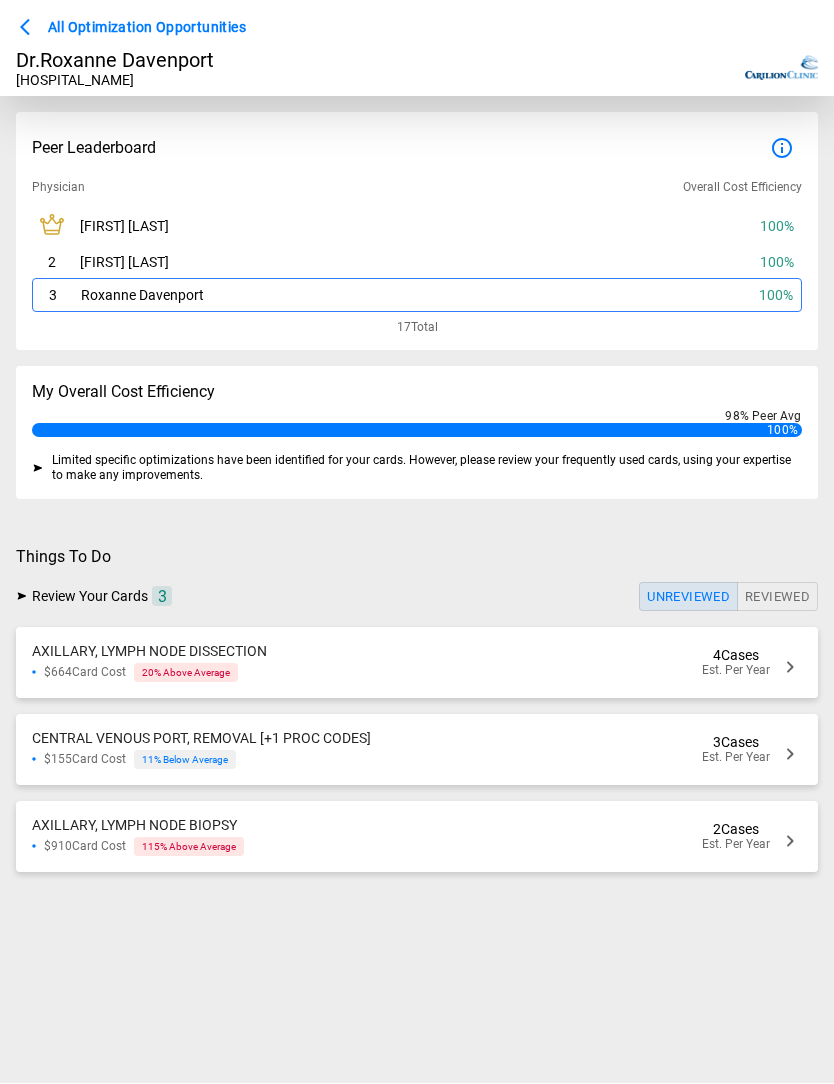click on "Est. Per Year" at bounding box center (736, 671) 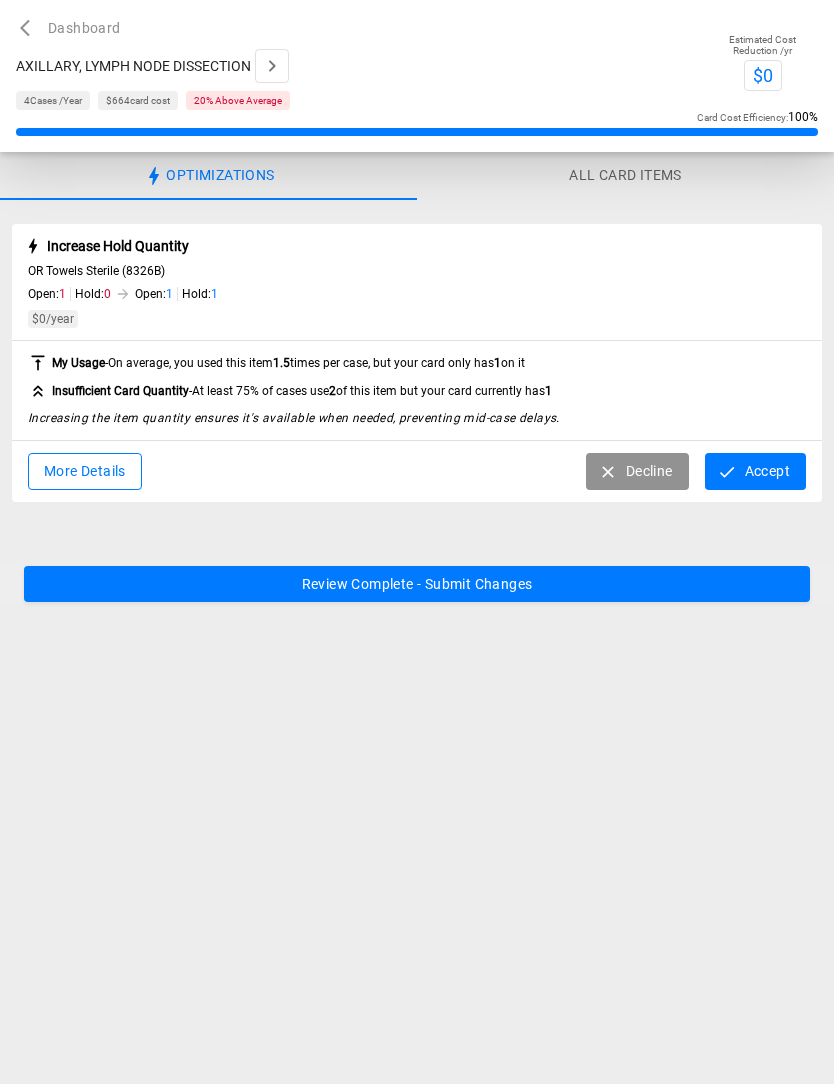 click on "Accept" at bounding box center (755, 471) 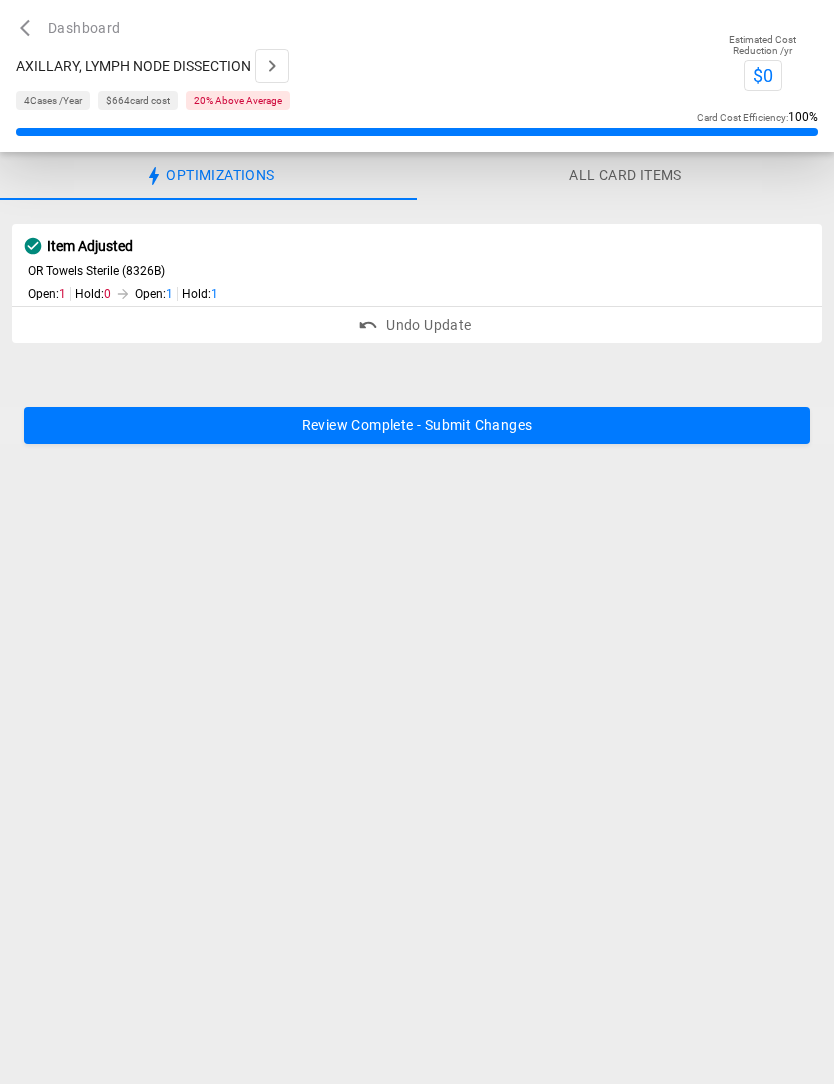 click on "Review Complete - Submit Changes" at bounding box center [417, 425] 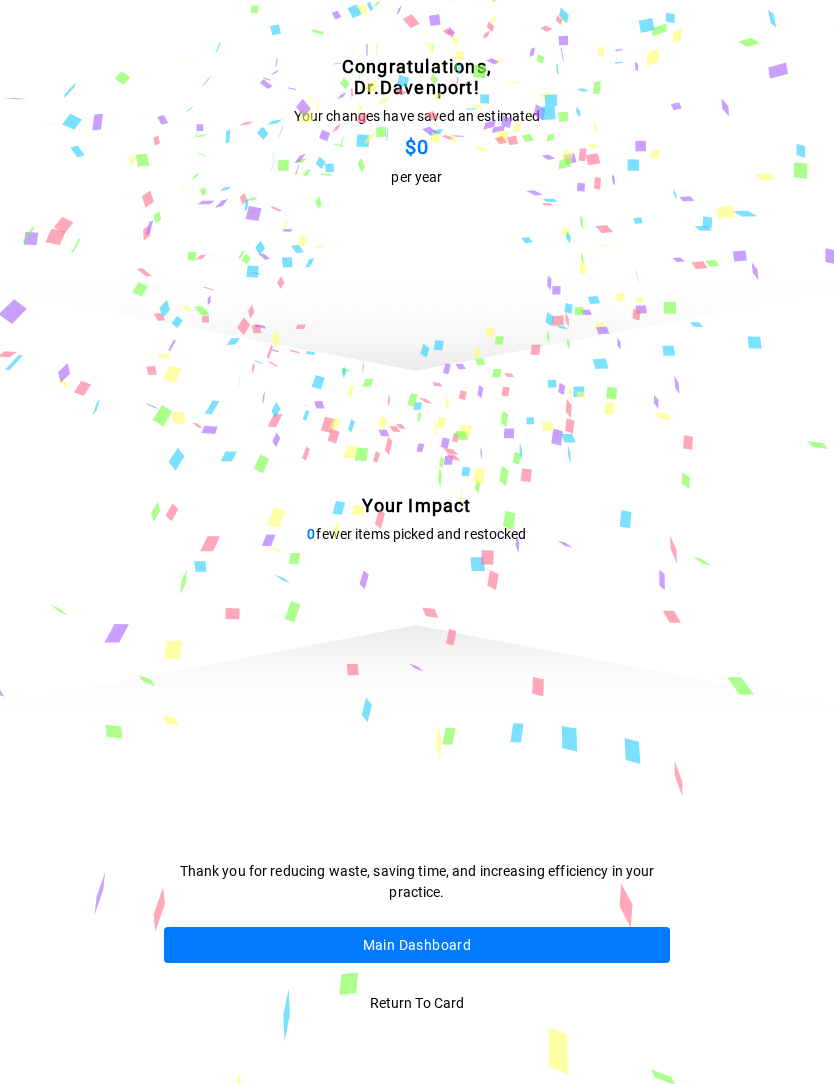 click on "Main Dashboard" at bounding box center [416, 945] 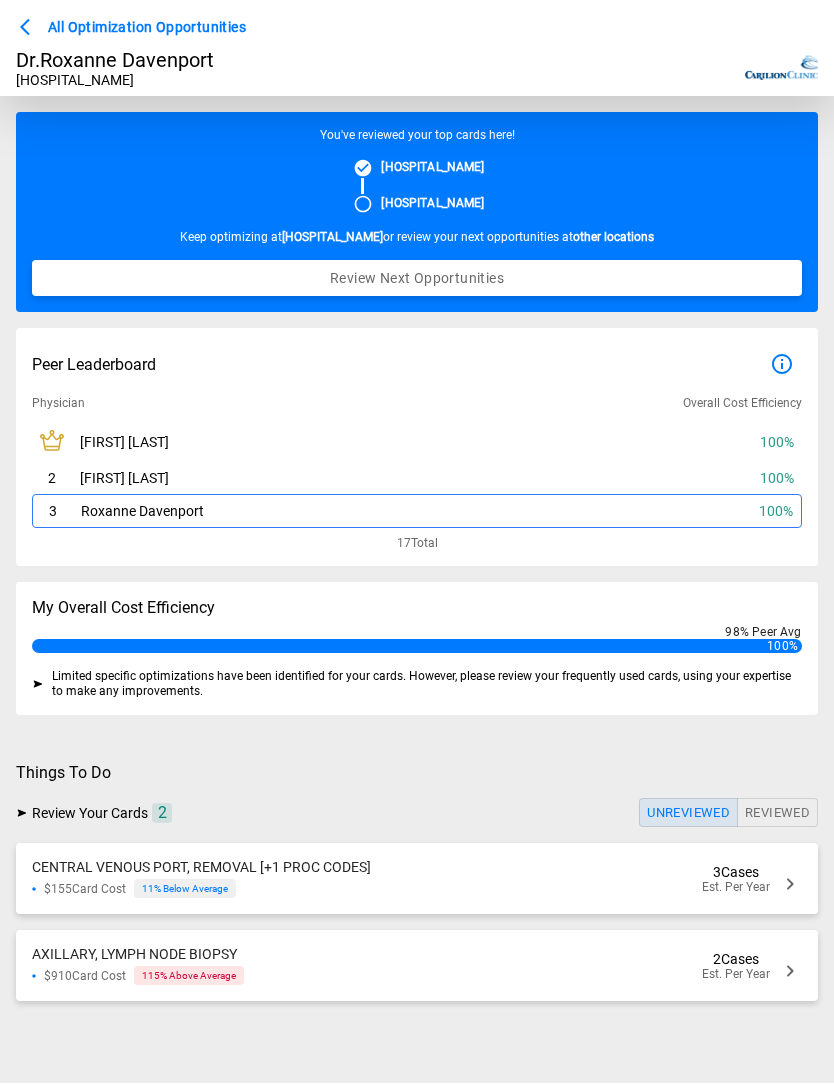 click on "3  Cases" at bounding box center [736, 873] 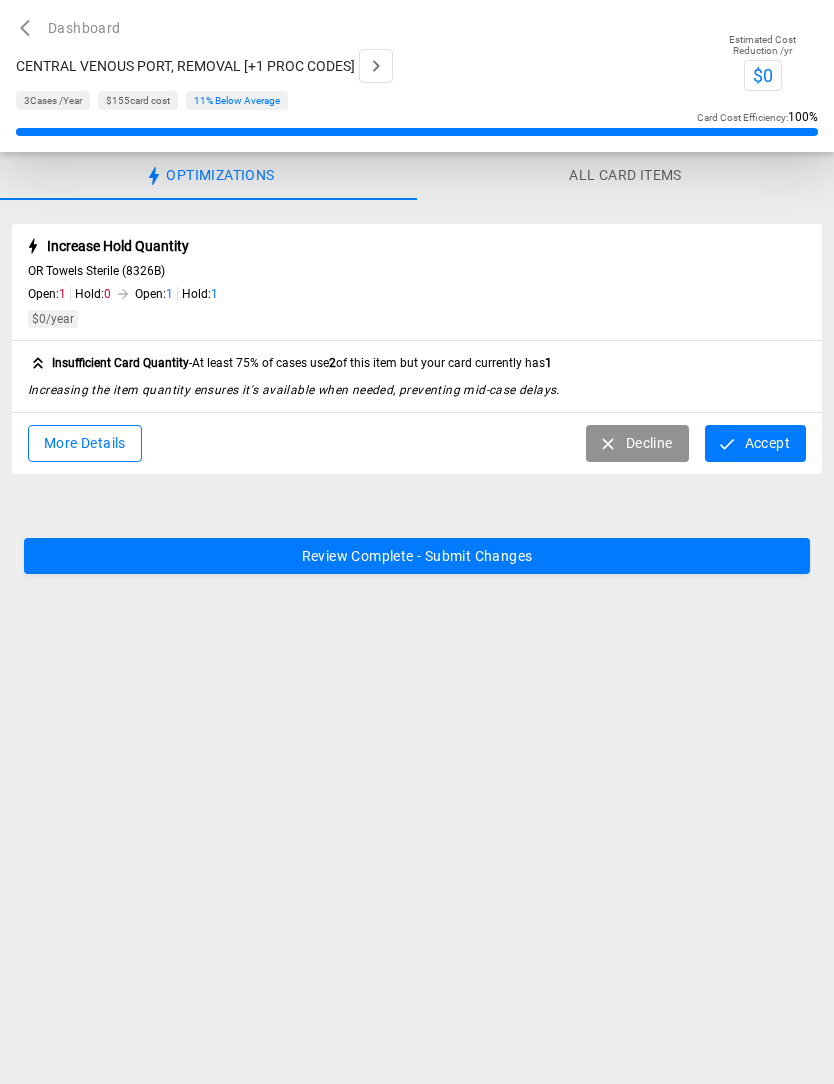 click on "Accept" at bounding box center [755, 443] 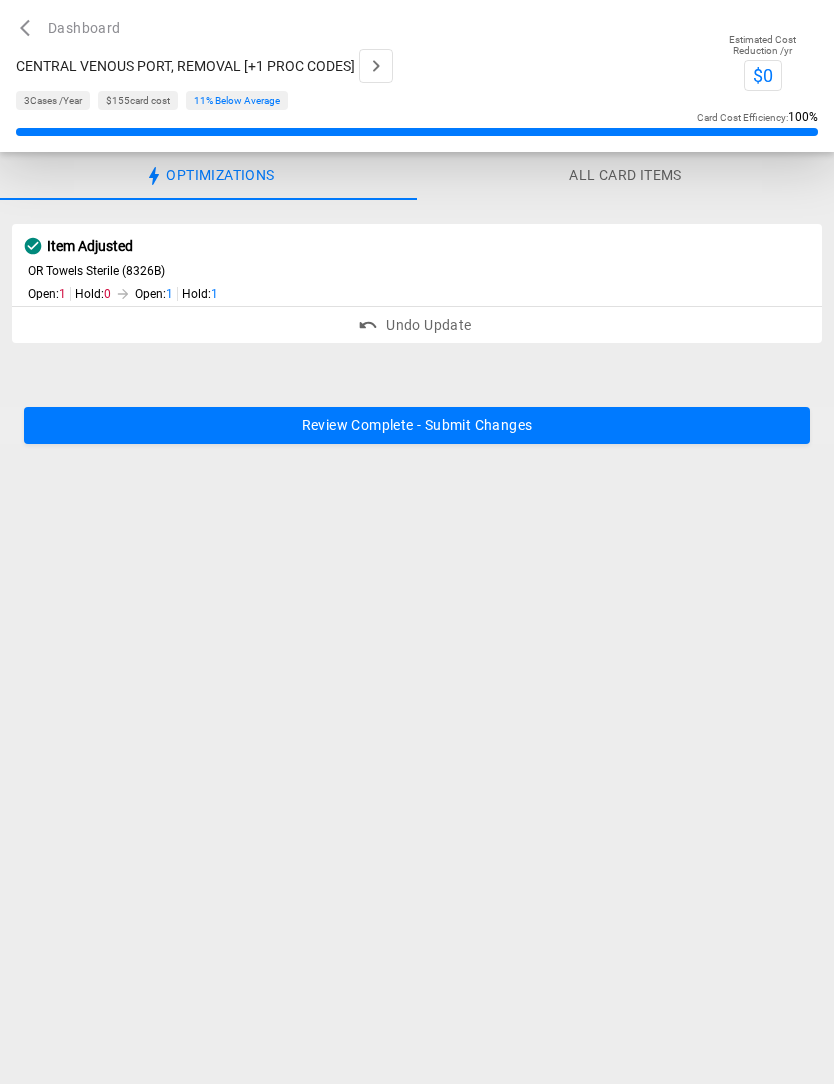 click on "Review Complete - Submit Changes" at bounding box center [417, 425] 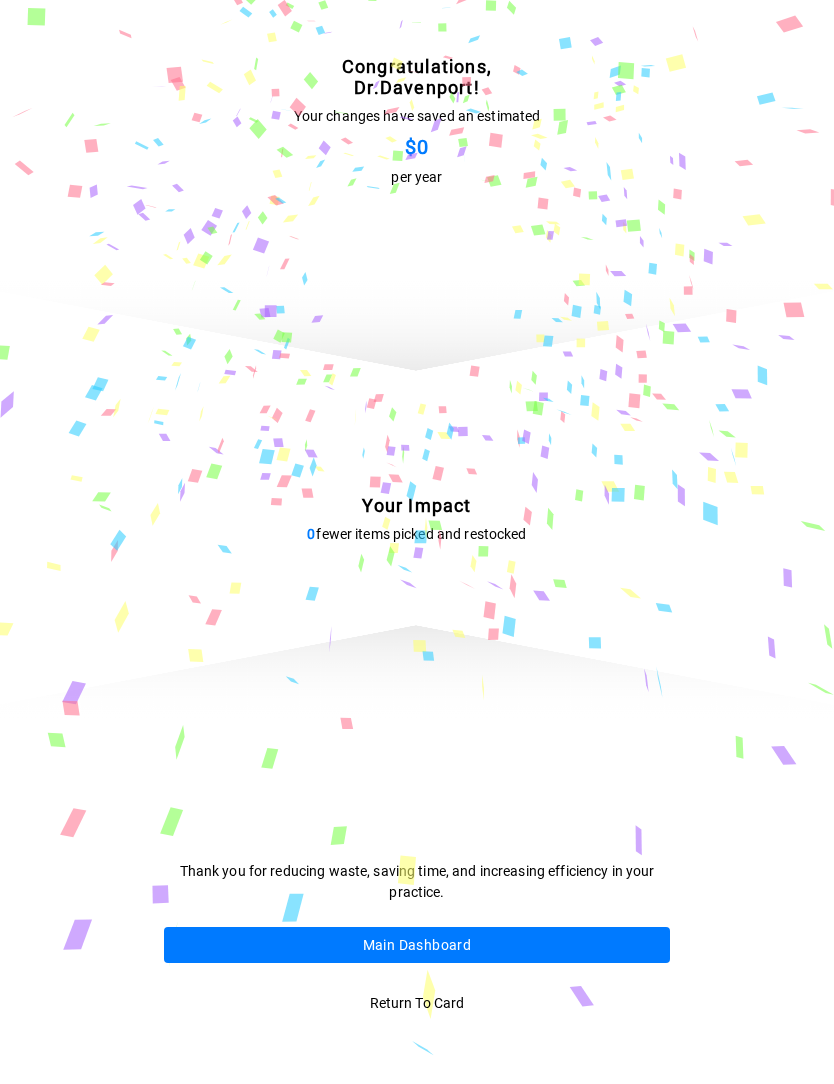 click on "Main Dashboard" at bounding box center (416, 945) 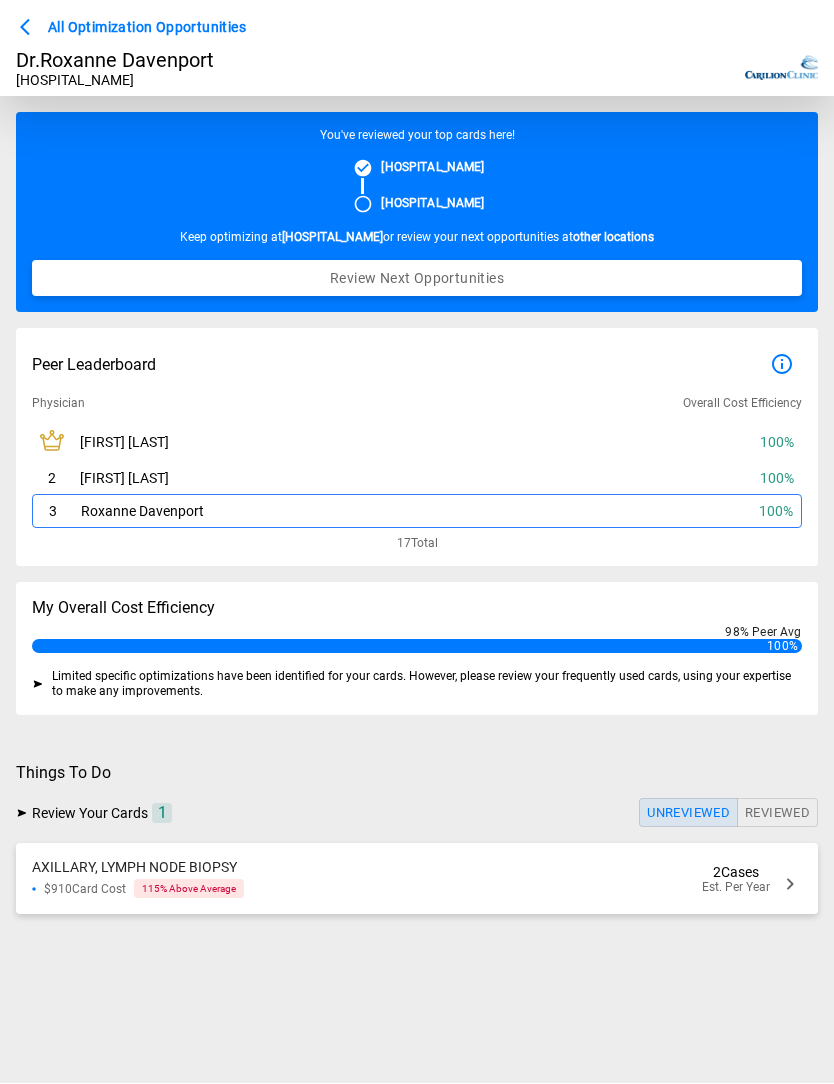 click on "Est. Per Year" at bounding box center [736, 888] 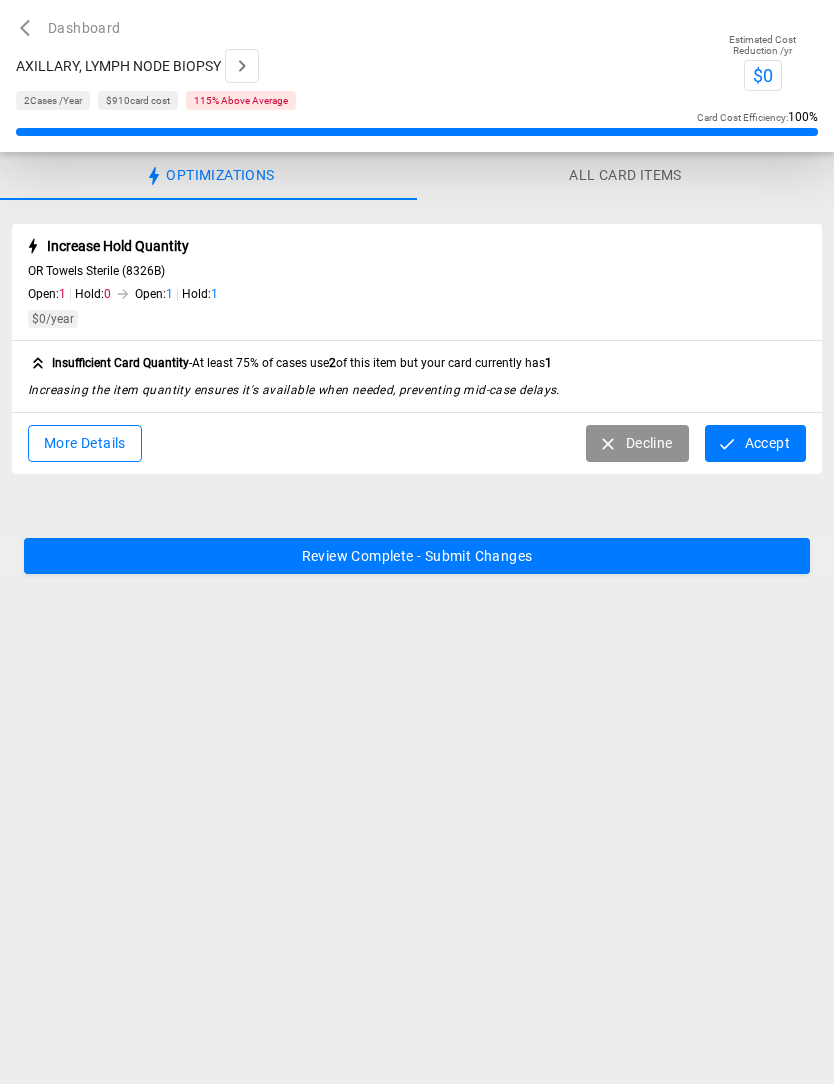 click on "Accept" at bounding box center [755, 443] 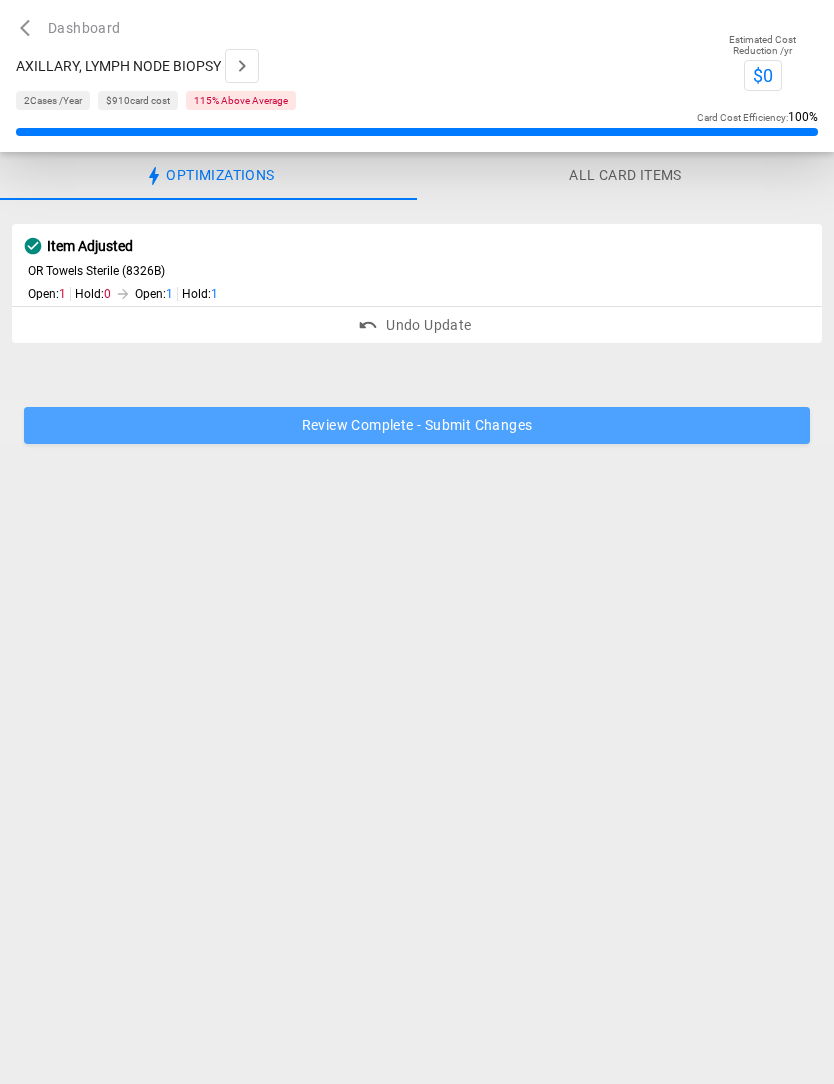 click on "Review Complete - Submit Changes" at bounding box center (417, 425) 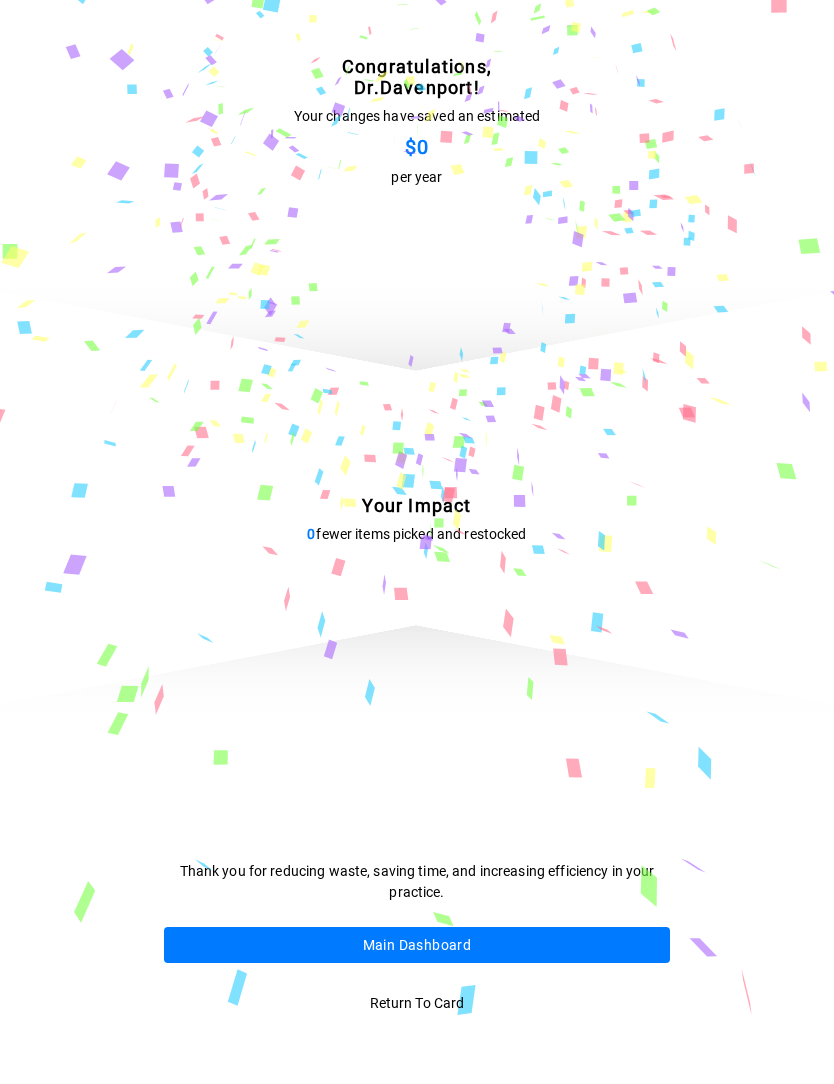 click on "Main Dashboard" at bounding box center [416, 945] 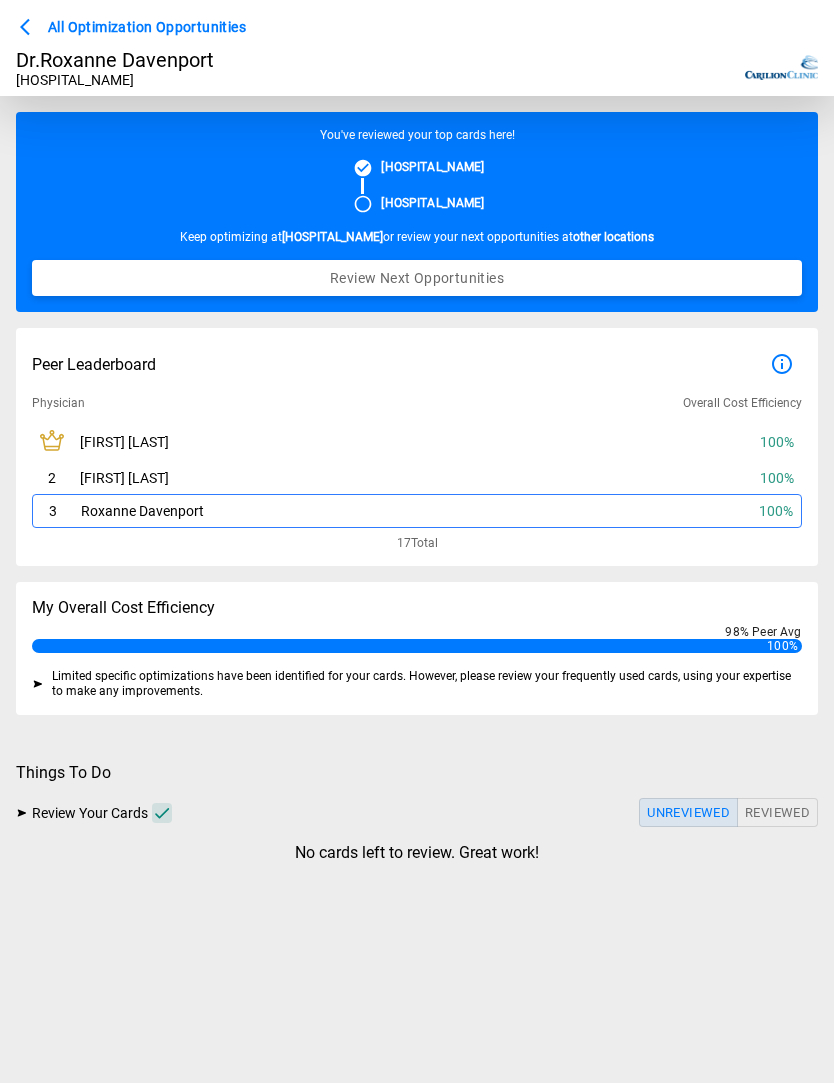 click on "Reviewed" at bounding box center [777, 813] 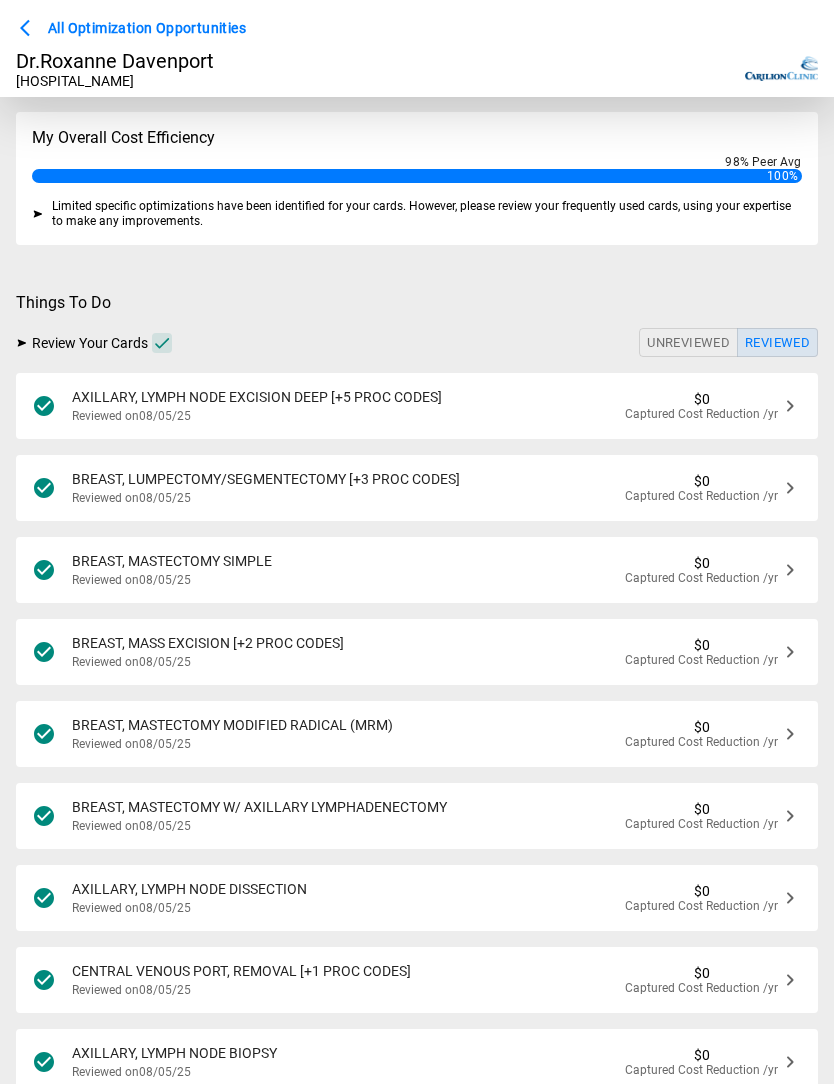 scroll, scrollTop: 505, scrollLeft: 0, axis: vertical 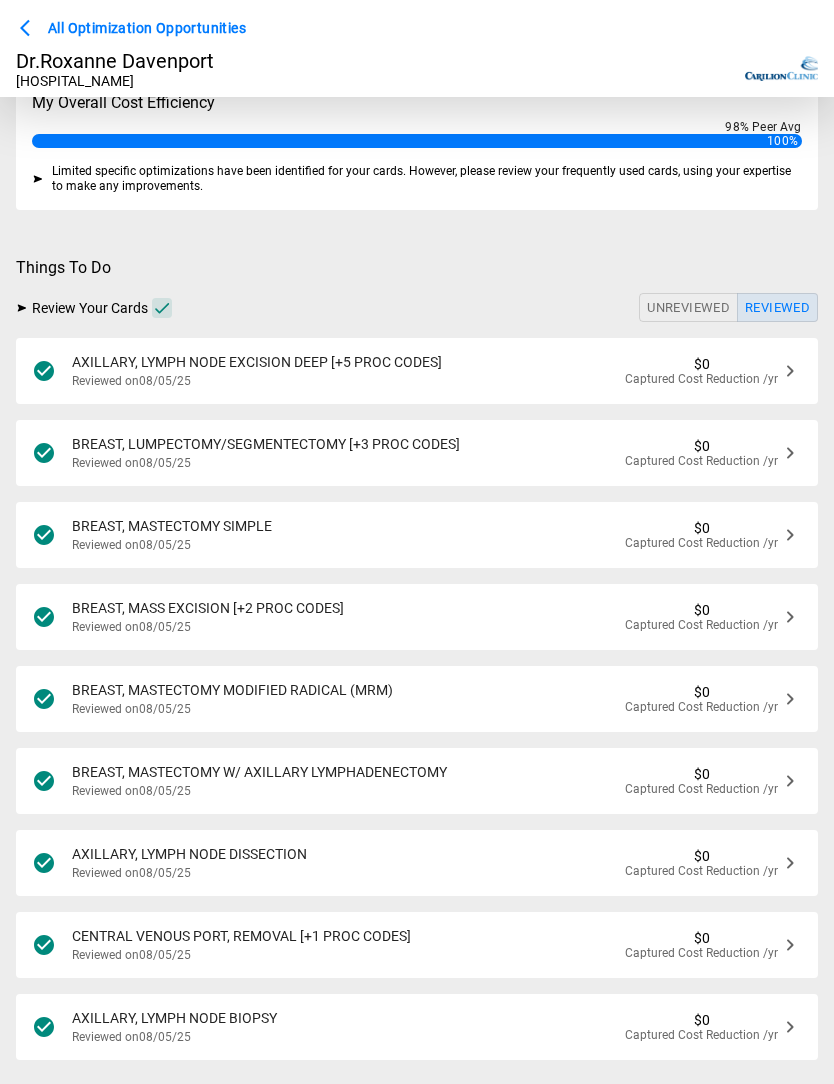 click on "BREAST, LUMPECTOMY/SEGMENTECTOMY [+3 PROC CODES] Reviewed on  [DATE] $[PRICE] Captured Cost Reduction /yr" at bounding box center [417, 454] 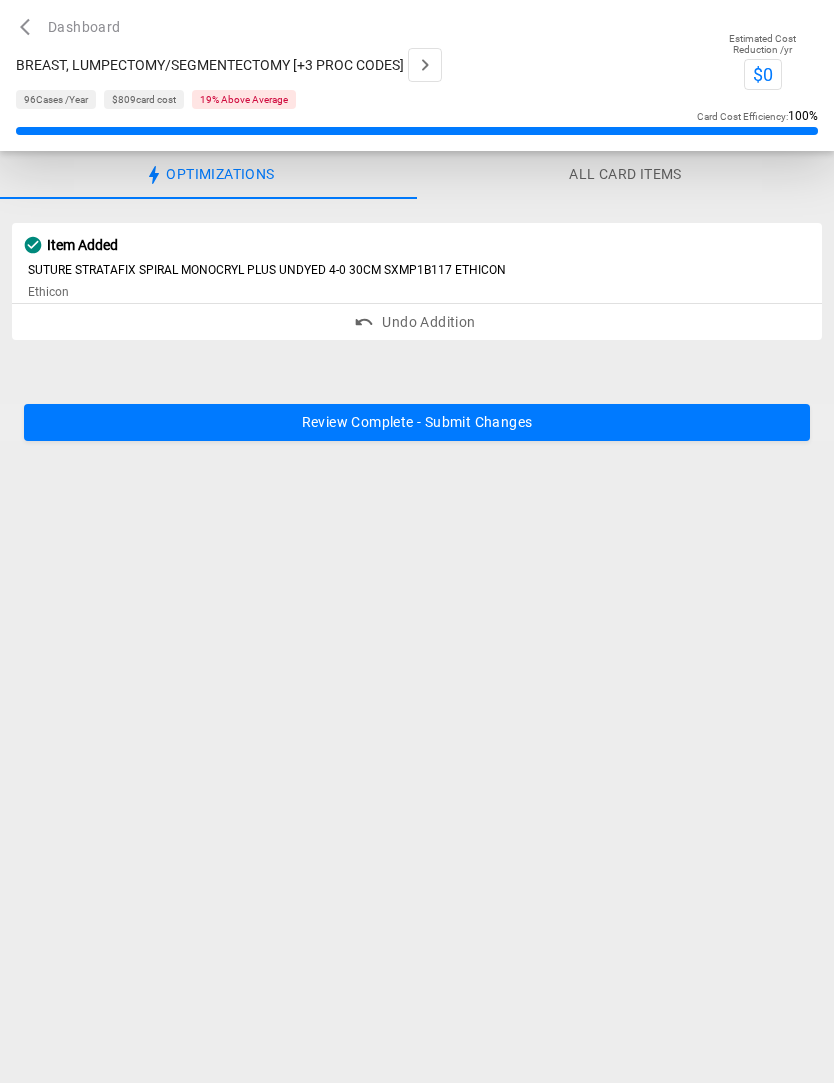 click on "All Card Items" at bounding box center (625, 176) 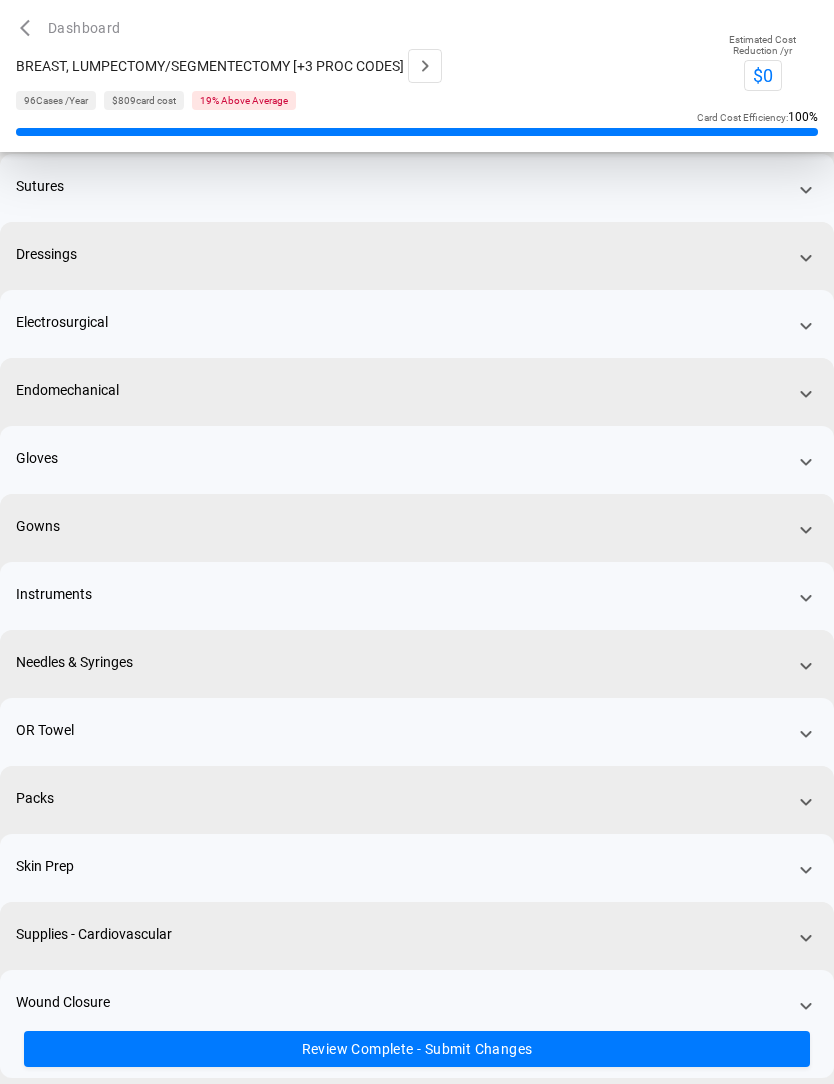 scroll, scrollTop: 66, scrollLeft: 0, axis: vertical 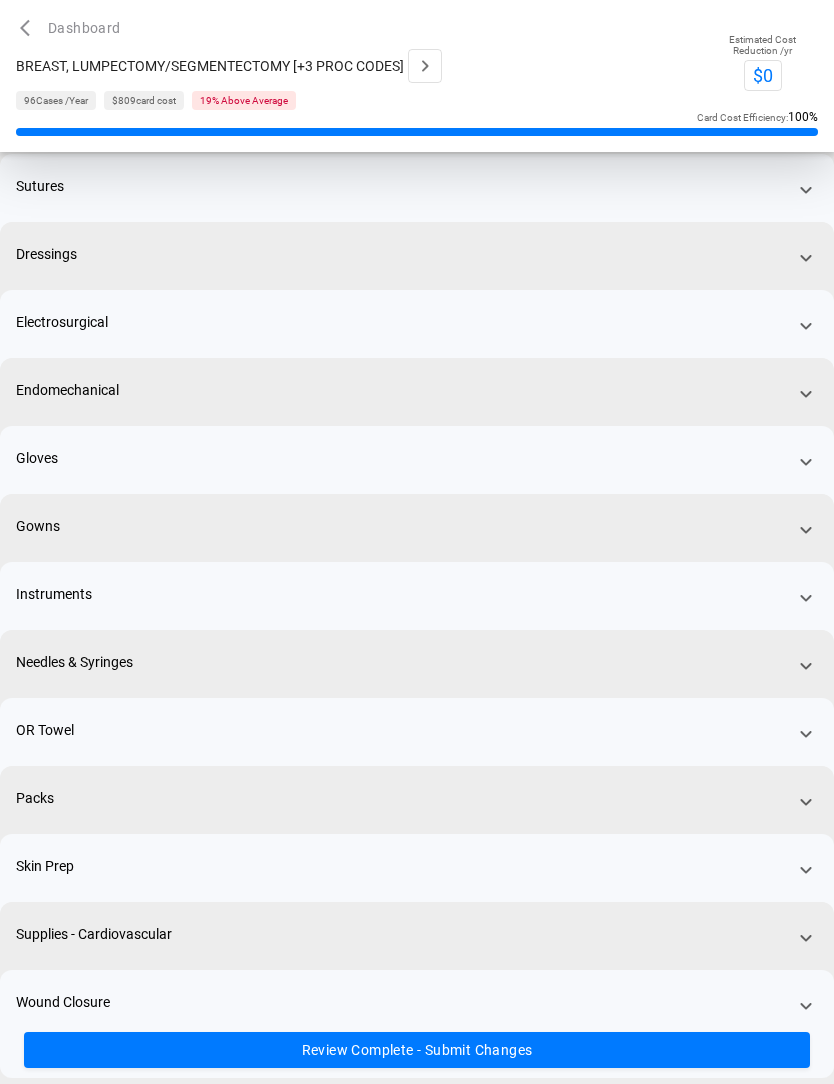 click on "Needles & Syringes" at bounding box center (417, 684) 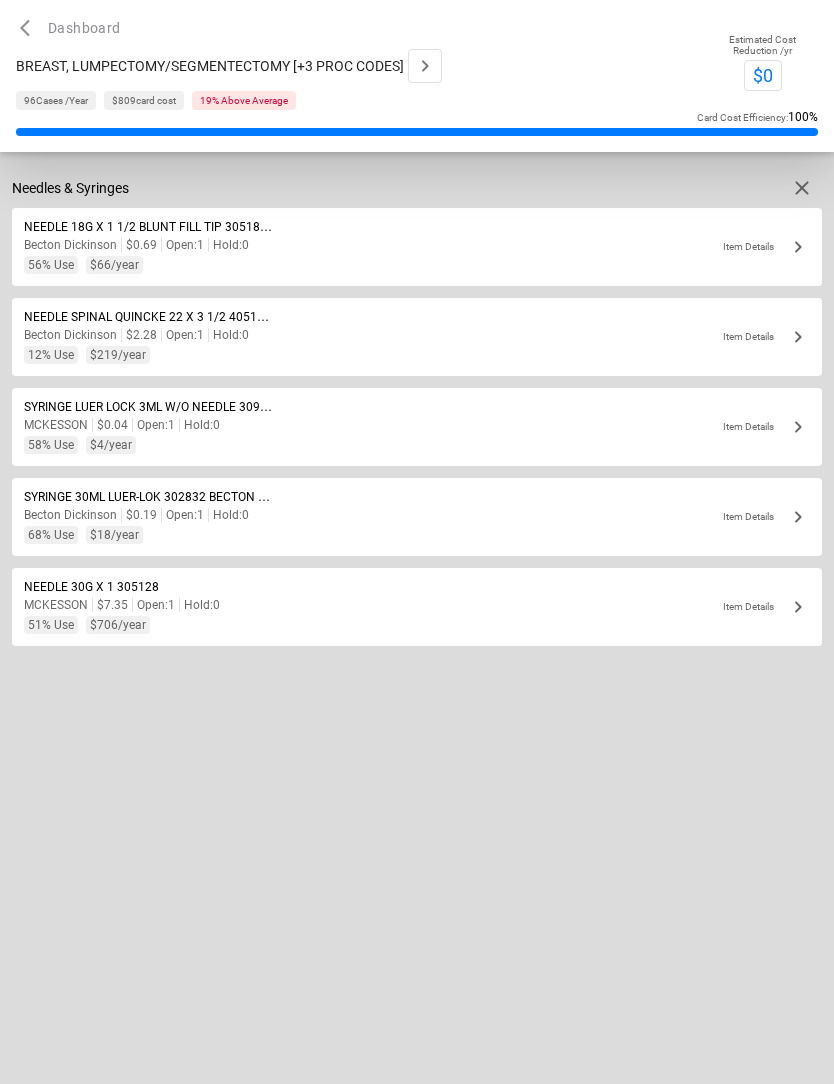 click 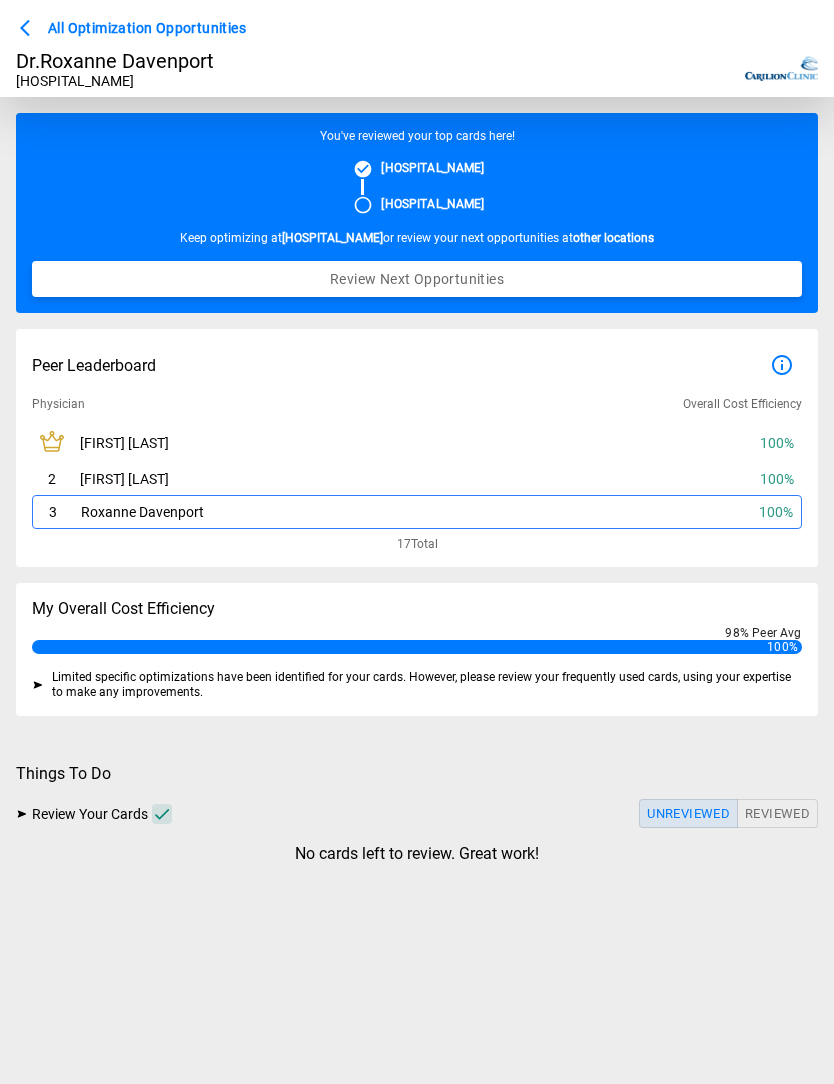 click on "Reviewed" at bounding box center (777, 813) 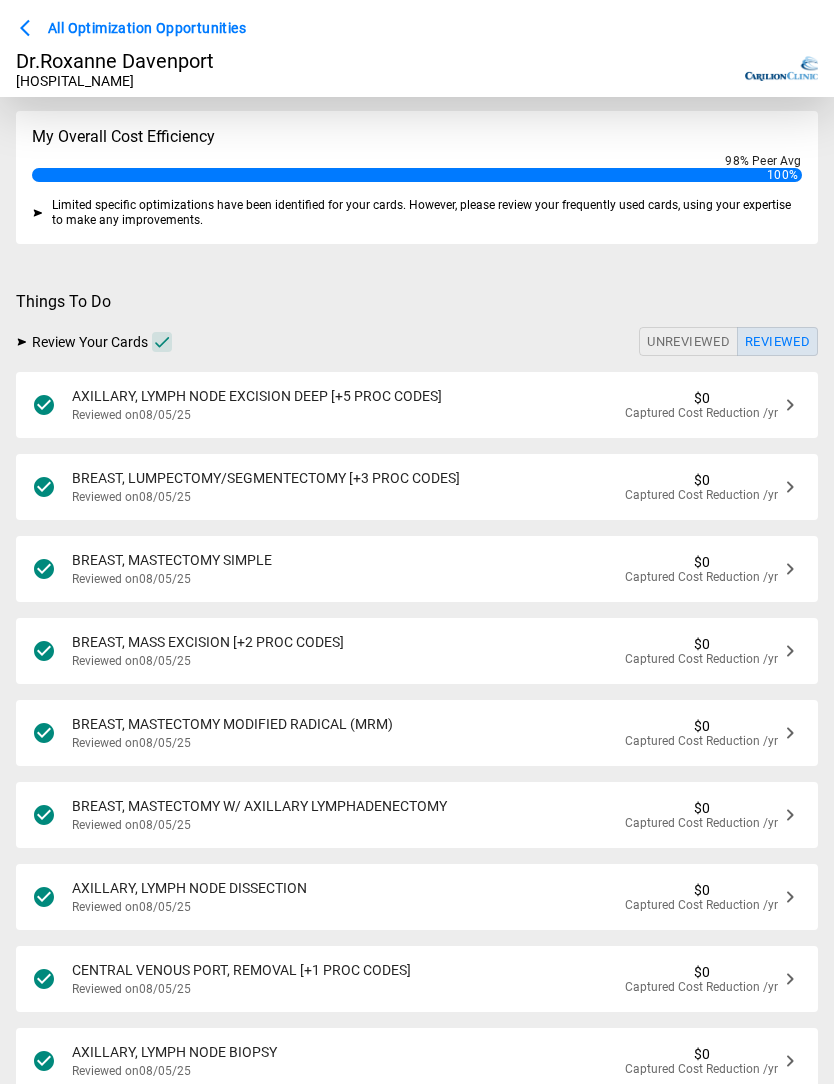 scroll, scrollTop: 471, scrollLeft: 0, axis: vertical 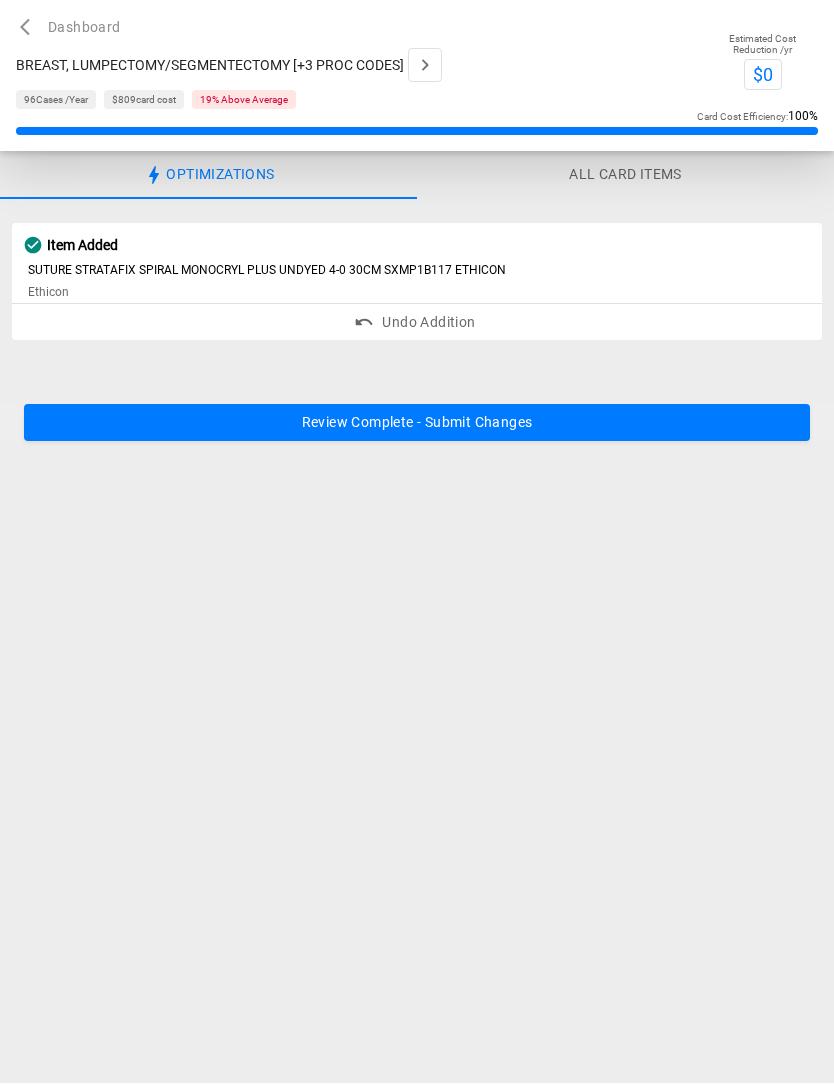 click on "All Card Items" at bounding box center (625, 176) 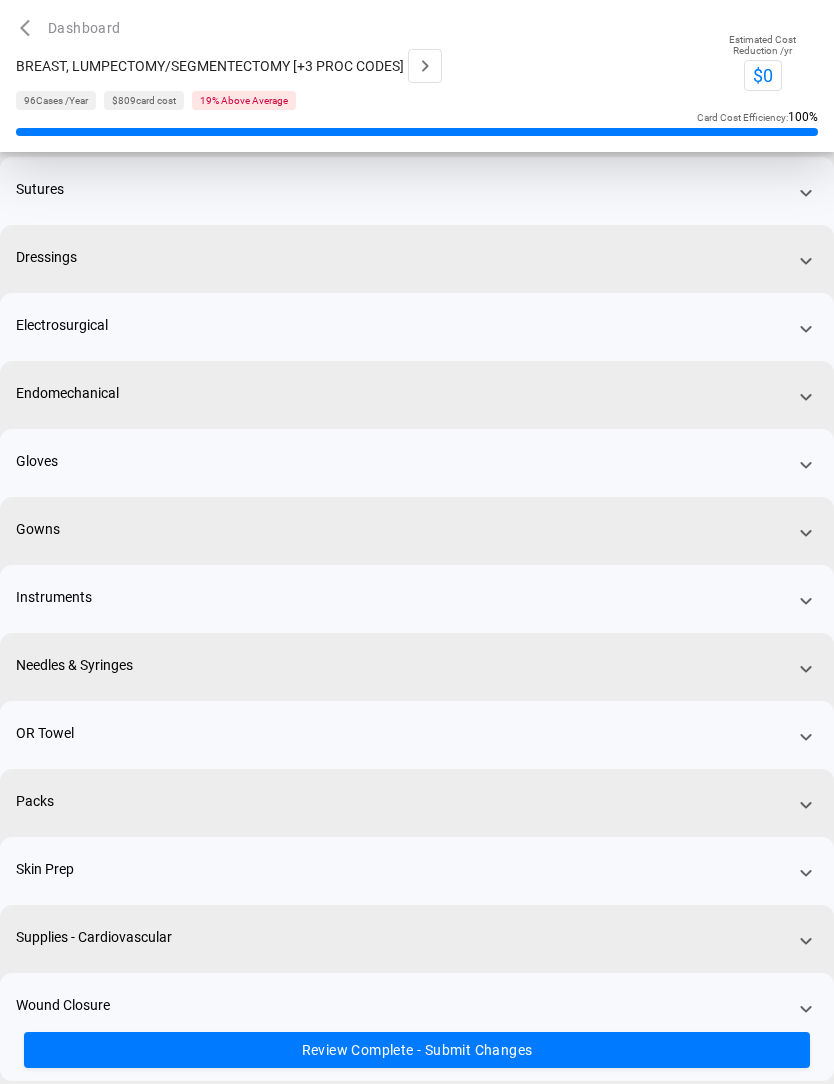 scroll, scrollTop: 61, scrollLeft: 0, axis: vertical 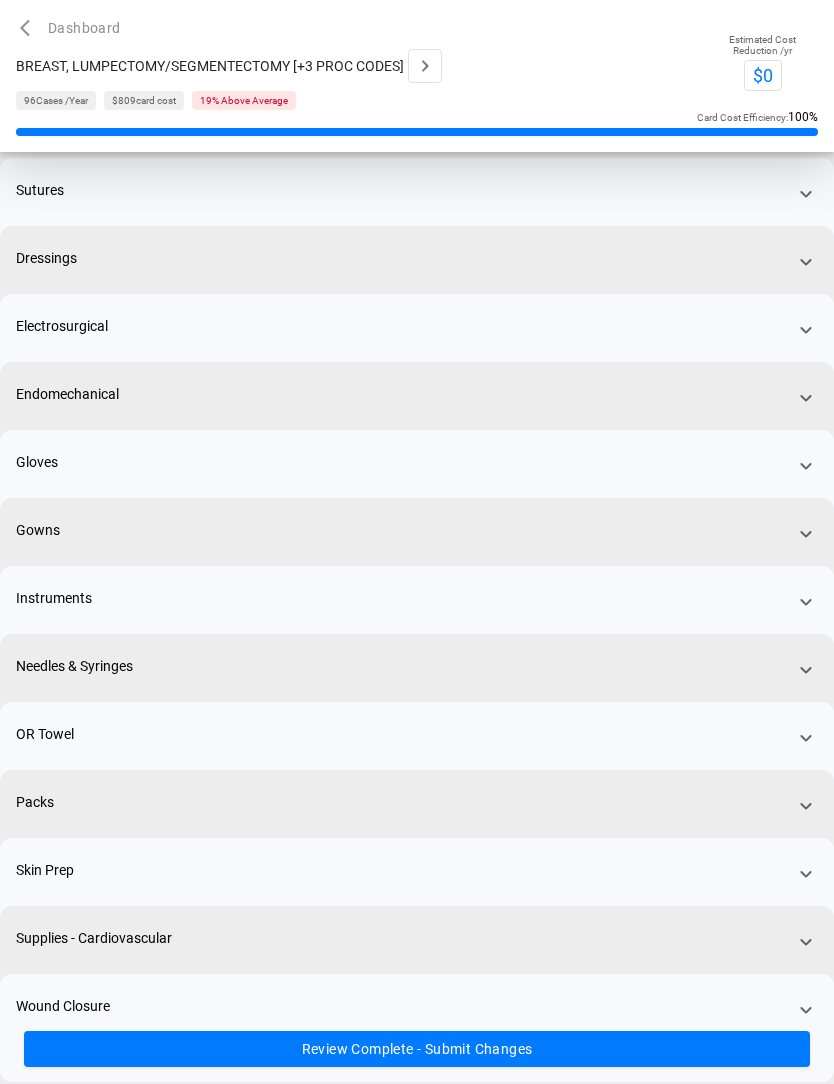 click on "Sutures" at bounding box center (40, 191) 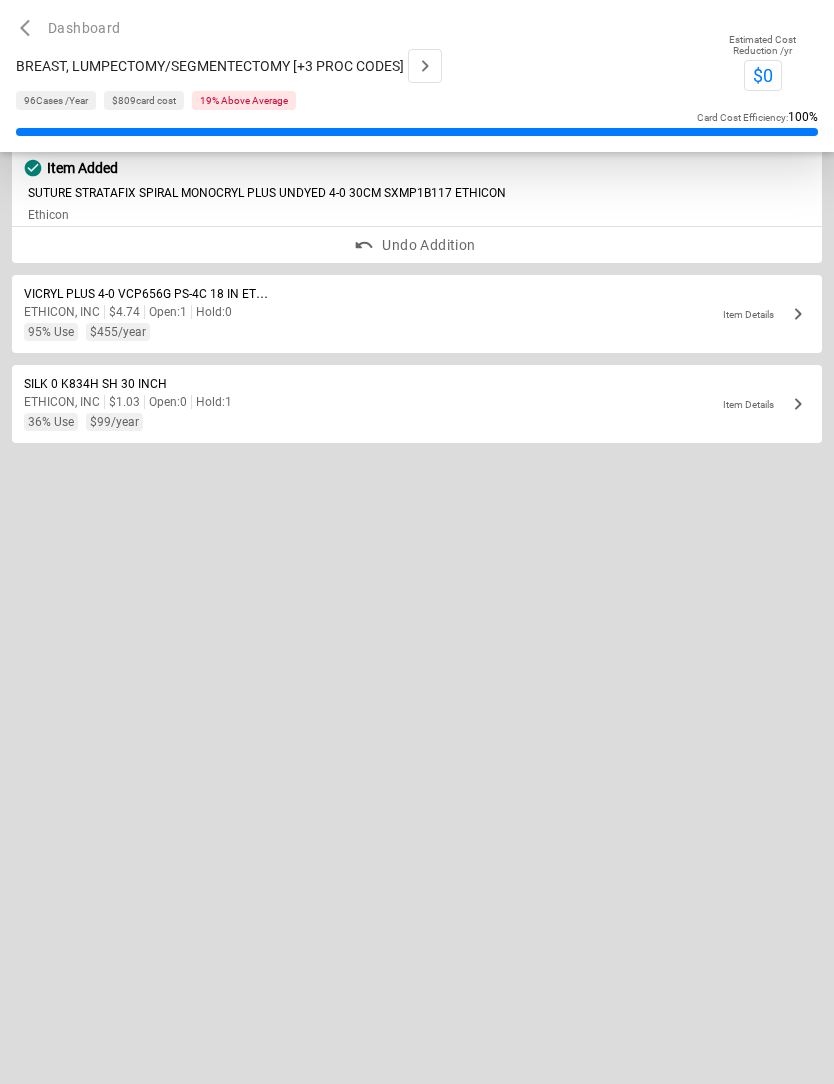 scroll, scrollTop: 0, scrollLeft: 0, axis: both 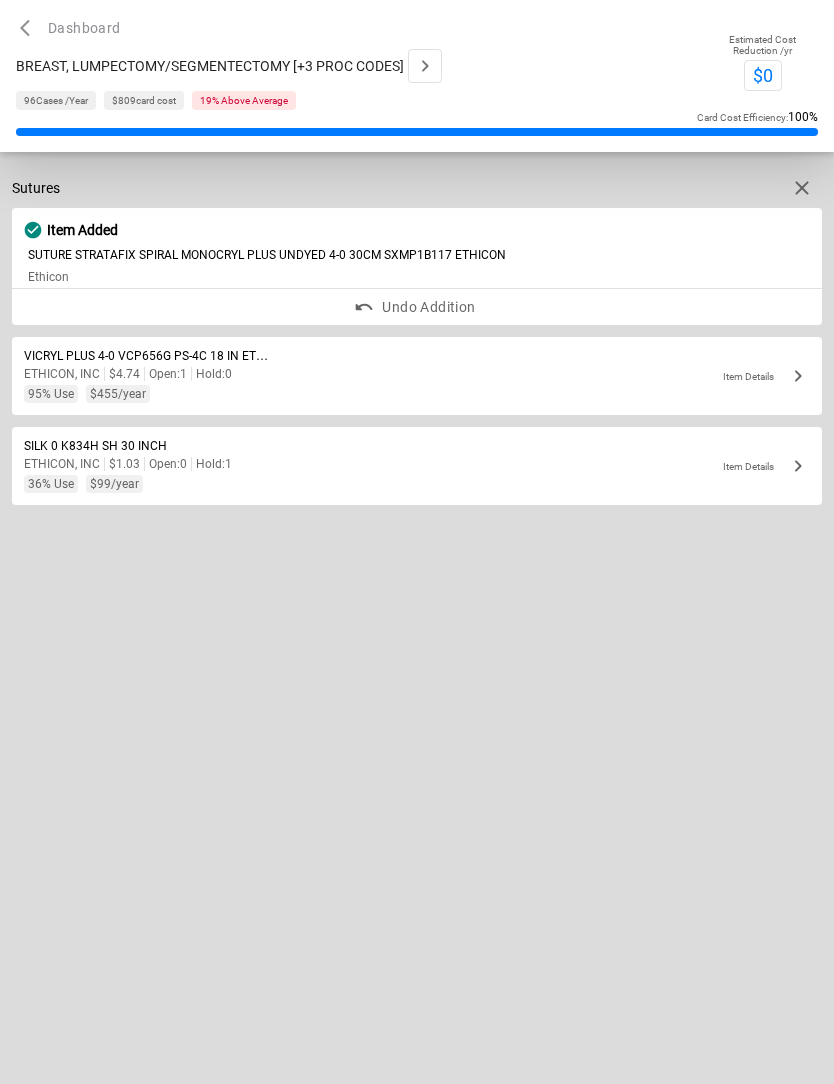 click on "Item Details" at bounding box center (712, 466) 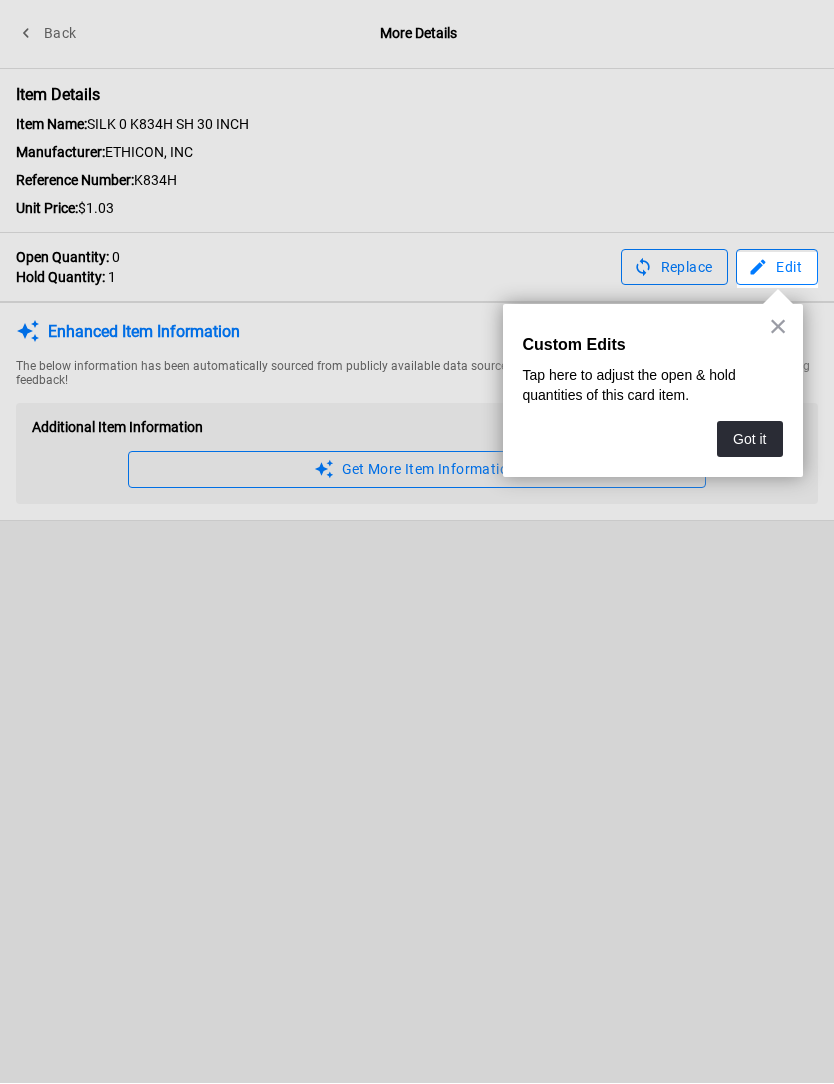 click at bounding box center [368, 542] 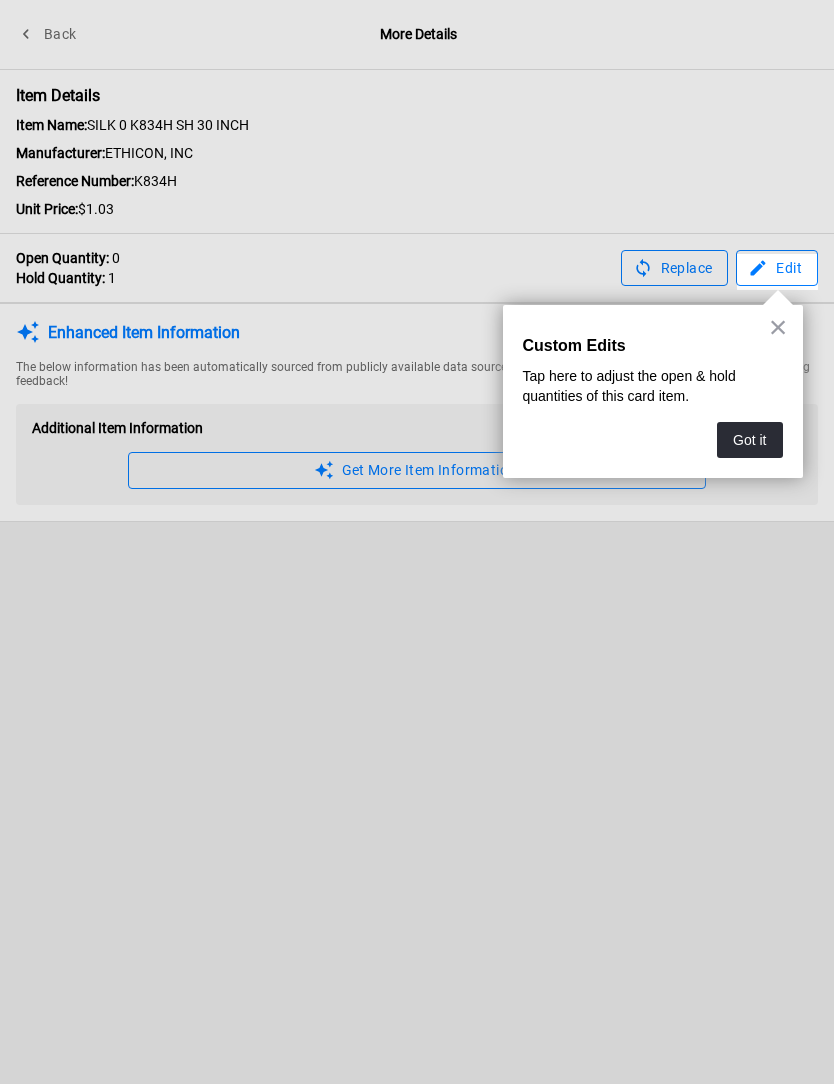 click at bounding box center [368, 542] 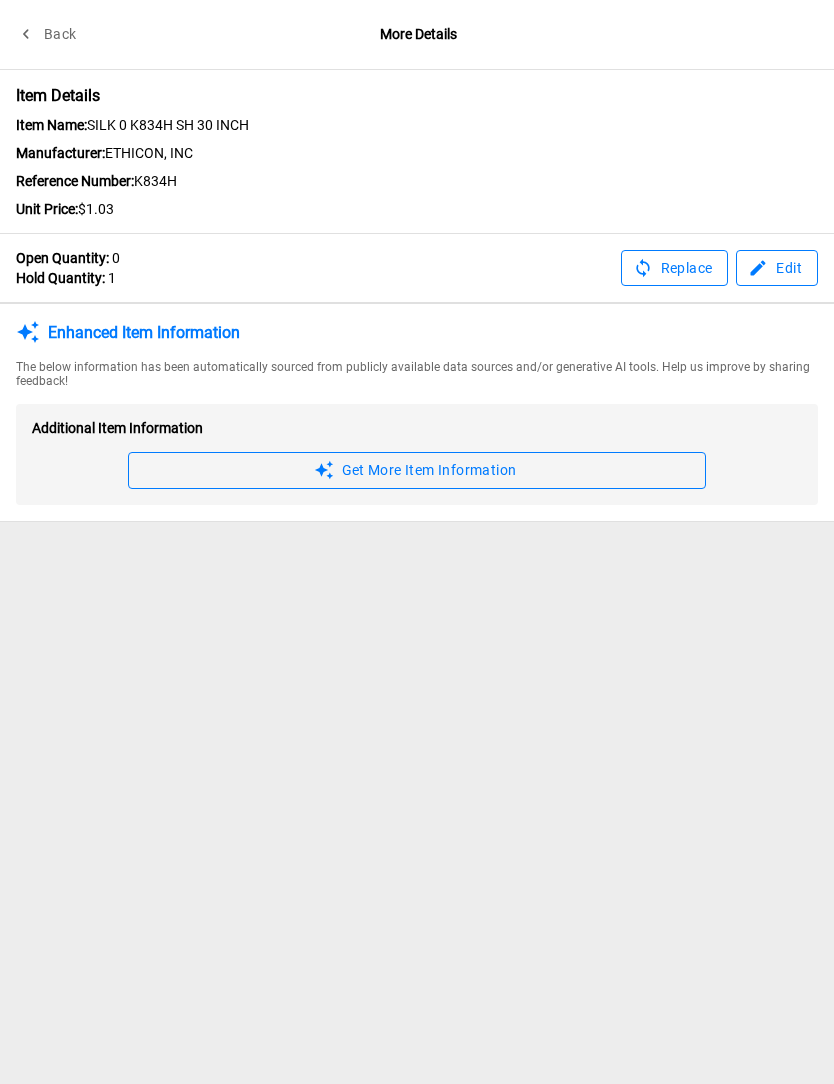 click on "Back" at bounding box center (48, 34) 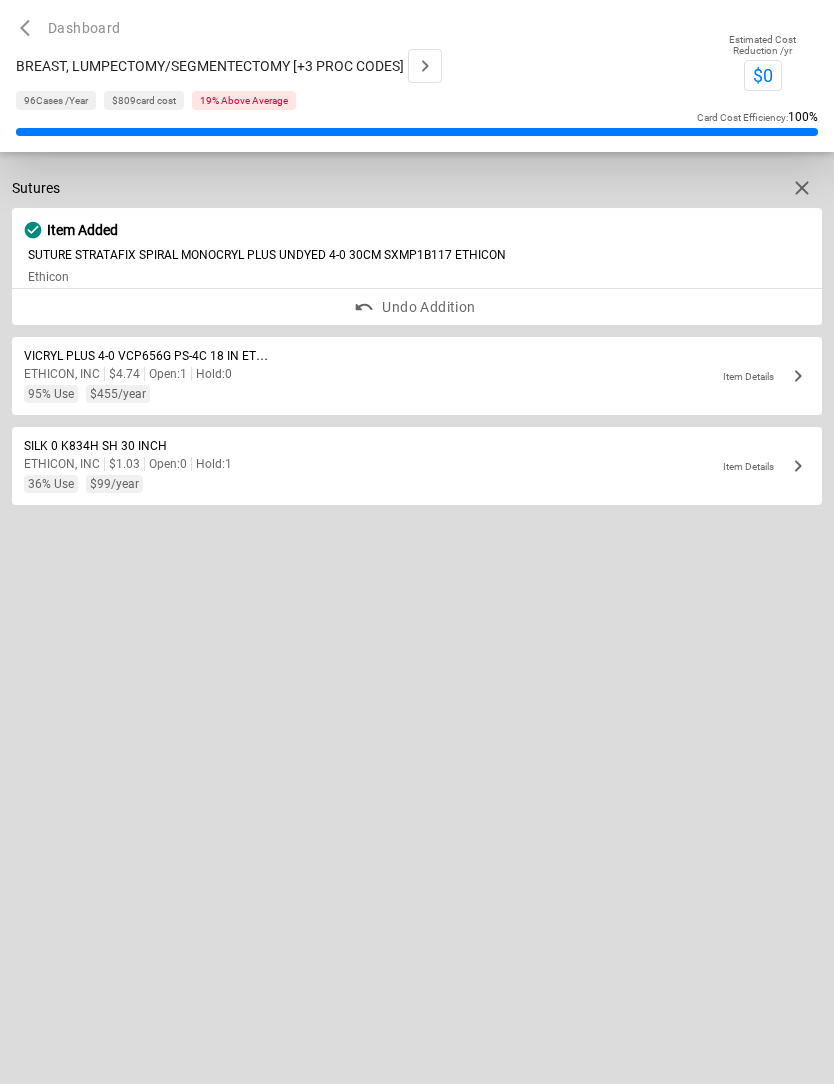 click at bounding box center (802, 188) 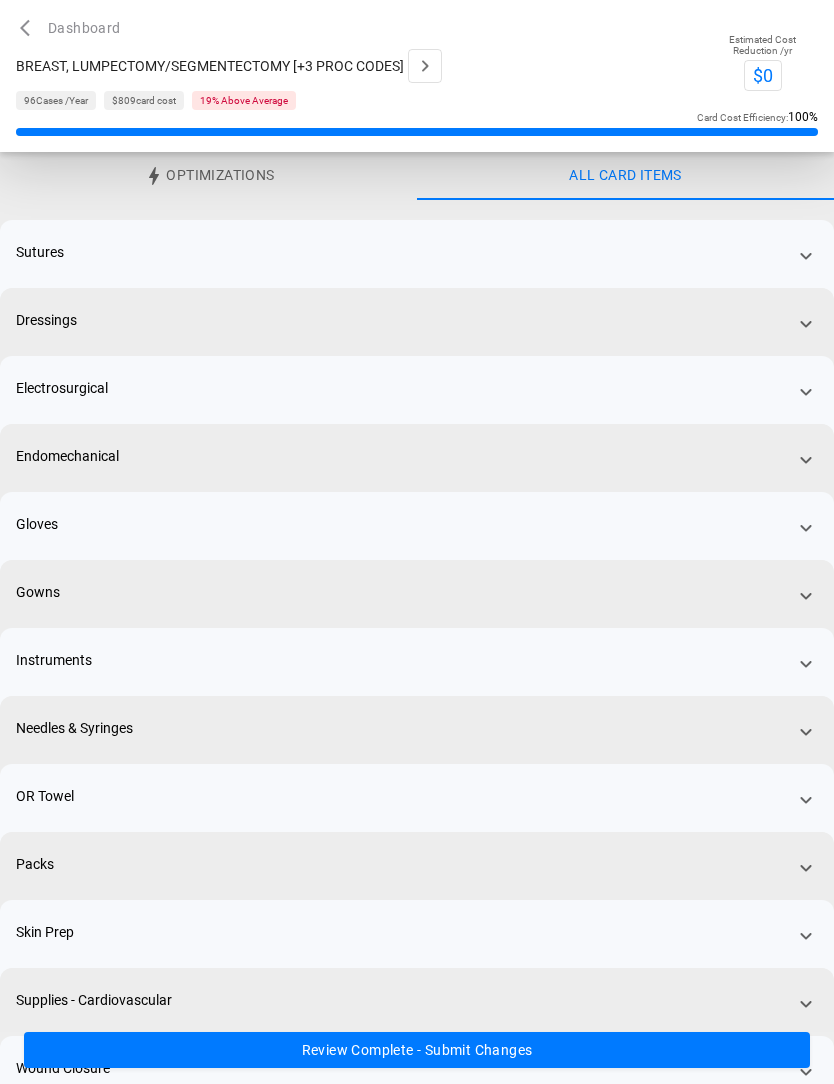 click on "Review Complete - Submit Changes" at bounding box center [417, 1050] 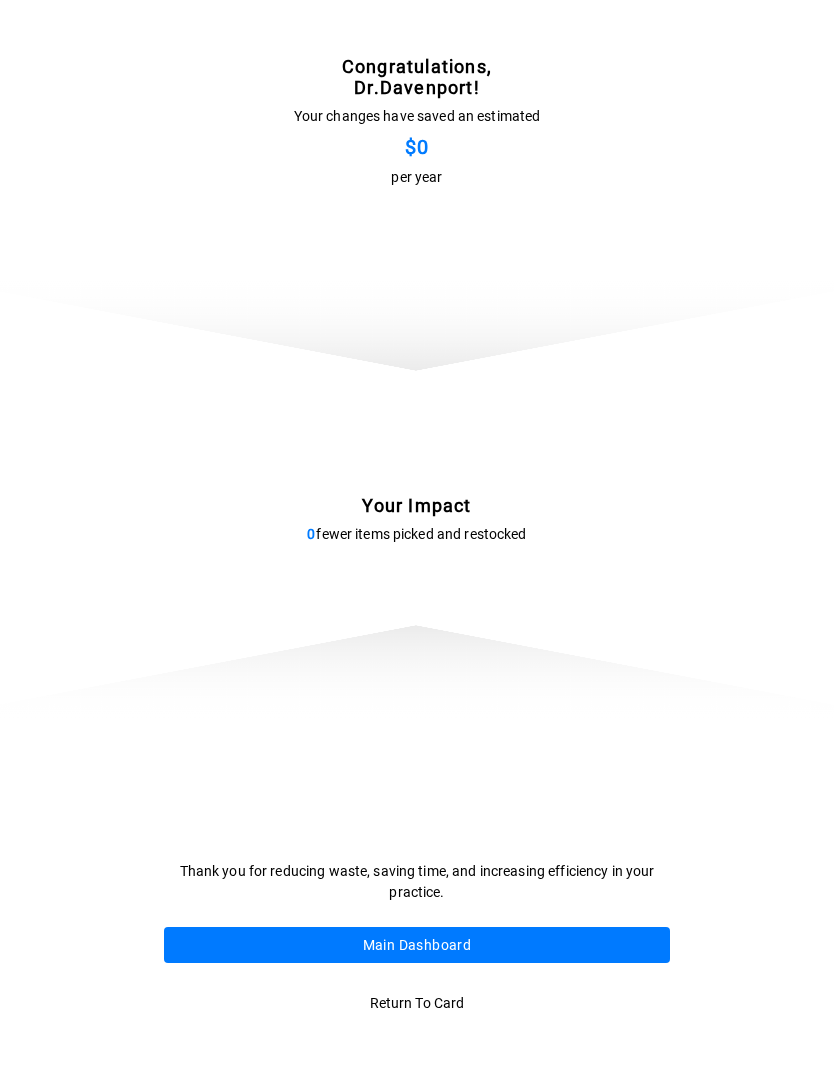 click on "Main Dashboard" at bounding box center [416, 945] 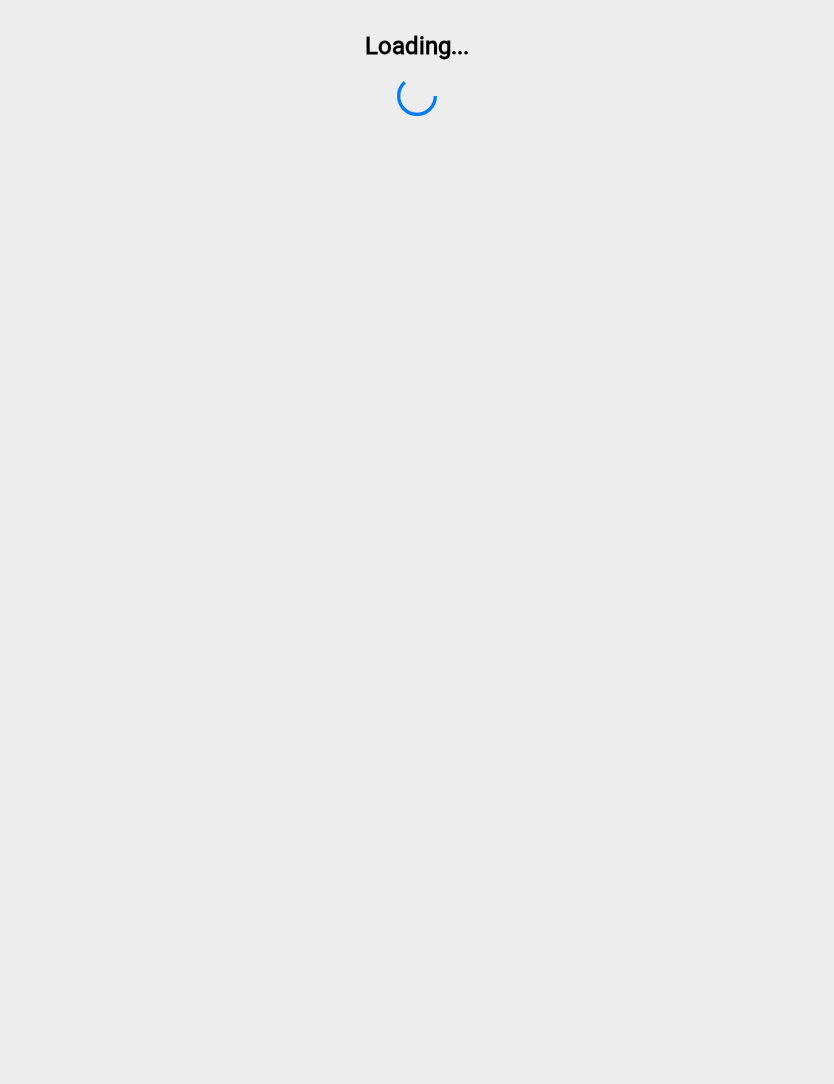 scroll, scrollTop: 0, scrollLeft: 0, axis: both 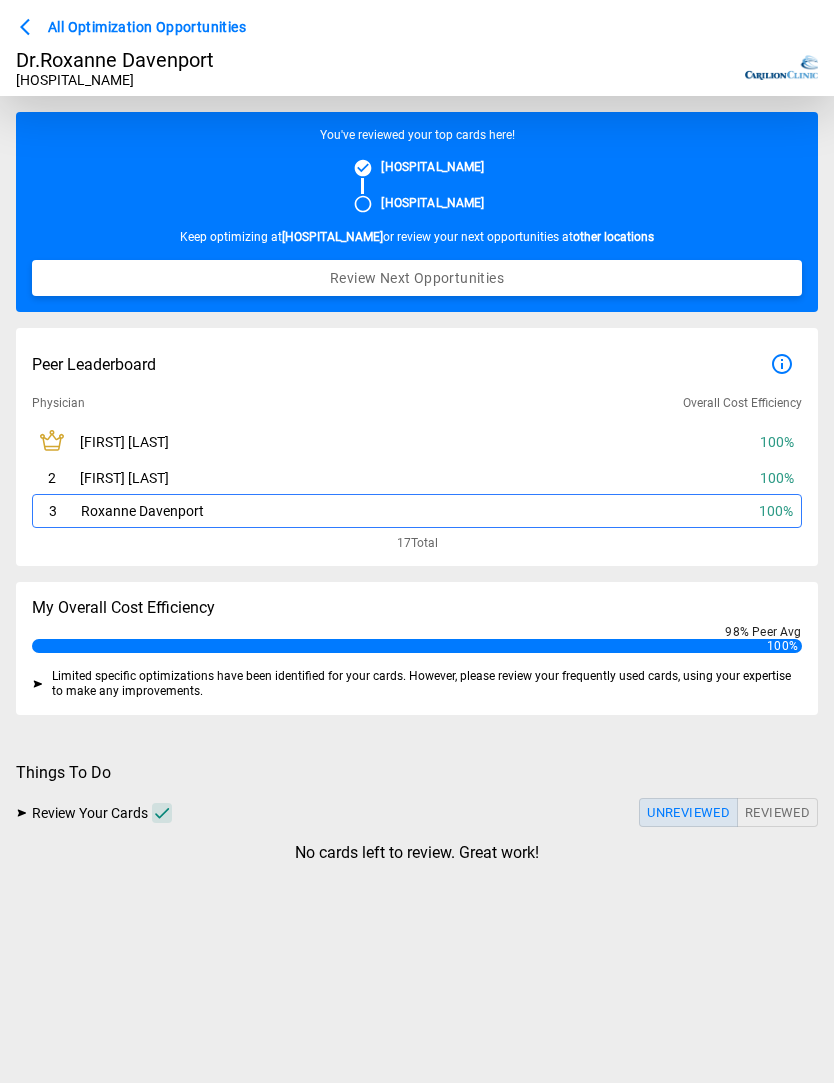 click on "[FIRST] [LAST]" at bounding box center [124, 443] 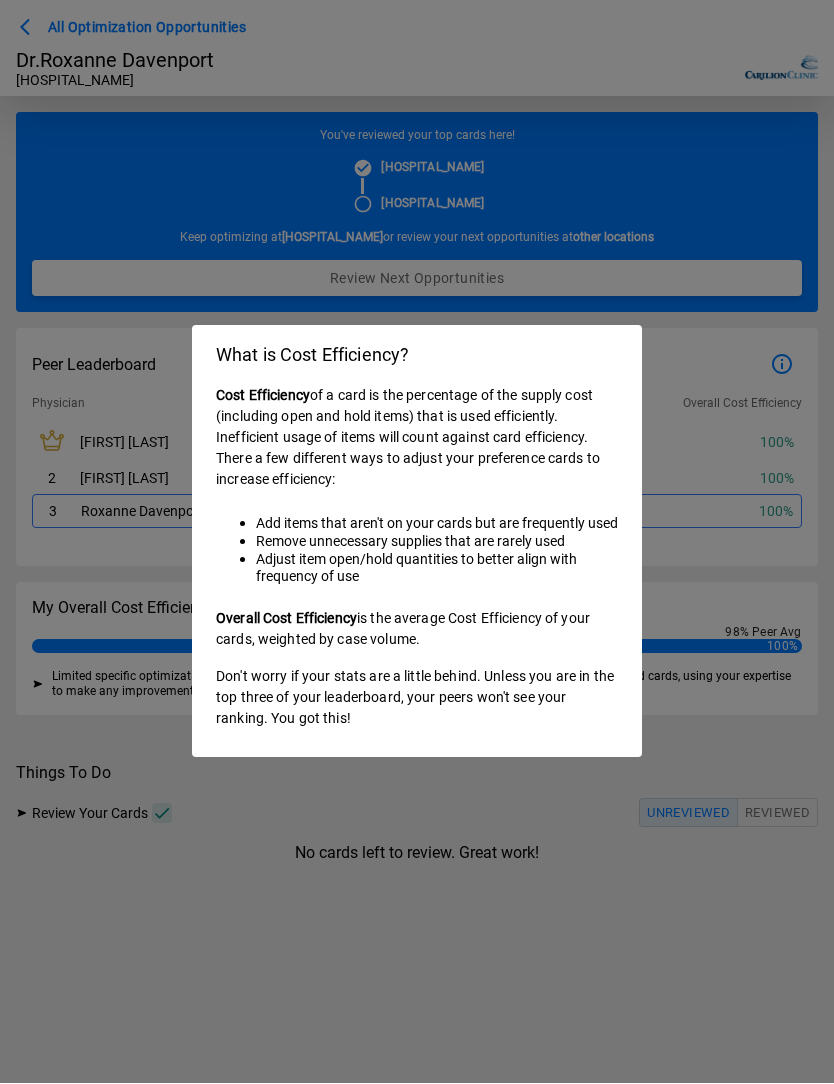 click on "What is Cost Efficiency? Cost Efficiency  of a card is the percentage of the supply cost (including open and hold items) that is used efficiently. Inefficient usage of items will count against card efficiency. There a few different ways to adjust your preference cards to increase efficiency: Add items that aren't on your cards but are frequently used Remove unnecessary supplies that are rarely used Adjust item open/hold quantities to better align with frequency of use Overall Cost Efficiency  is the average Cost Efficiency of your cards, weighted by case volume. Don't worry if your stats are a little behind. Unless you are in the top three of your leaderboard, your peers won't see your ranking. You got this!" at bounding box center [417, 542] 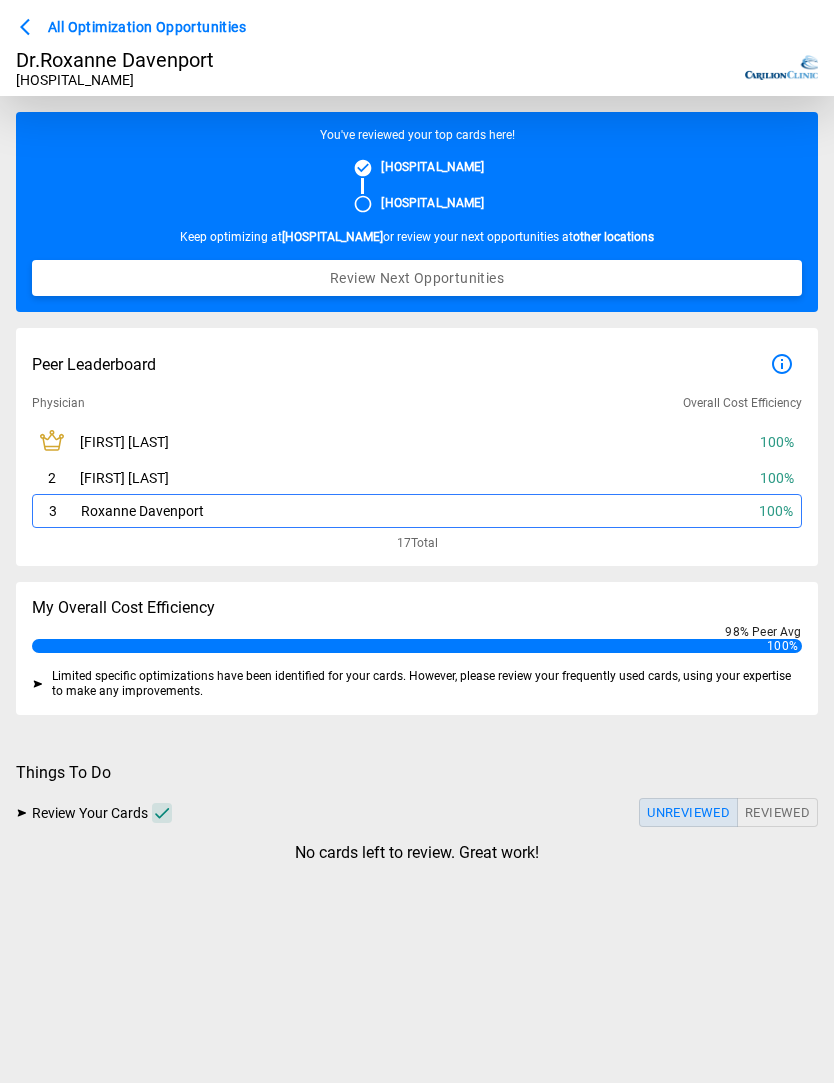 click 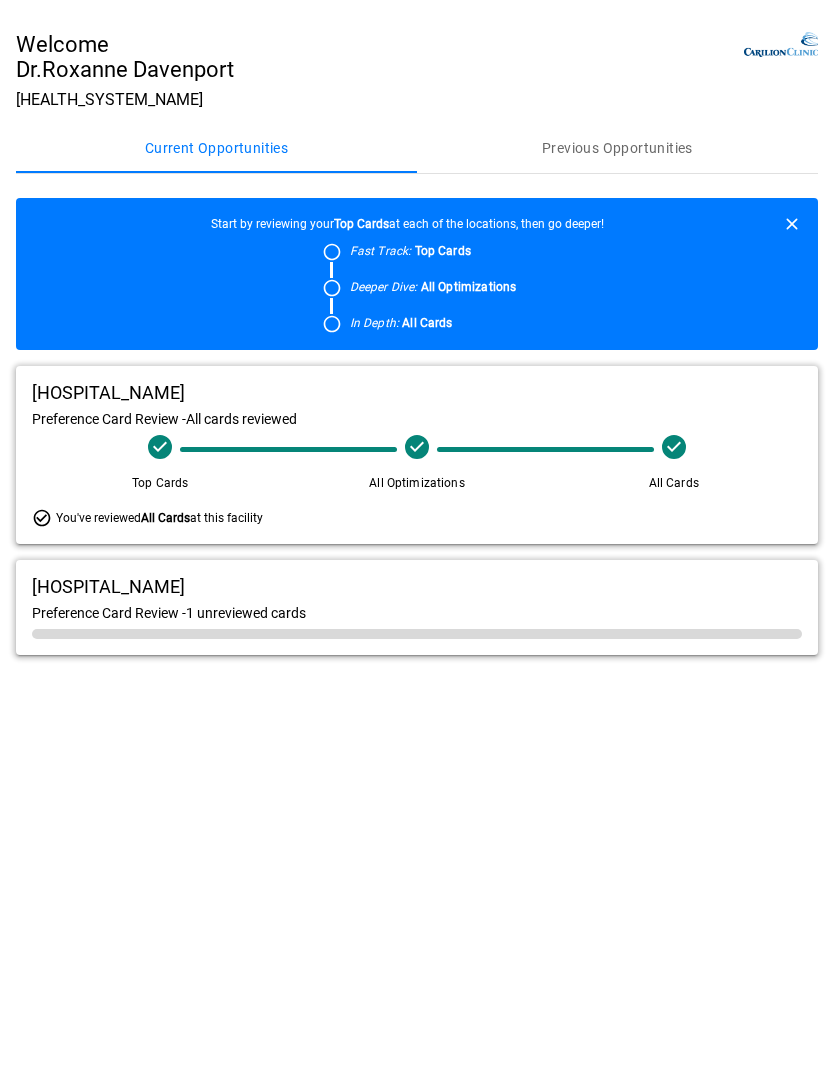 click on "[HOSPITAL_NAME]" at bounding box center (108, 586) 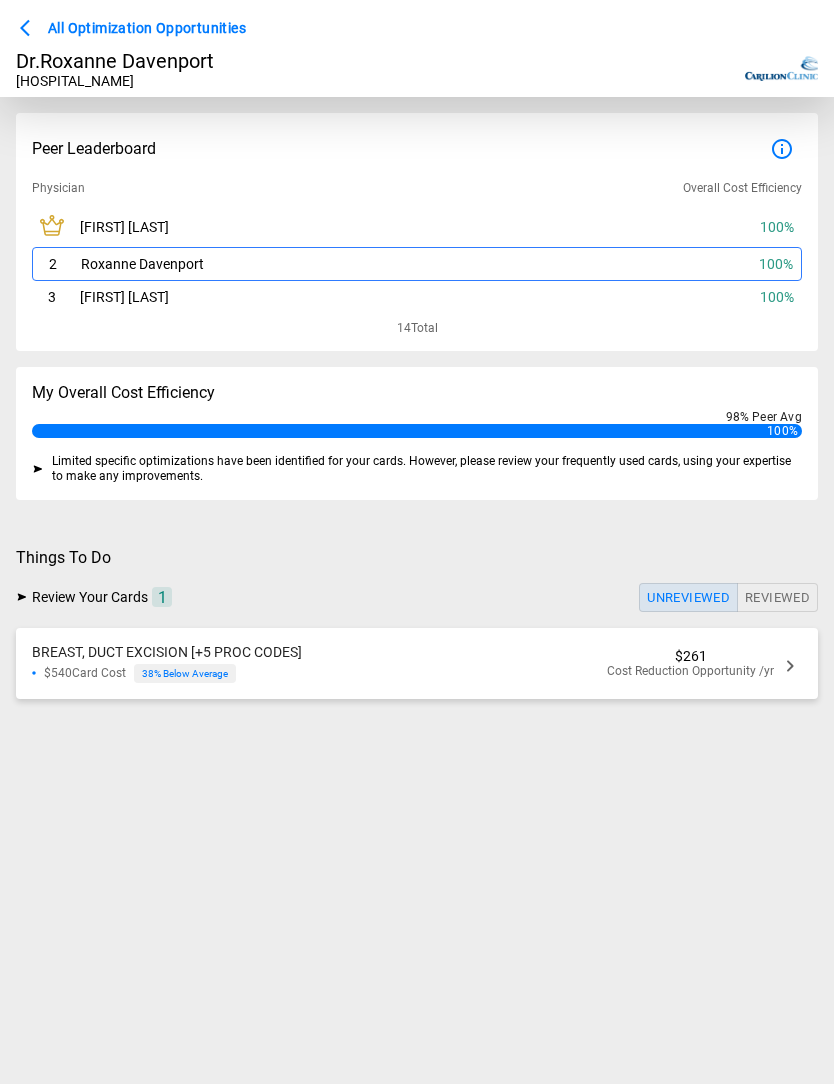 click on "Reviewed" at bounding box center [777, 597] 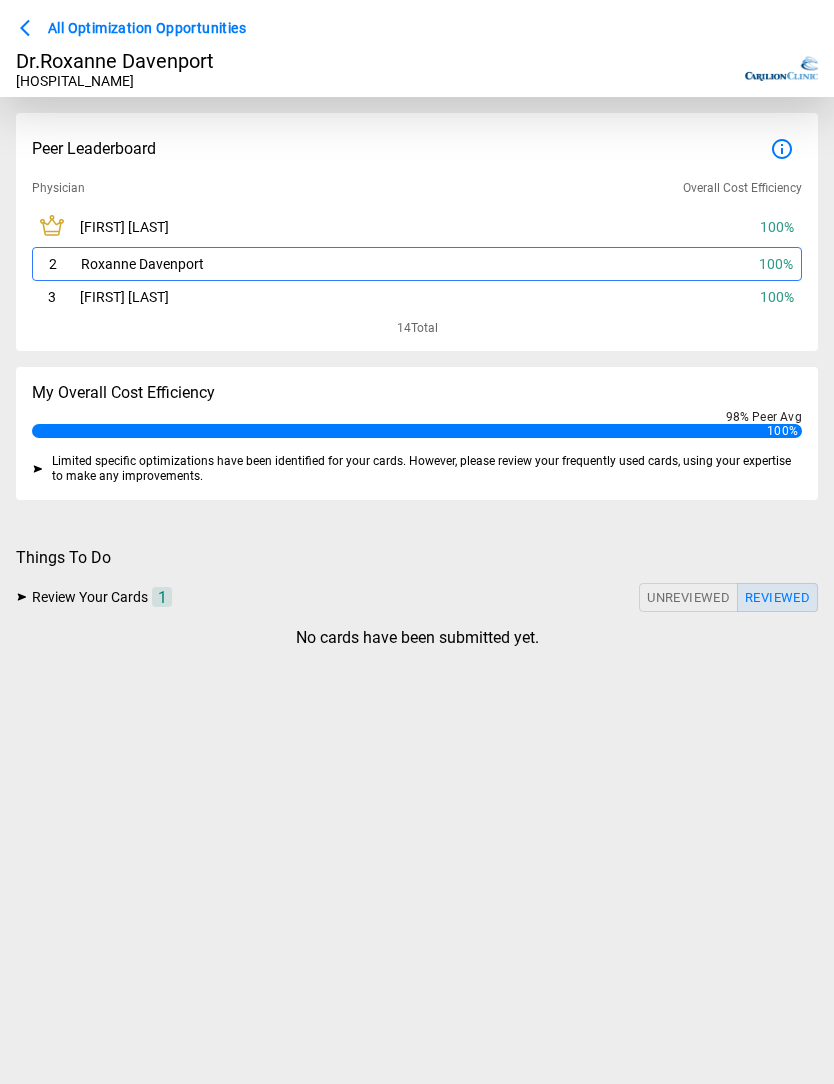 click on "All Optimization Opportunities" at bounding box center [147, 28] 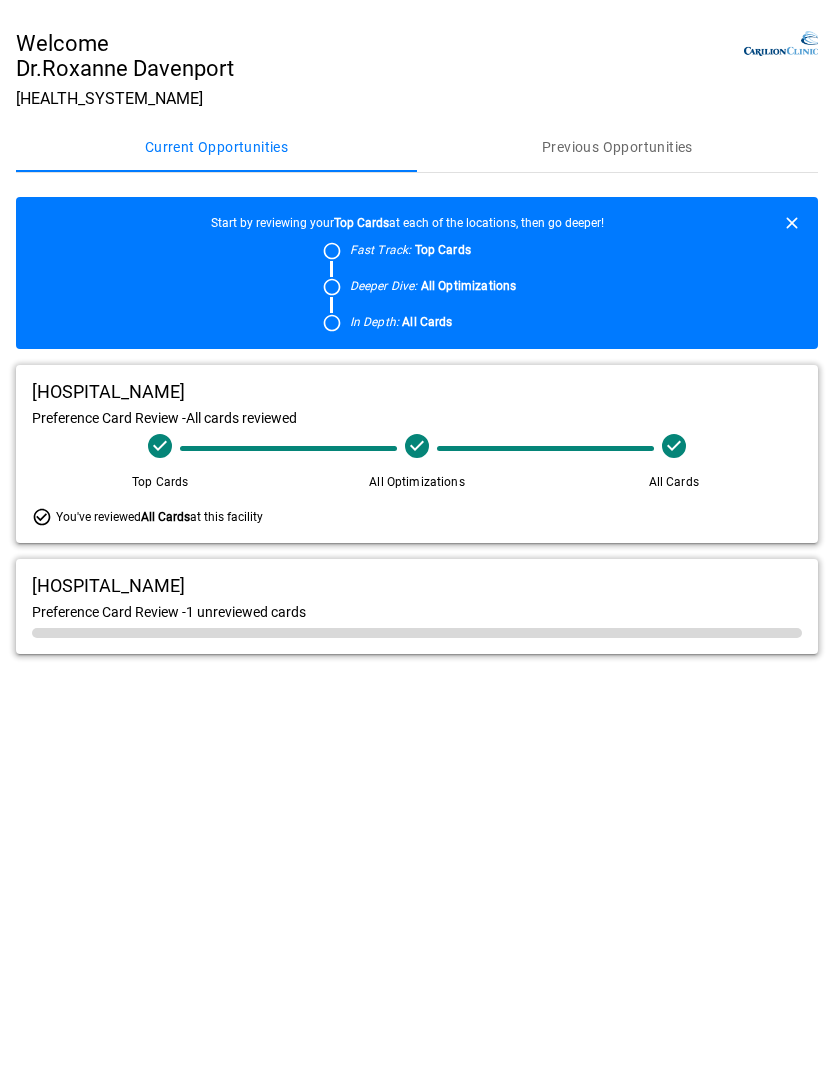 click 